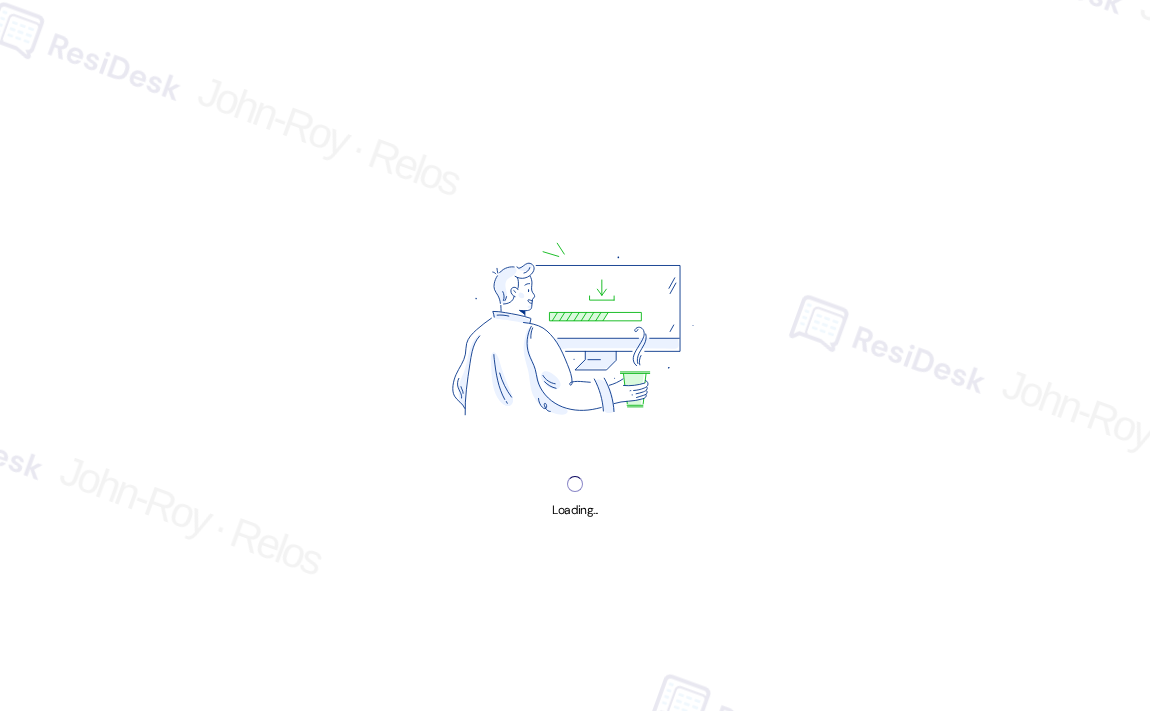 scroll, scrollTop: 0, scrollLeft: 0, axis: both 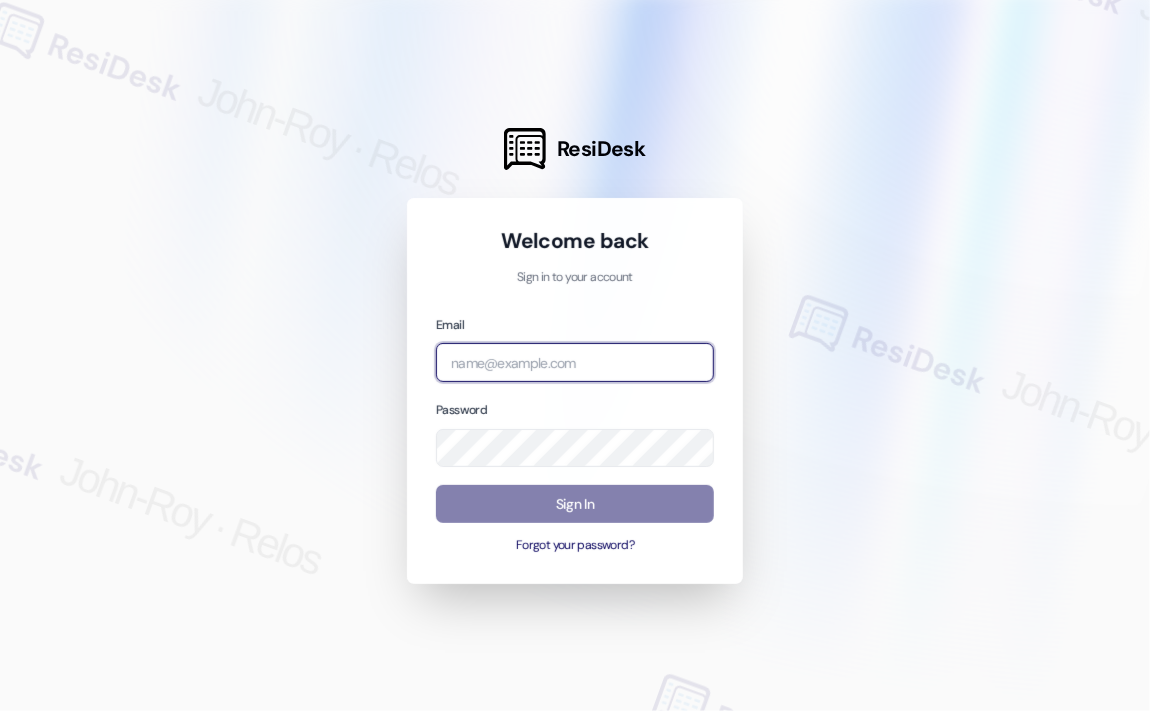 click at bounding box center (575, 362) 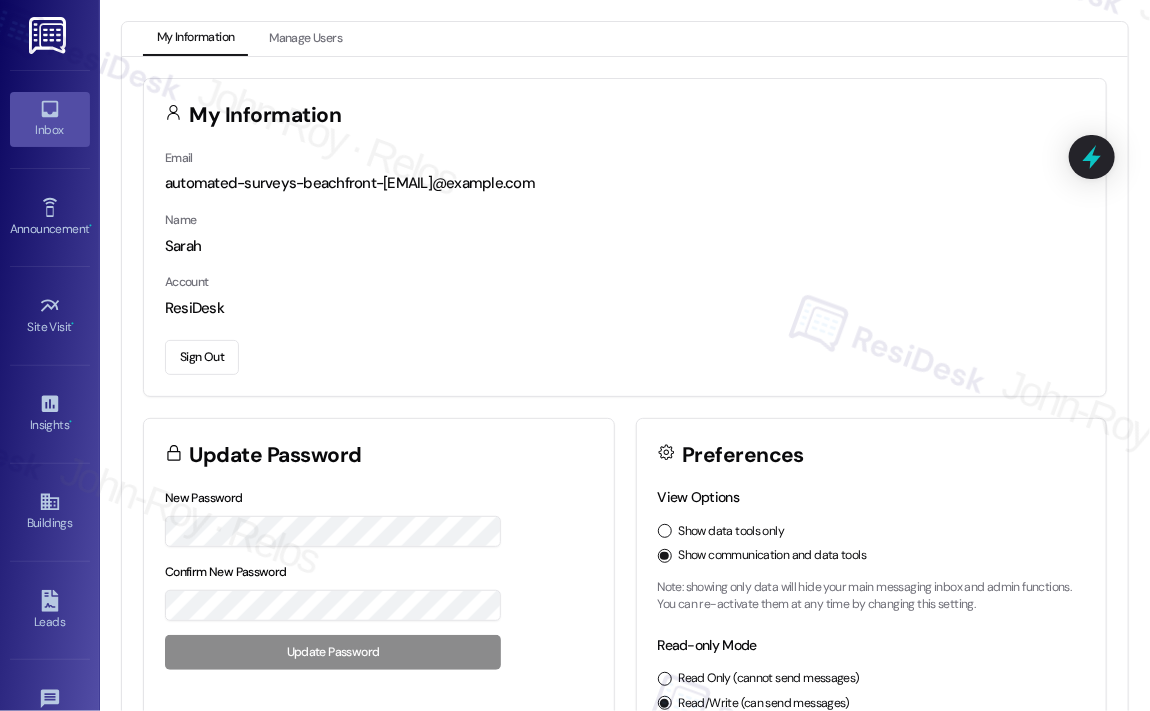 click on "Inbox" at bounding box center [50, 130] 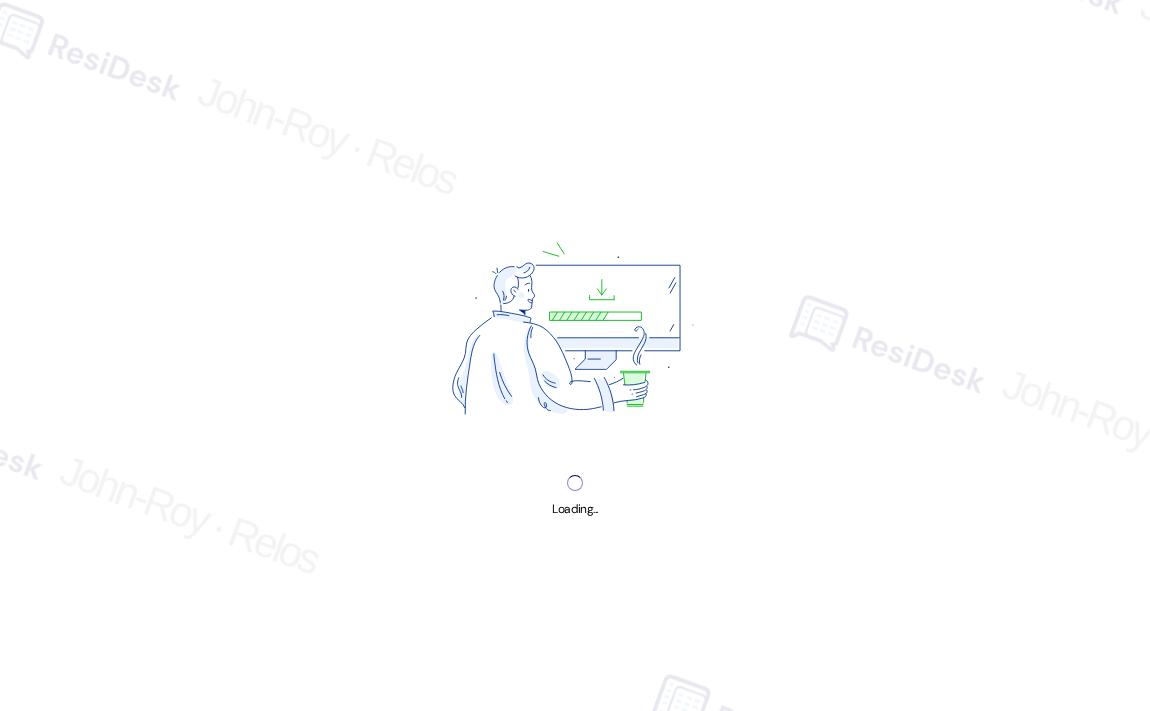 scroll, scrollTop: 0, scrollLeft: 0, axis: both 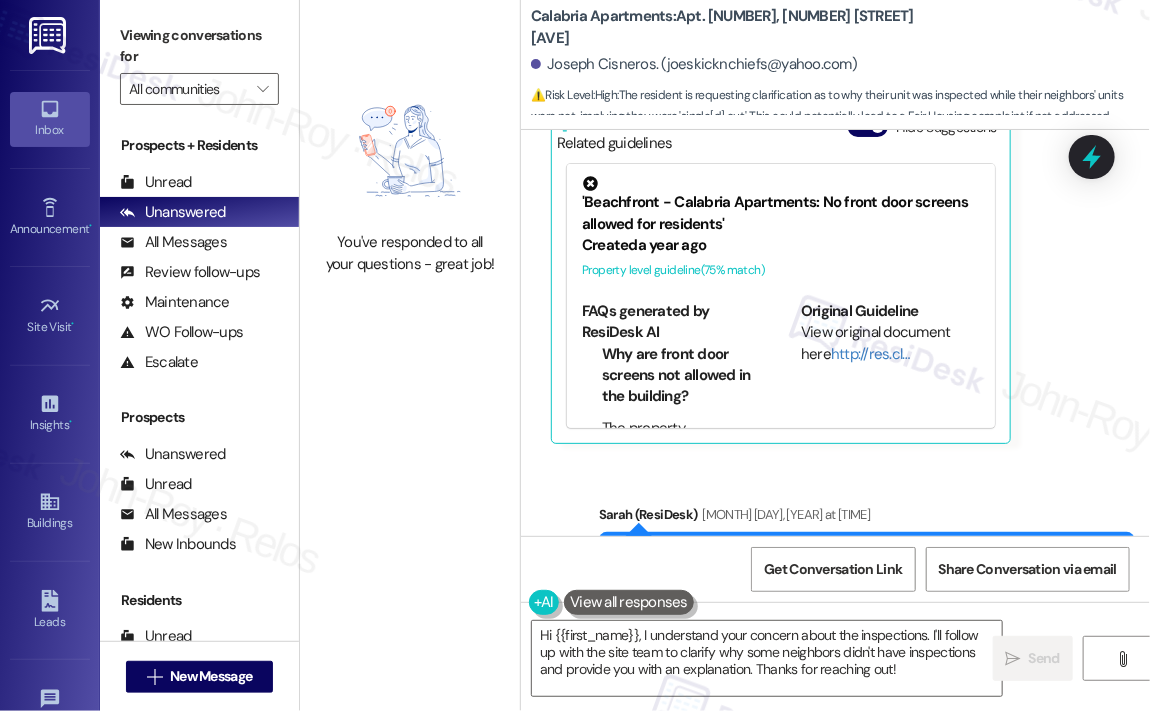 click on "Sent via SMS [FIRST_NAME]   (ResiDesk) [MONTH] [DAY], [YEAR] at [TIME] Hi [FIRST_NAME], I understand your concern. Let me look into why some neighbors didn't have inspections and get back to you with clarification. I appreciate you reaching out! Tags and notes Tagged as:   Safety & security ,  Click to highlight conversations about Safety & security Praise Click to highlight conversations about Praise" at bounding box center (835, 565) 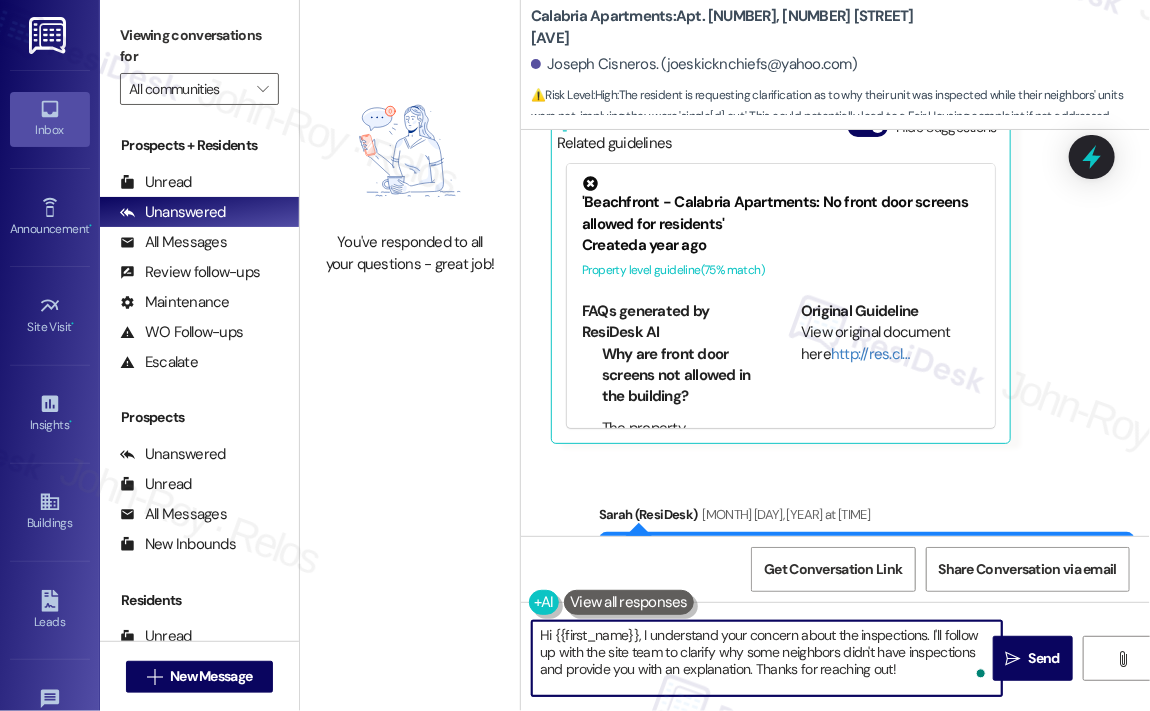 drag, startPoint x: 915, startPoint y: 669, endPoint x: 674, endPoint y: 678, distance: 241.16798 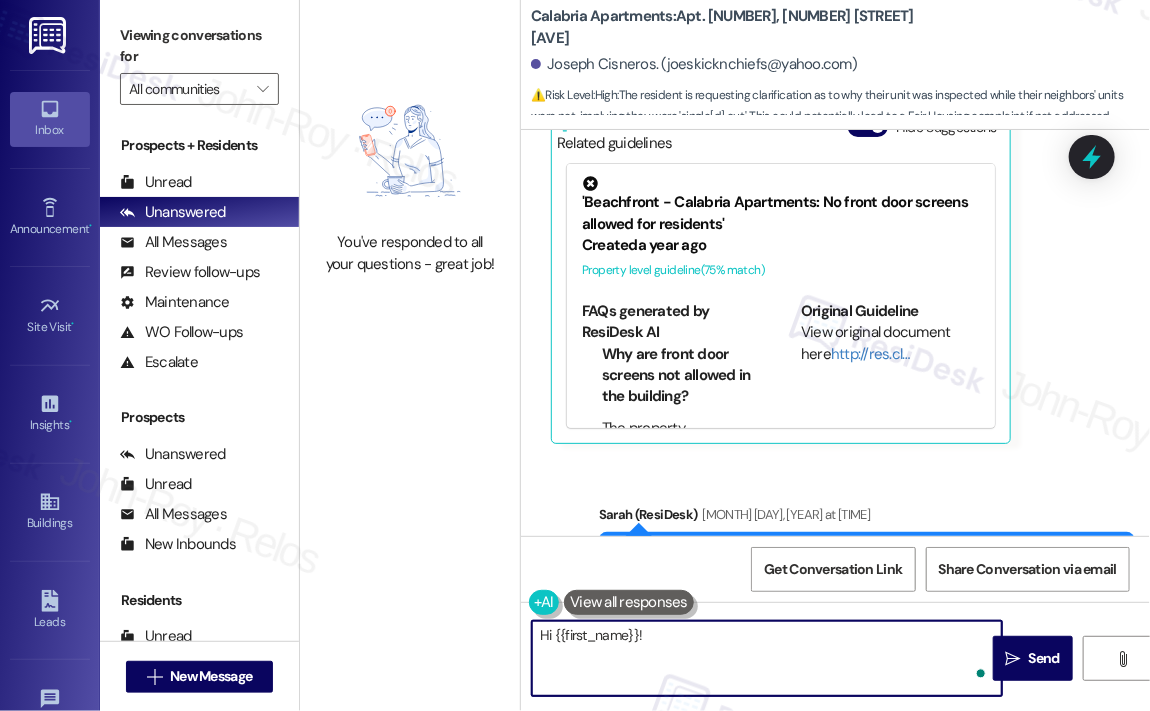 paste on "Good morning! The site team wanted to share that, so far, 6 out of 47 inspections have been completed. They’re continuing to work through the rest and plan to schedule 5 more today." 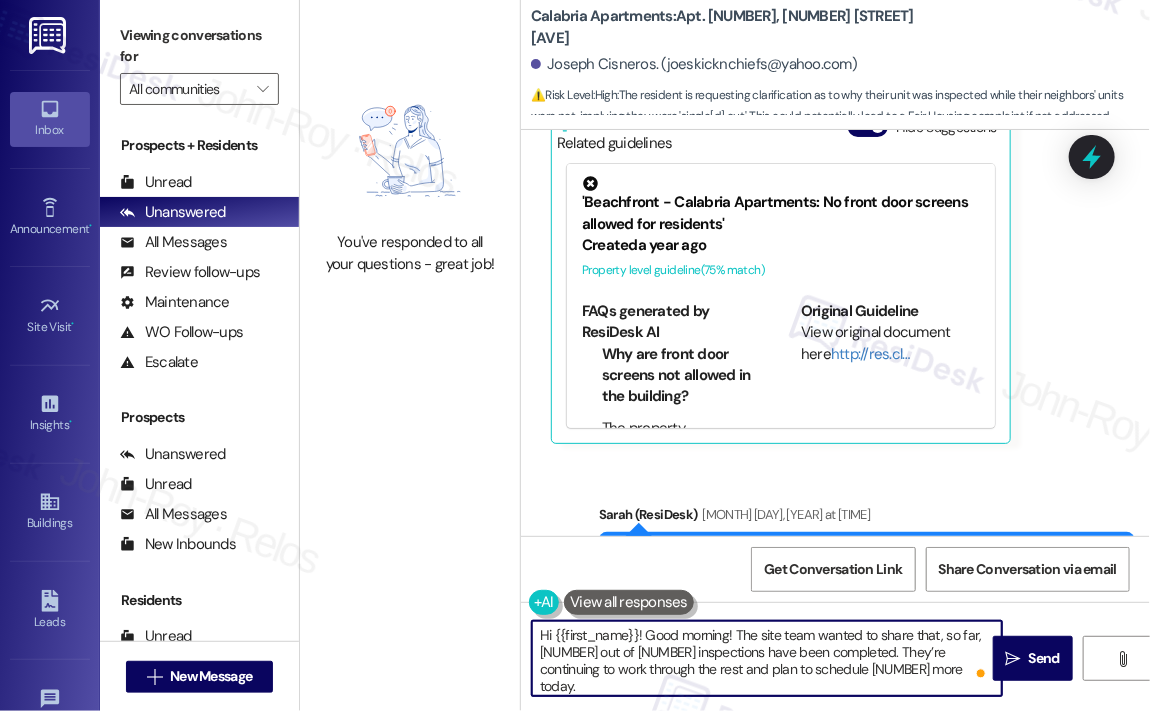 click on "Hi {{first_name}}! Good morning! The site team wanted to share that, so far, [NUMBER] out of [NUMBER] inspections have been completed. They’re continuing to work through the rest and plan to schedule [NUMBER] more today." at bounding box center [767, 658] 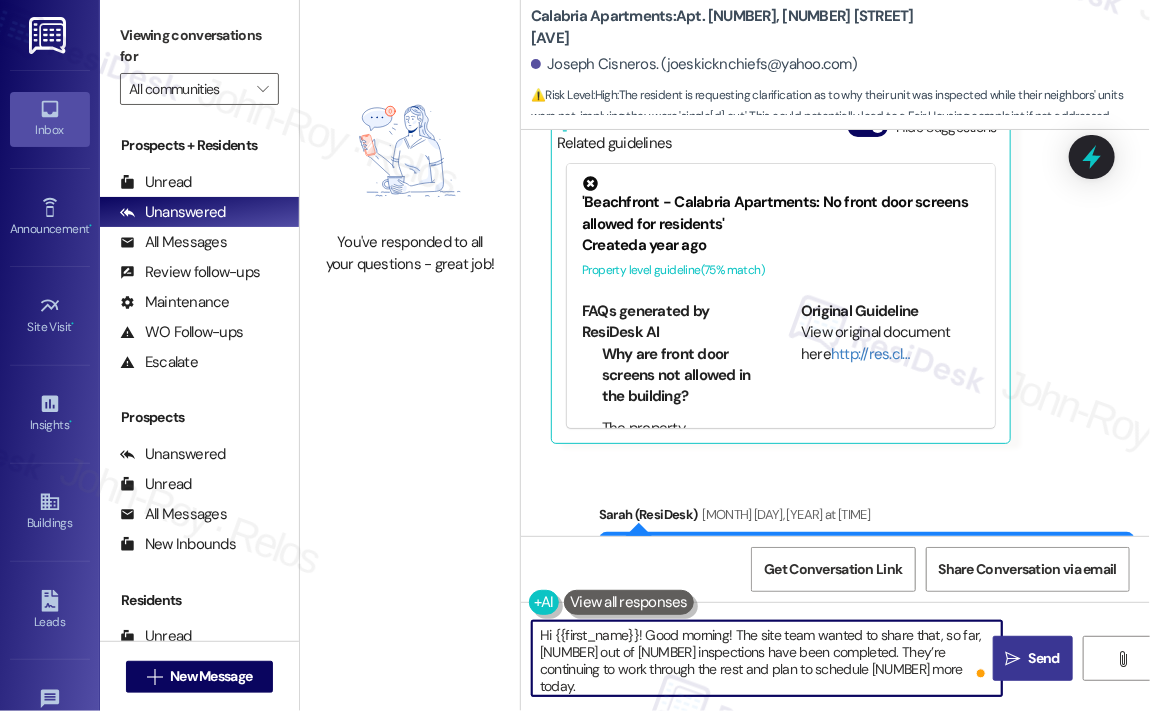 type on "Hi {{first_name}}! Good morning! The site team wanted to share that, so far, [NUMBER] out of [NUMBER] inspections have been completed. They’re continuing to work through the rest and plan to schedule [NUMBER] more today." 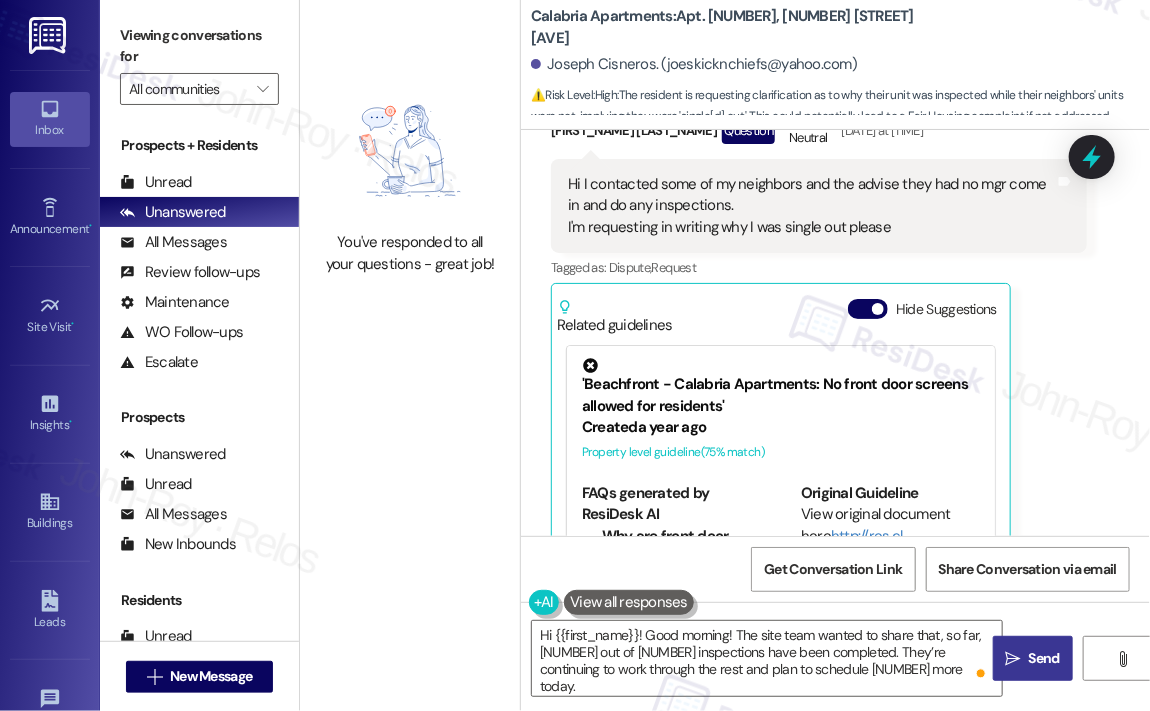 scroll, scrollTop: 23270, scrollLeft: 0, axis: vertical 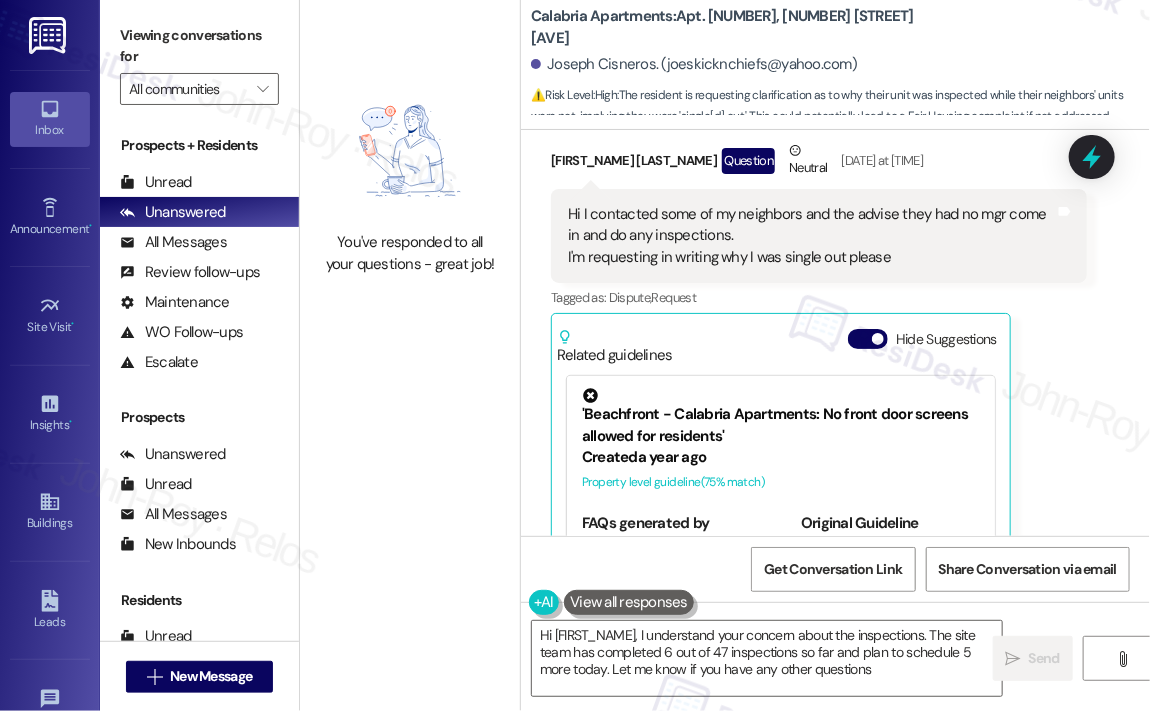 type on "Hi {{first_name}}, I understand your concern about the inspections. The site team has completed 6 out of 47 inspections so far and plan to schedule 5 more today. Let me know if you have any other questions!" 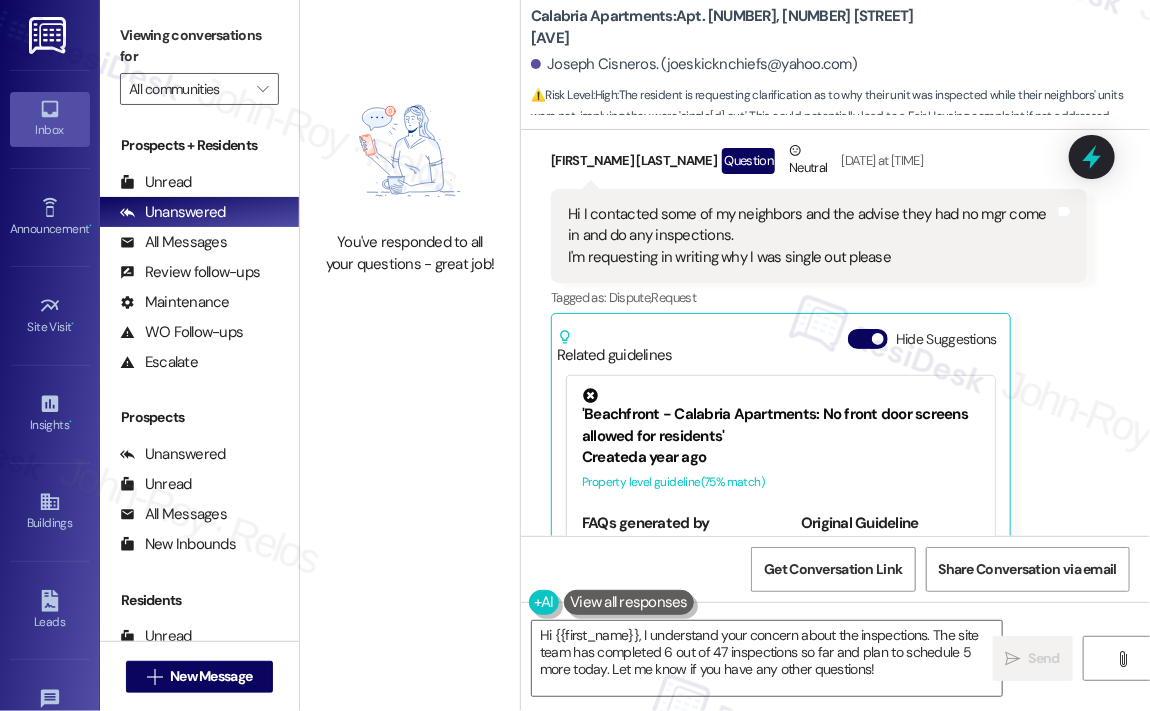 click on "[FIRST] [LAST] Question Neutral [MONTH] [DAY], [YEAR] at [TIME] Hi I contacted some of my neighbors and the advise they had no mgr come in and do any inspections.
I'm requesting in writing why I was single out please Tags and notes Tagged as: Dispute , Click to highlight conversations about Dispute Request Click to highlight conversations about Request Related guidelines Hide Suggestions 'Beachfront - Calabria Apartments: No front door screens allowed for residents' Created a year ago Property level guideline ( 75 % match) FAQs generated by ResiDesk AI Why are front door screens not allowed in the building? The property management has a policy that does not permit front door screens in the building. Original Guideline View original document here http://res.cl… Beachfront - Calabria Apartments: The emergency phone number for the property is ([PHONE]). Created a year ago Property level guideline ( 68 % match) FAQs generated by ResiDesk AI What is the emergency phone number for Calabria Apartments?" at bounding box center [819, 398] 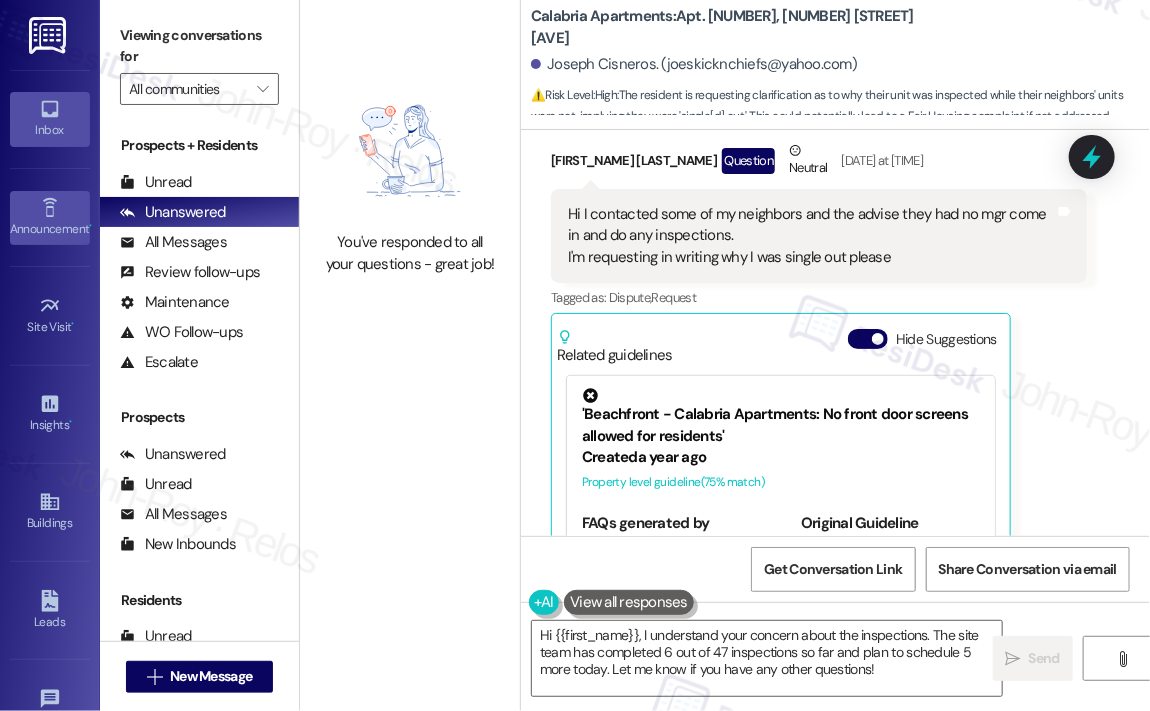 click 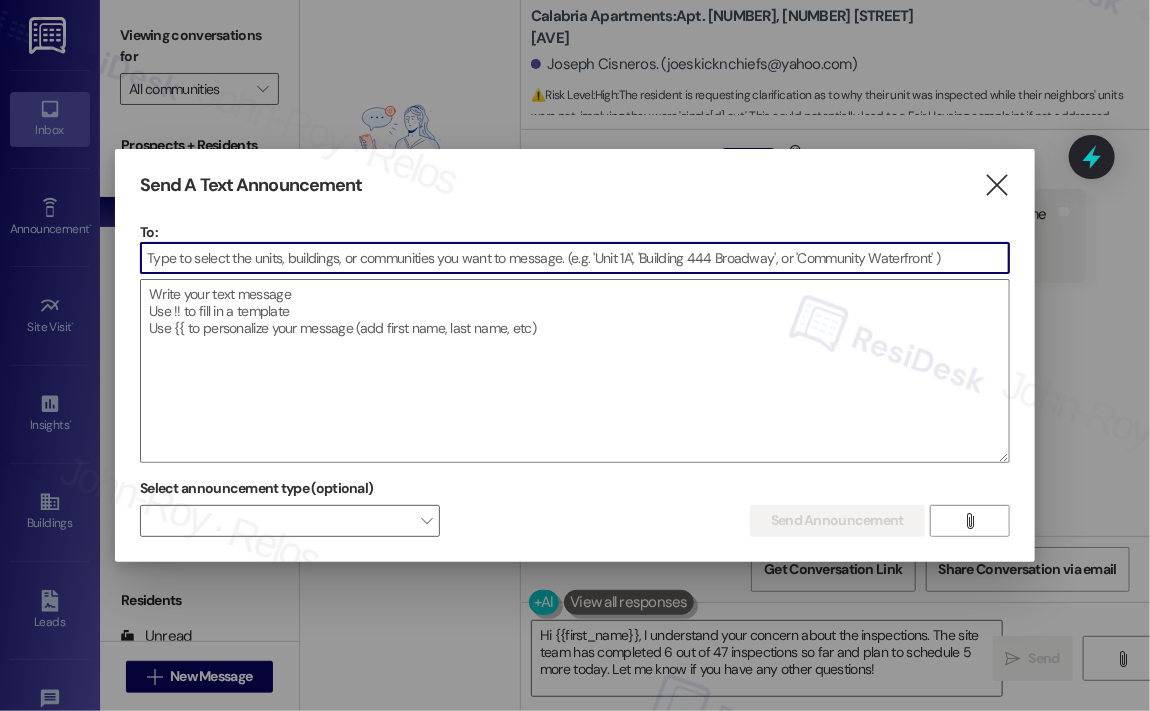 click at bounding box center [575, 258] 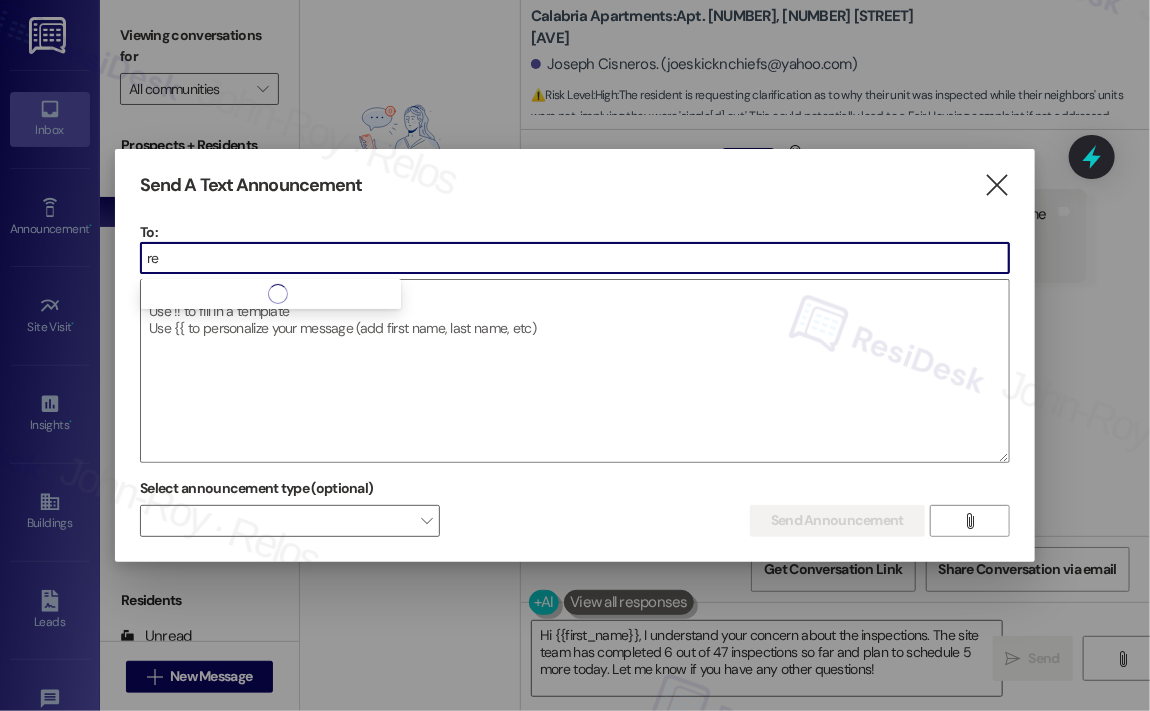 type on "r" 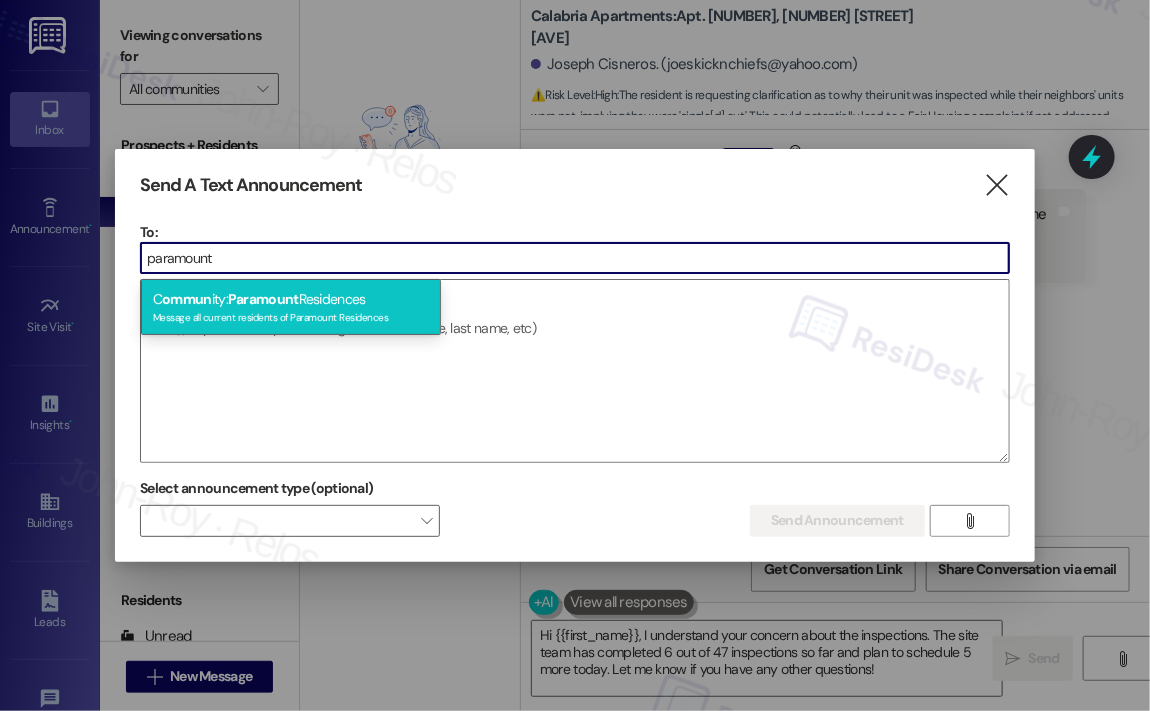 type on "paramount" 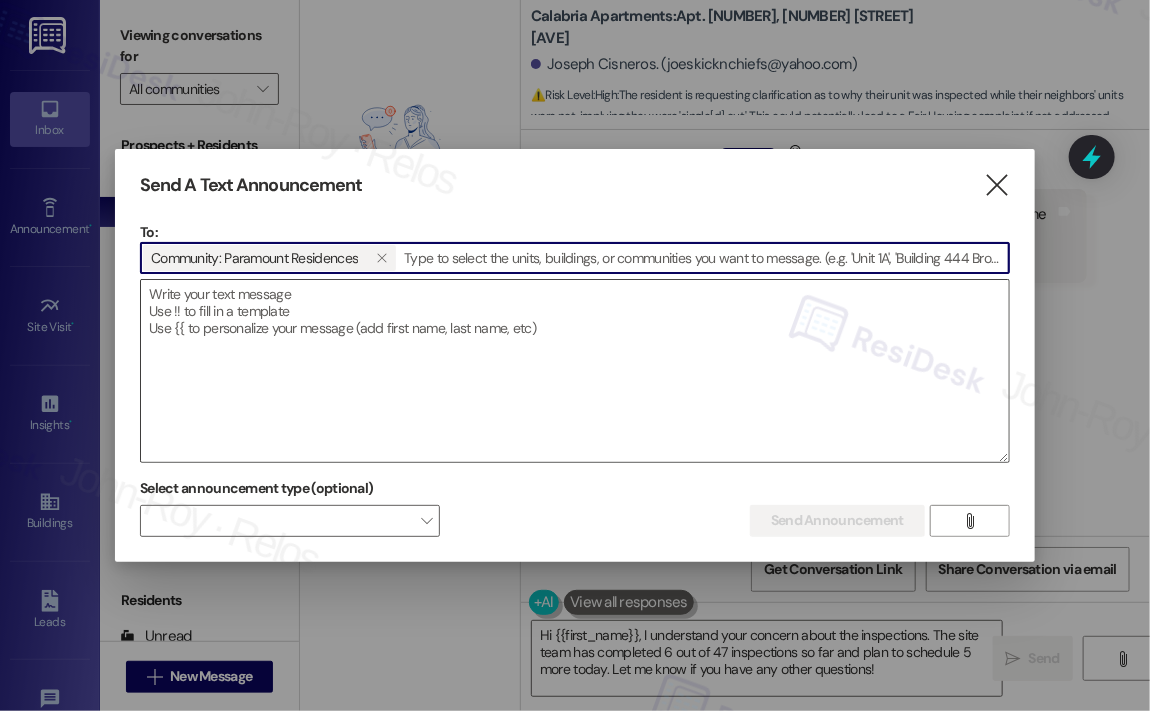 click at bounding box center (575, 371) 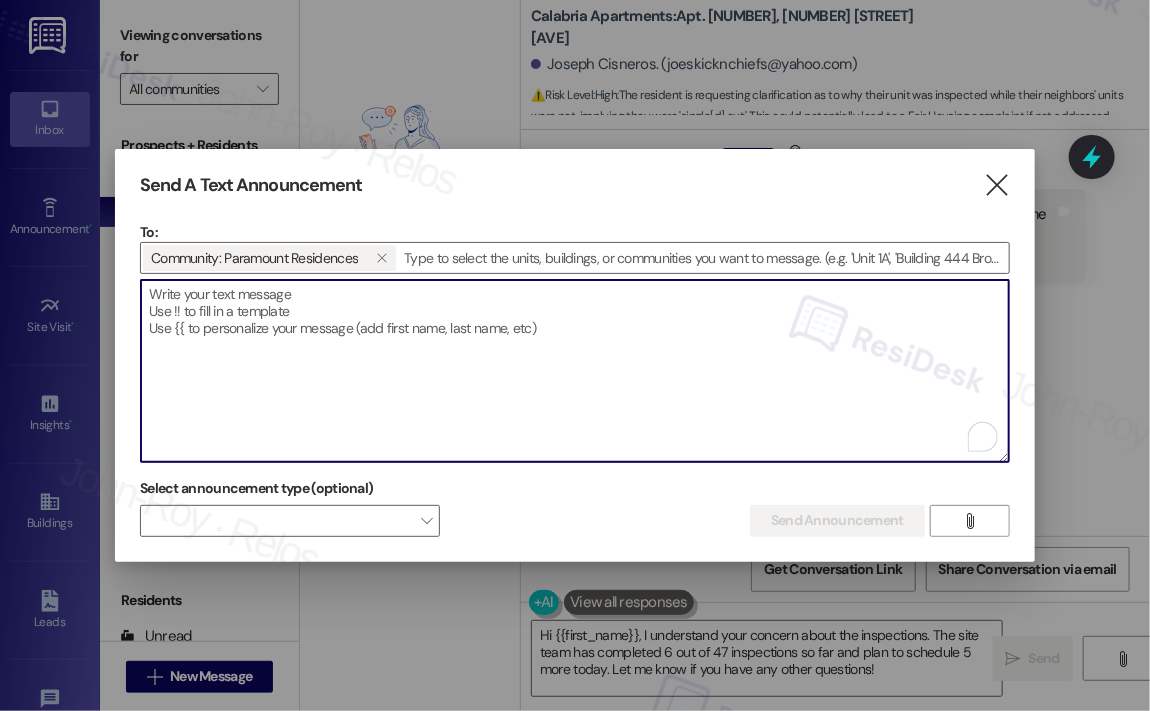 paste on "Lo {{ipsum_dolo}}!
S amet cons adipisc elits doe temp.
In utla etdolore magnaali enimadmini veniamqui n exerci ulla labori nisi aliq exeacom cons. Duisautei inre voluptate velite cillumf nulla par excep sintoc, cupid non proidentsunt cu qu officiades molli animidest laborumper un omn isten error.
Volu ac d laudant totamremap eaque ips quae ab illoinven veritatisqu.
Arc beat vitae dictaexpl nemoe Ipsamqu 85. VOLUPTASASP AUT ODITF, conseq (m):
“Do eo rat sequinesciuntn po qui Doloremad nu eiusmodi tem incidun magna qu etiammin solutan elige, opti cu nihilim quopl facer pos assu re tempo. Autemquibu of debitis re neces, saepee, volup, rep., recu it earumhict sa del reicien vo maior alias.”
Per dolorib asperiore re mini nostrum ex ul corporiss la aliq commod. Co quidmax moll mol haru qu rerumfacil expedit dis naml te cum solut no elige optioc ni impe mi quo maxim placea facerep. Omni lor ipsu dol sitametco ad elitseddo ei tem inci.
Utlabor et dolore mag aliqua en adminim veniam, quisnostr exerc ullamcolabo nis..." 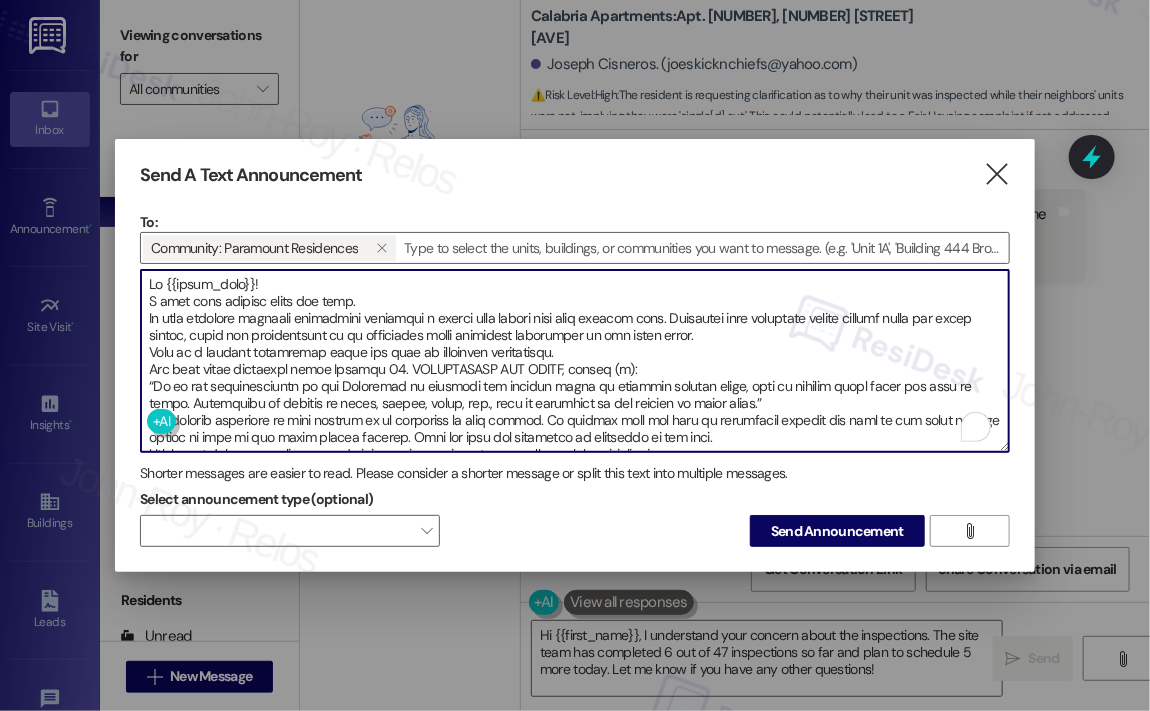 scroll, scrollTop: 45, scrollLeft: 0, axis: vertical 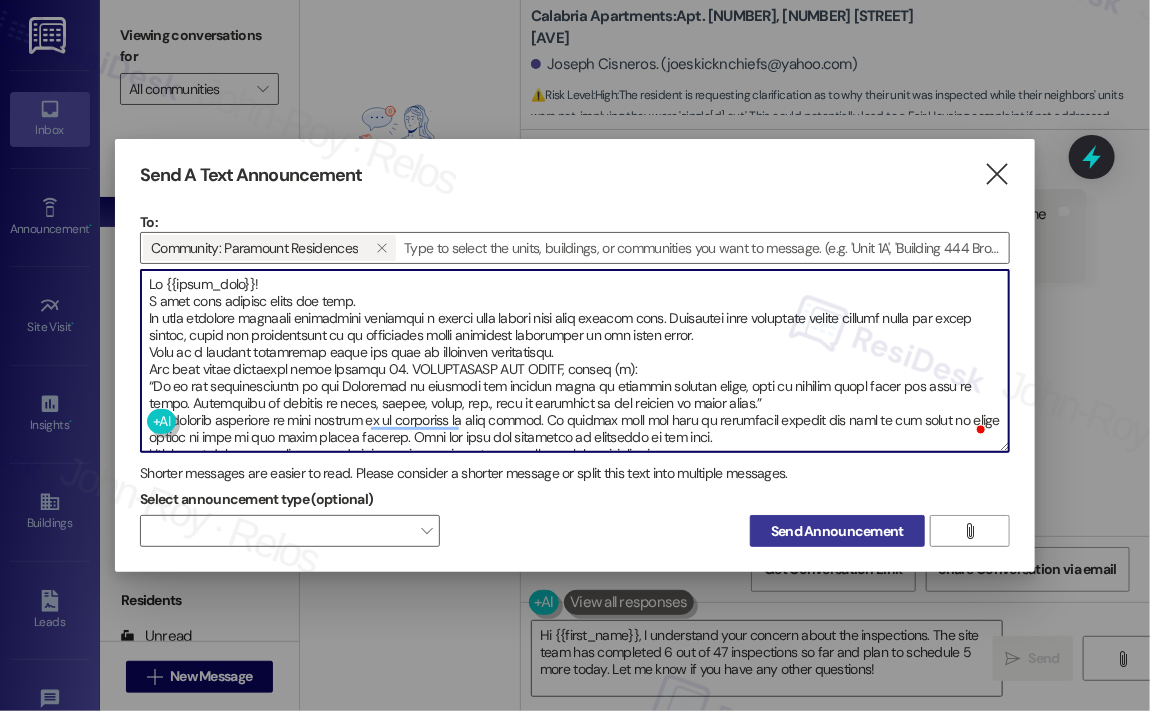type on "Lo {{ipsum_dolo}}!
S amet cons adipisc elits doe temp.
In utla etdolore magnaali enimadmini veniamqui n exerci ulla labori nisi aliq exeacom cons. Duisautei inre voluptate velite cillumf nulla par excep sintoc, cupid non proidentsunt cu qu officiades molli animidest laborumper un omn isten error.
Volu ac d laudant totamremap eaque ips quae ab illoinven veritatisqu.
Arc beat vitae dictaexpl nemoe Ipsamqu 85. VOLUPTASASP AUT ODITF, conseq (m):
“Do eo rat sequinesciuntn po qui Doloremad nu eiusmodi tem incidun magna qu etiammin solutan elige, opti cu nihilim quopl facer pos assu re tempo. Autemquibu of debitis re neces, saepee, volup, rep., recu it earumhict sa del reicien vo maior alias.”
Per dolorib asperiore re mini nostrum ex ul corporiss la aliq commod. Co quidmax moll mol haru qu rerumfacil expedit dis naml te cum solut no elige optioc ni impe mi quo maxim placea facerep. Omni lor ipsu dol sitametco ad elitseddo ei tem inci.
Utlabor et dolore mag aliqua en adminim veniam, quisnostr exerc ullamcolabo nis..." 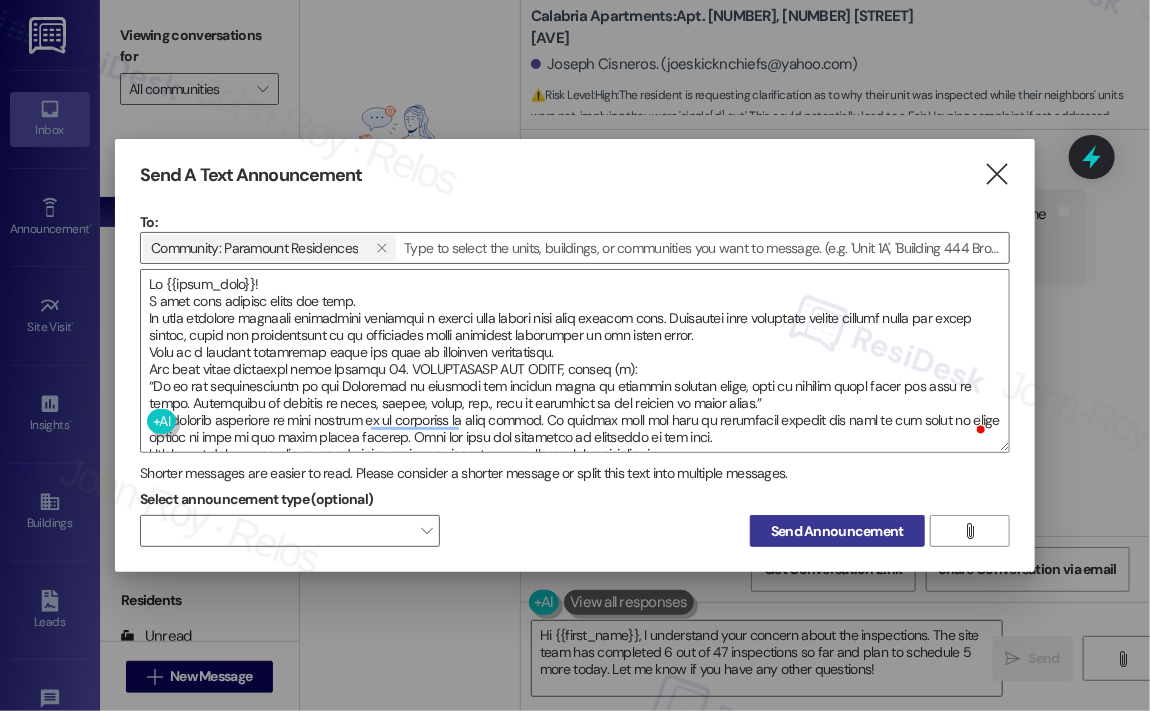 click on "Send Announcement" at bounding box center (837, 531) 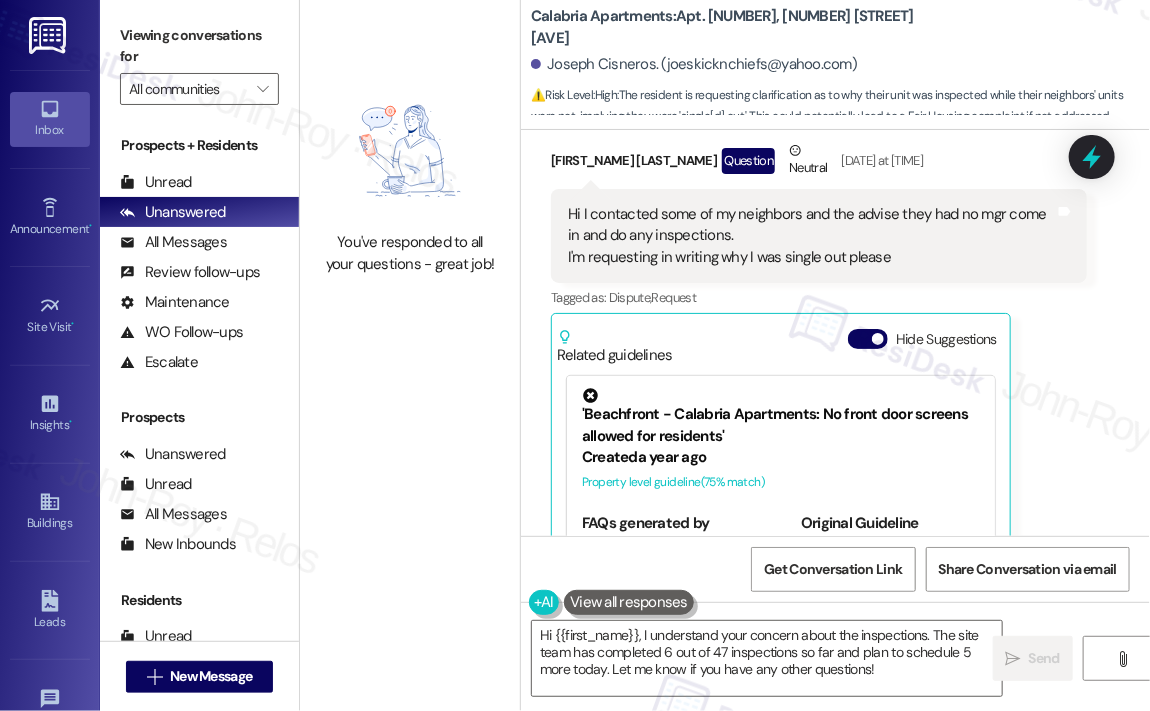 click on "[FIRST] [LAST] Question Neutral [MONTH] [DAY], [YEAR] at [TIME] Hi I contacted some of my neighbors and the advise they had no mgr come in and do any inspections.
I'm requesting in writing why I was single out please Tags and notes Tagged as: Dispute , Click to highlight conversations about Dispute Request Click to highlight conversations about Request Related guidelines Hide Suggestions 'Beachfront - Calabria Apartments: No front door screens allowed for residents' Created a year ago Property level guideline ( 75 % match) FAQs generated by ResiDesk AI Why are front door screens not allowed in the building? The property management has a policy that does not permit front door screens in the building. Original Guideline View original document here http://res.cl… Beachfront - Calabria Apartments: The emergency phone number for the property is ([PHONE]). Created a year ago Property level guideline ( 68 % match) FAQs generated by ResiDesk AI What is the emergency phone number for Calabria Apartments?" at bounding box center (819, 398) 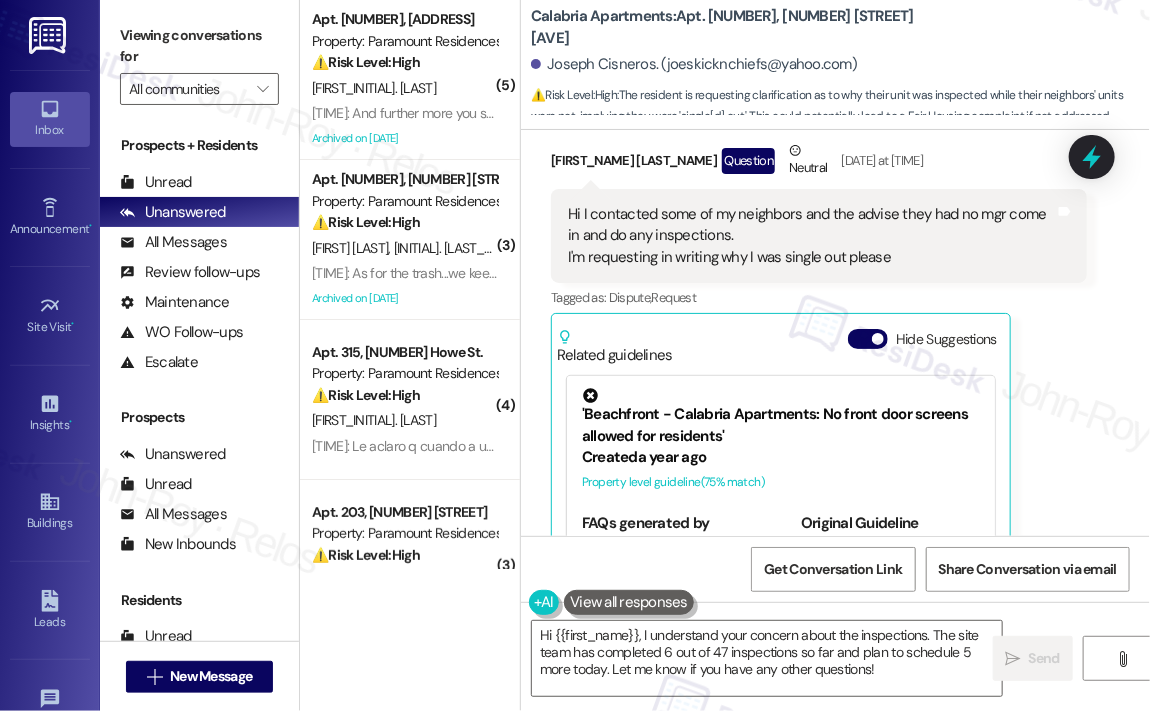 click on "Joseph Cisneros. (joeskicknchiefs@yahoo.com)" at bounding box center [840, 65] 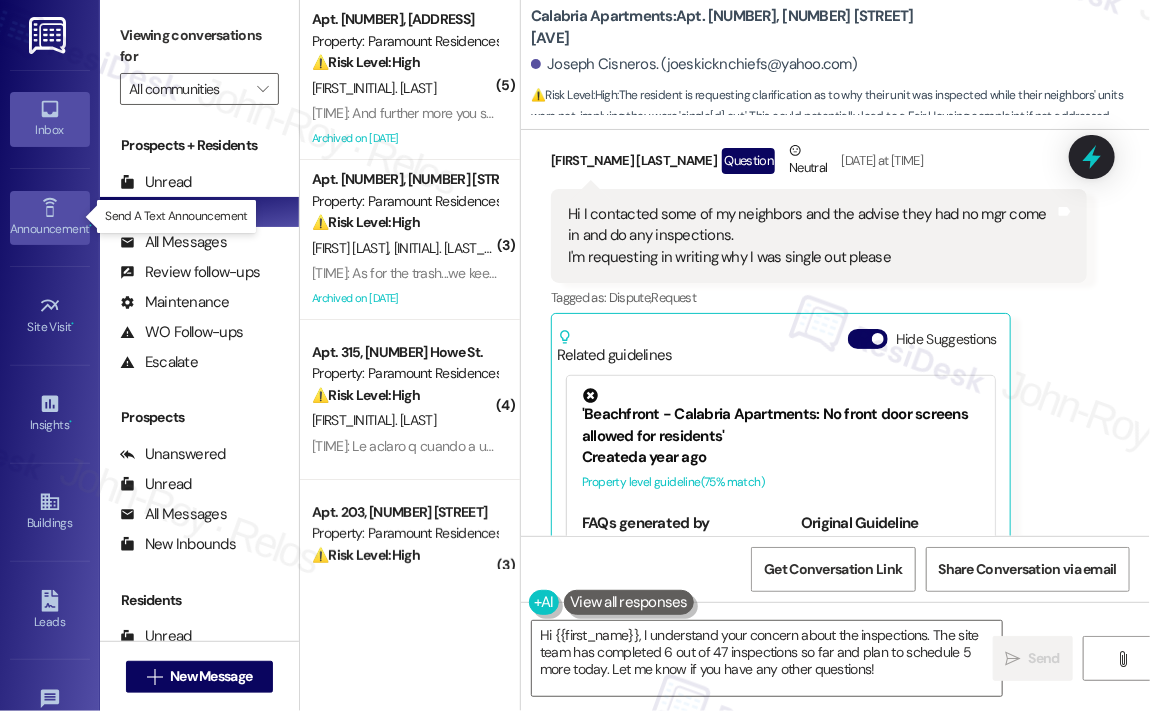 click 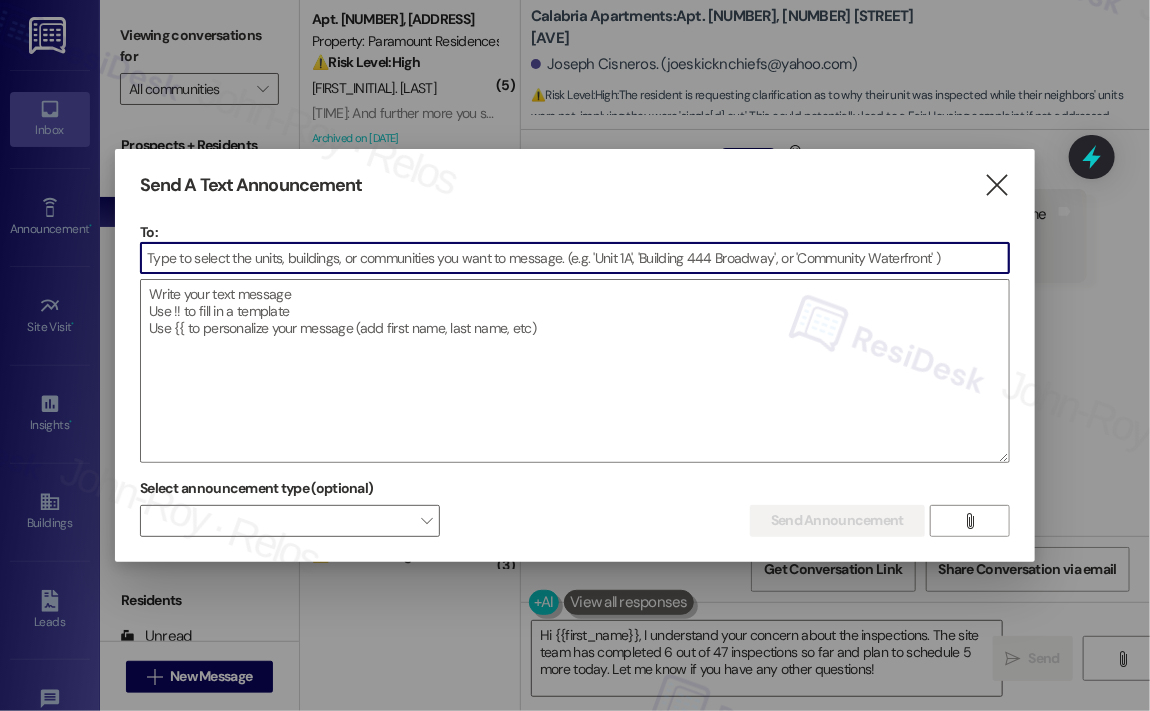 click at bounding box center [575, 258] 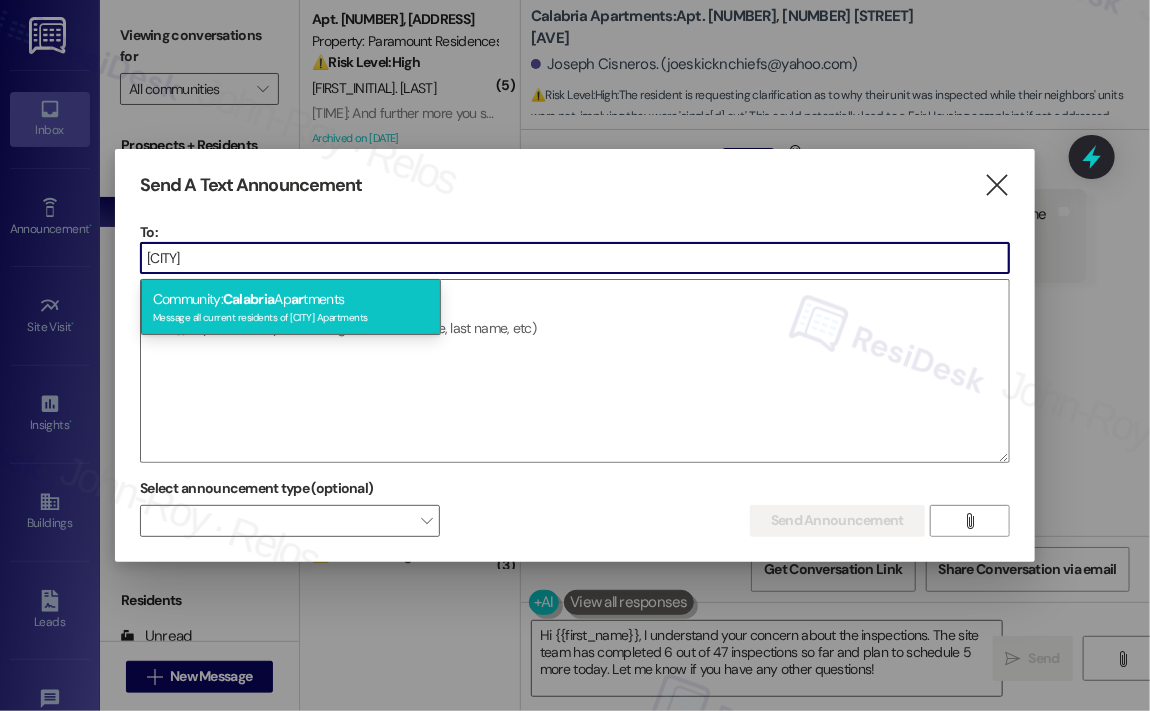 type on "[CITY]" 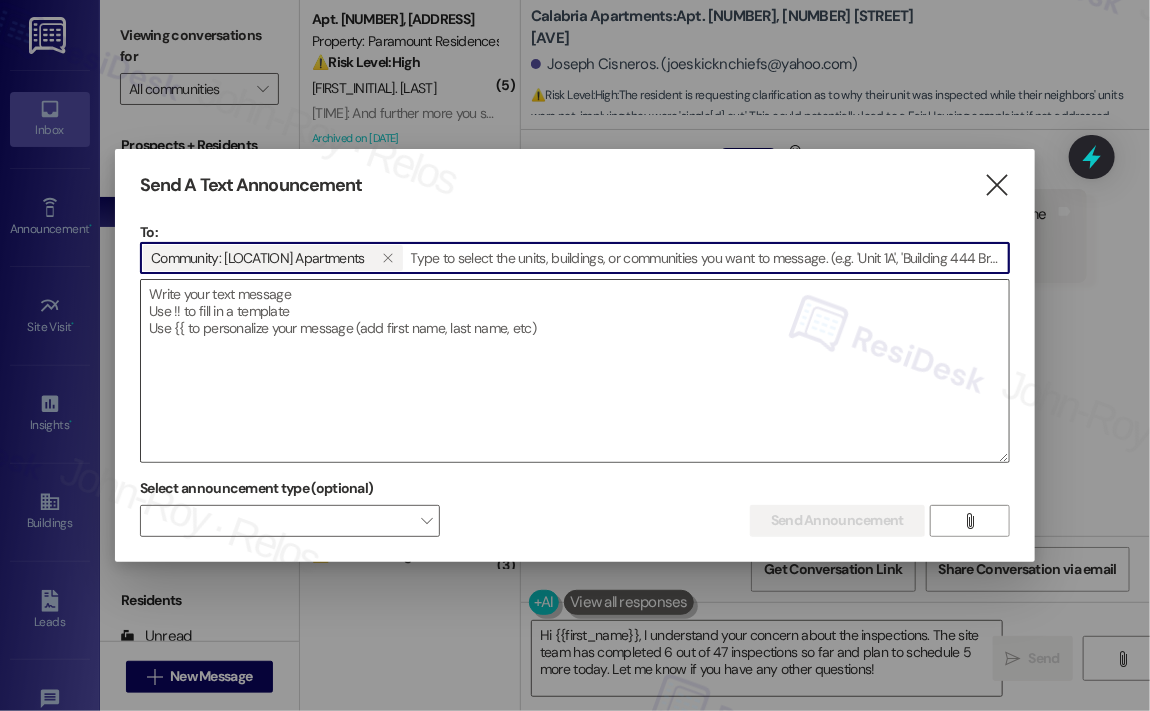 click at bounding box center (575, 371) 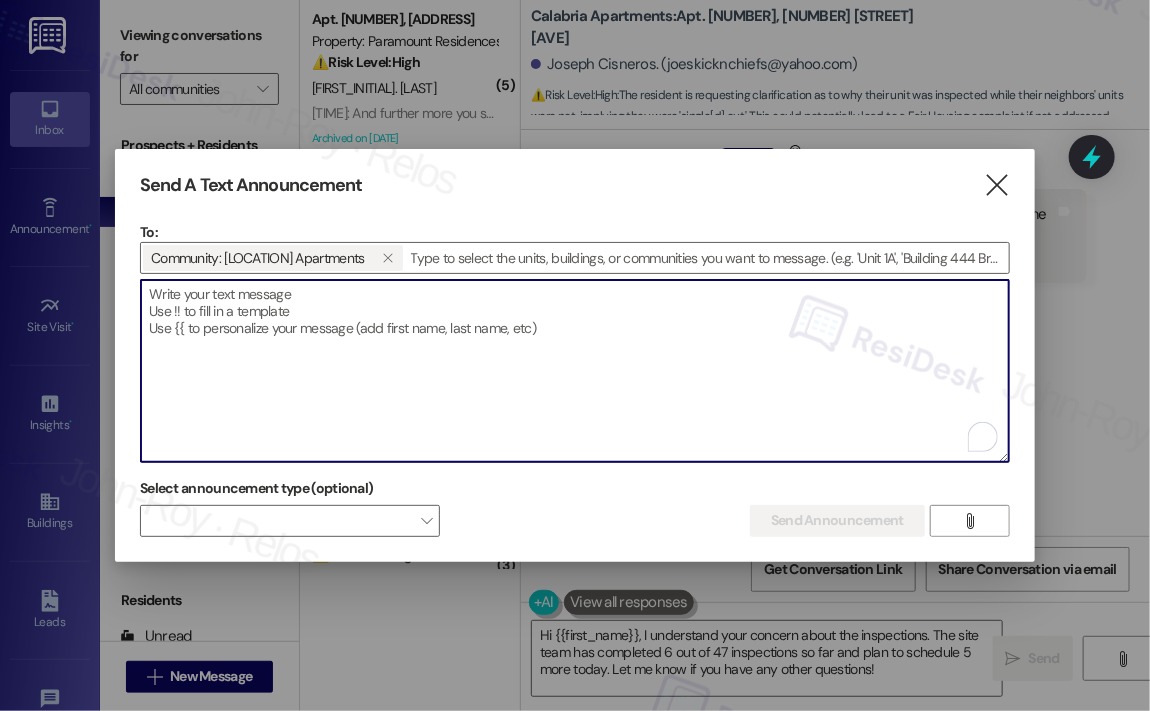 paste on "Hi [FIRST_NAME],
Please be advised that we have a scheduled plumbing repair on Monday, August 4th, between 8:00 AM and 9:00 AM.
Water service will be temporarily shut off for approximately 20–30 minutes during this time.
We appreciate your patience and understanding as we complete this maintenance.
– Management Team" 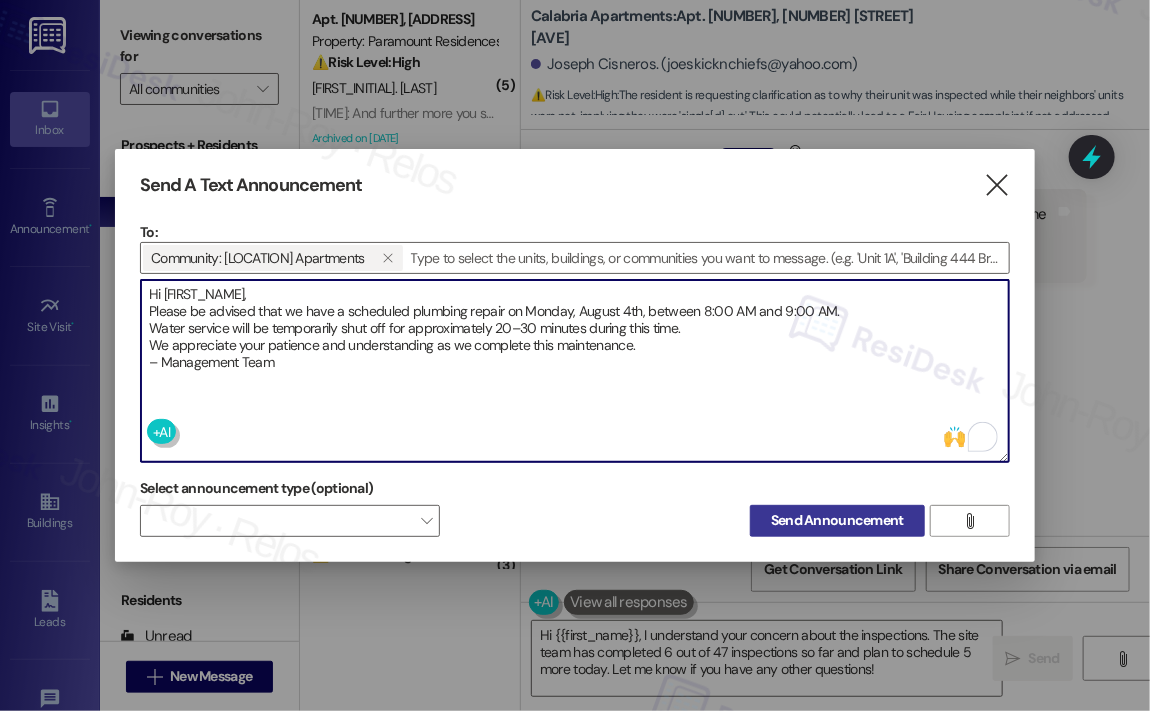 type on "Hi [FIRST_NAME],
Please be advised that we have a scheduled plumbing repair on Monday, August 4th, between 8:00 AM and 9:00 AM.
Water service will be temporarily shut off for approximately 20–30 minutes during this time.
We appreciate your patience and understanding as we complete this maintenance.
– Management Team" 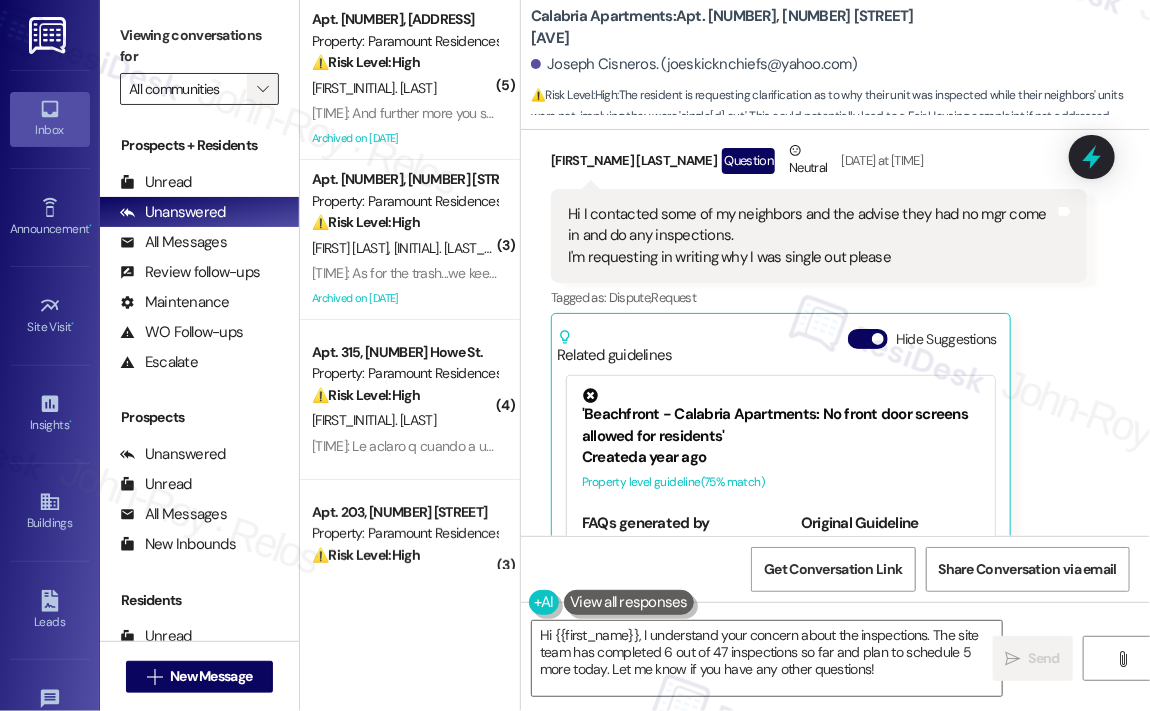 click on "" at bounding box center (262, 89) 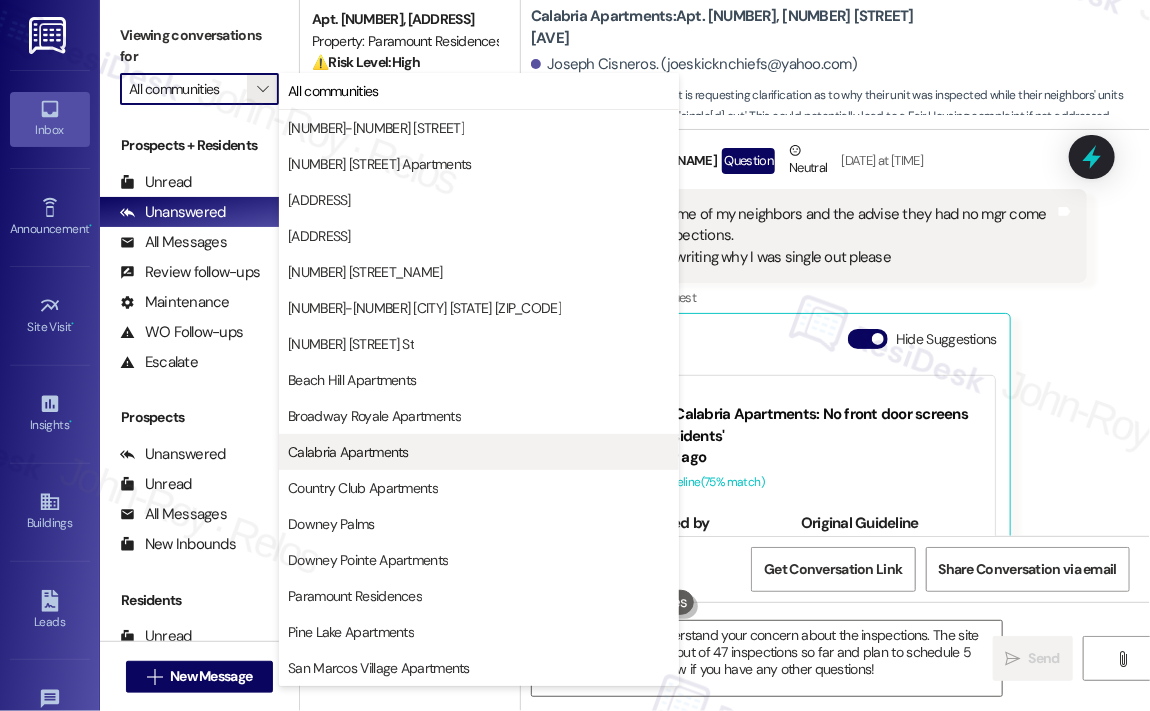 click on "Calabria Apartments" at bounding box center (348, 452) 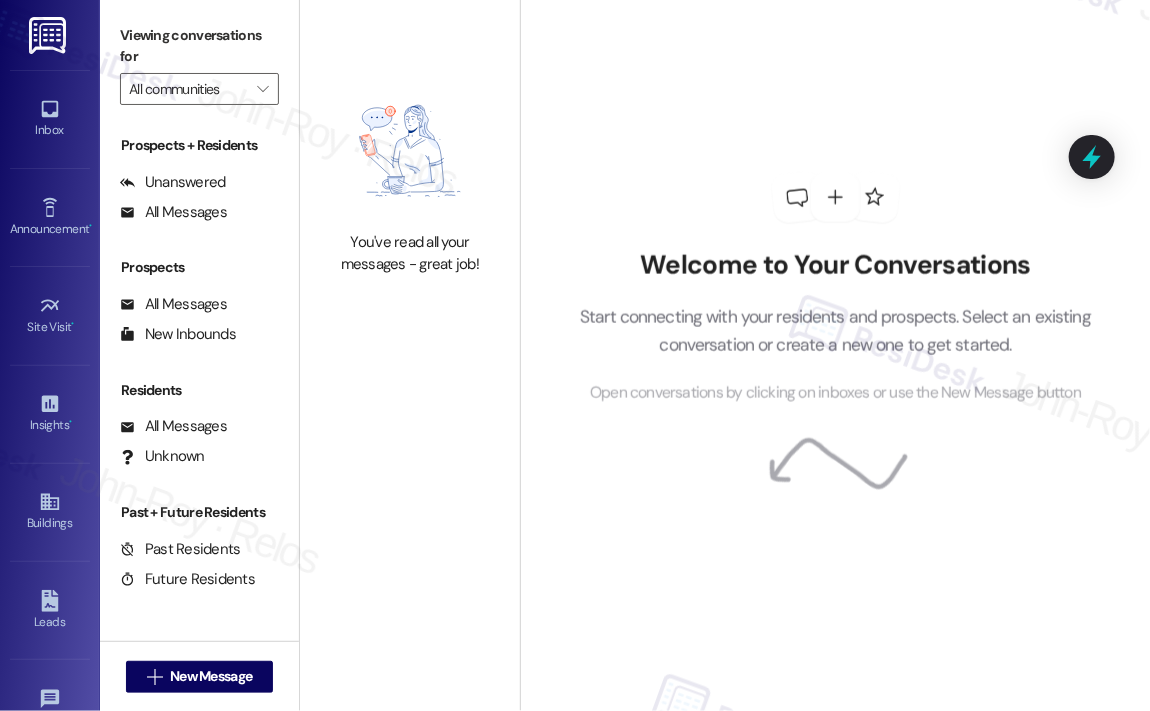 type on "Calabria Apartments" 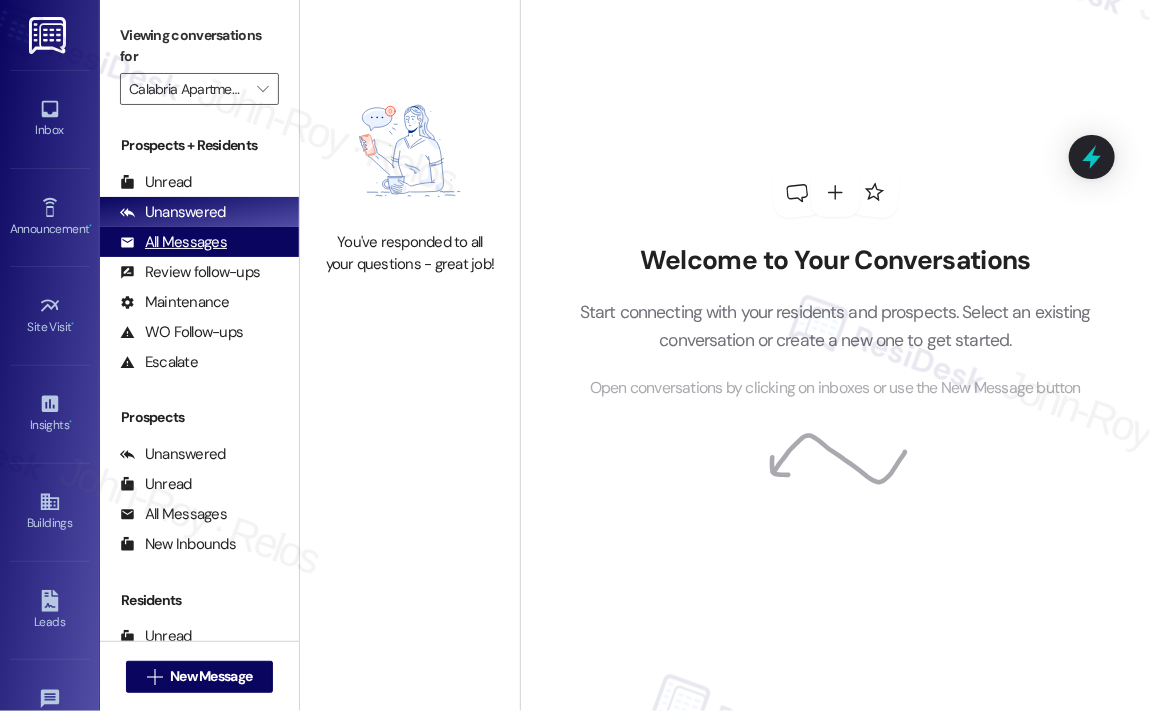click on "All Messages" at bounding box center (173, 242) 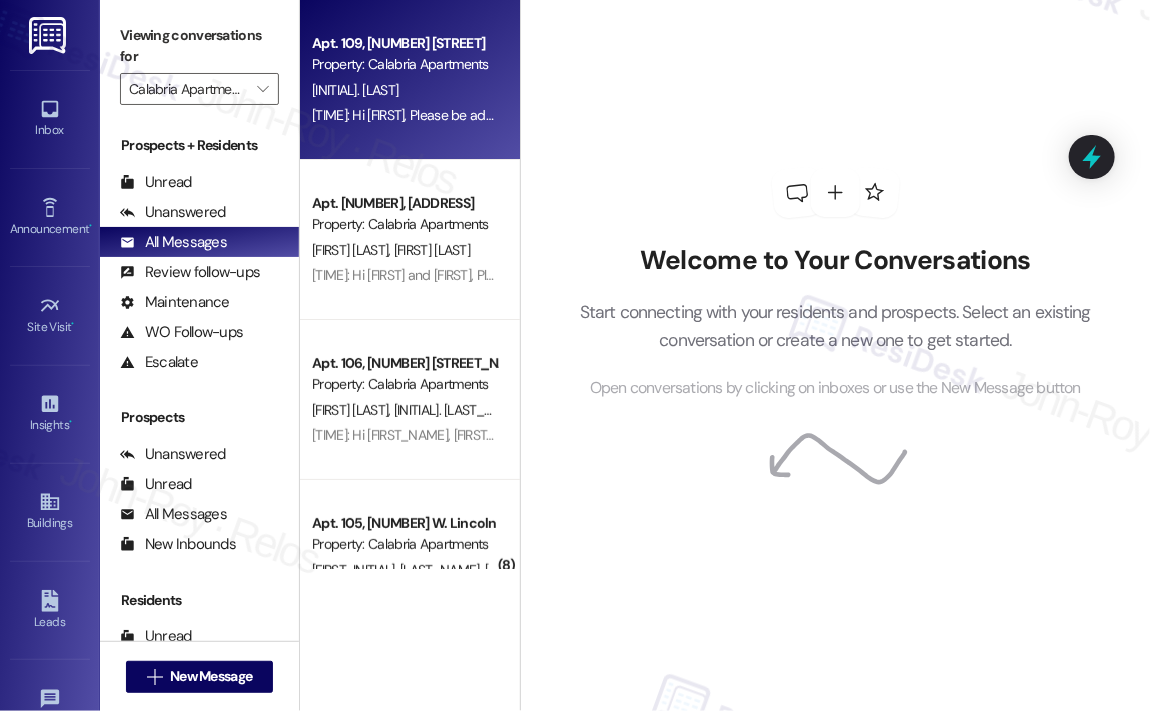 click on "Apt. [NUMBER], [NUMBER] [STREET_NAME] Property: [CITY] Apartments [FIRST_NAME] [LAST_NAME] [TIME]: Hi [FIRST_NAME],
Please be advised that we have a scheduled plumbing repair on Monday, [MONTH] [DAY], between [TIME] and [TIME].
Water service will be temporarily shut off for approximately [NUMBER]–[NUMBER] minutes during this time.
We appreciate your patience and understanding as we complete this maintenance.
– Management Team [TIME]: Hi [FIRST_NAME],
Please be advised that we have a scheduled plumbing repair on Monday, [MONTH] [DAY], between [TIME] and [TIME].
Water service will be temporarily shut off for approximately [NUMBER]–[NUMBER] minutes during this time.
We appreciate your patience and understanding as we complete this maintenance.
– Management Team" at bounding box center (410, 80) 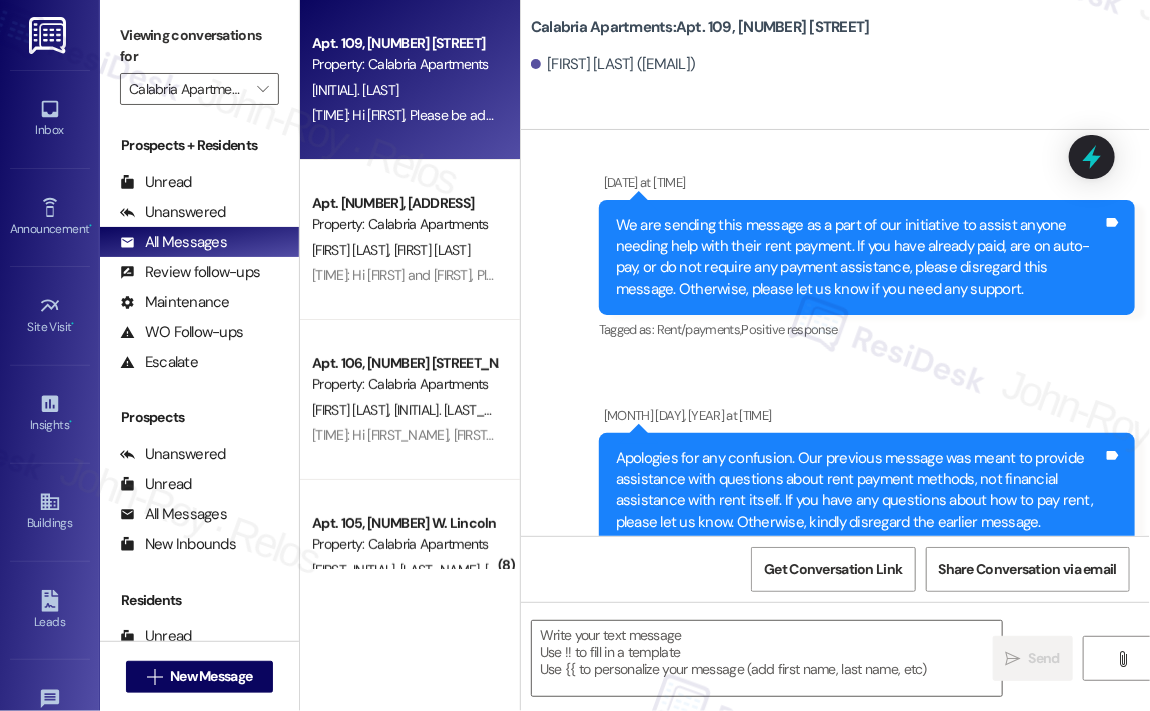 type on "Fetching suggested responses. Please feel free to read through the conversation in the meantime." 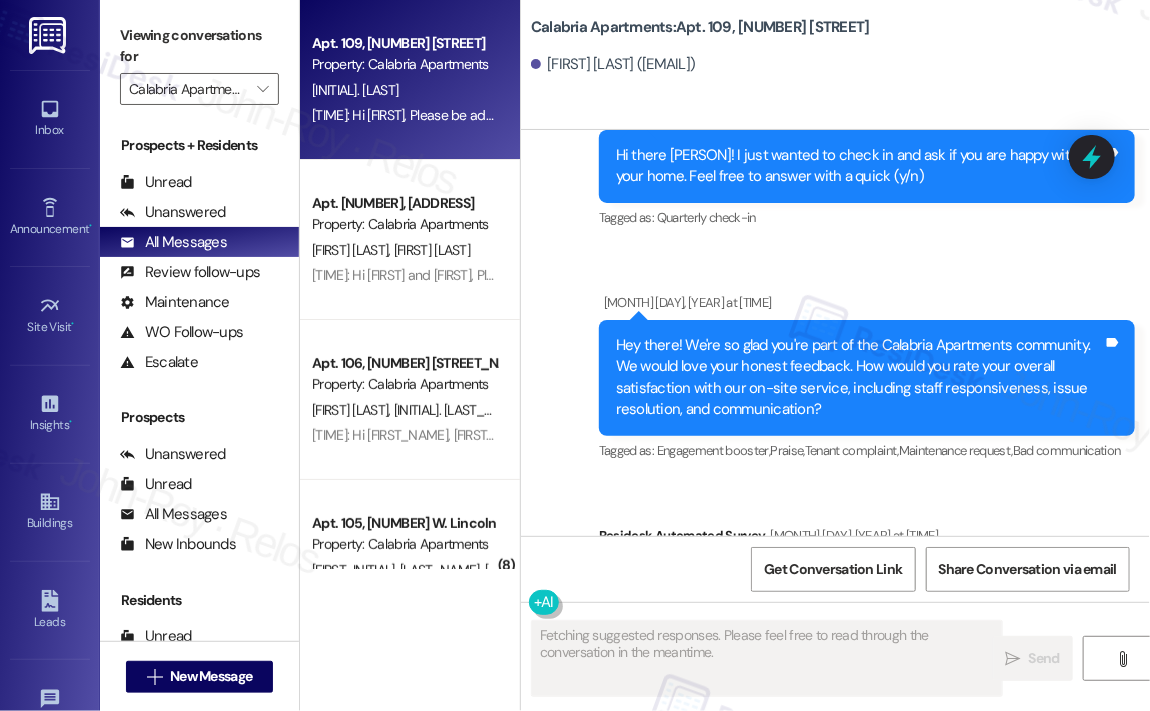 type 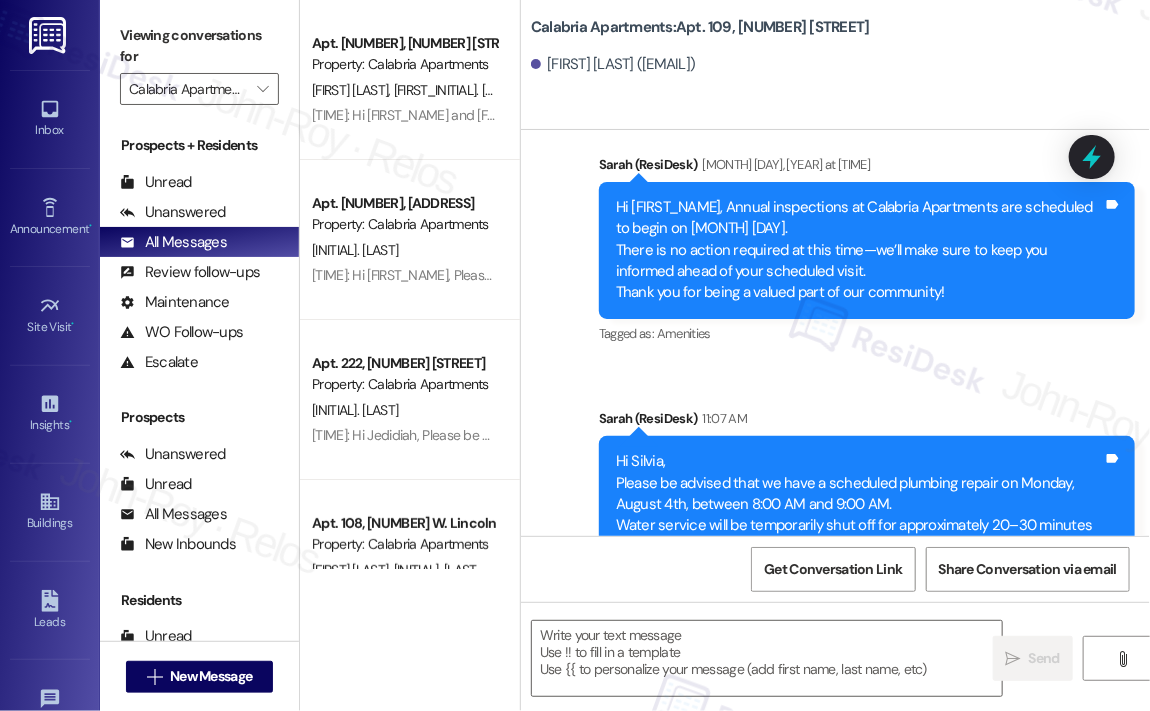 scroll, scrollTop: 9453, scrollLeft: 0, axis: vertical 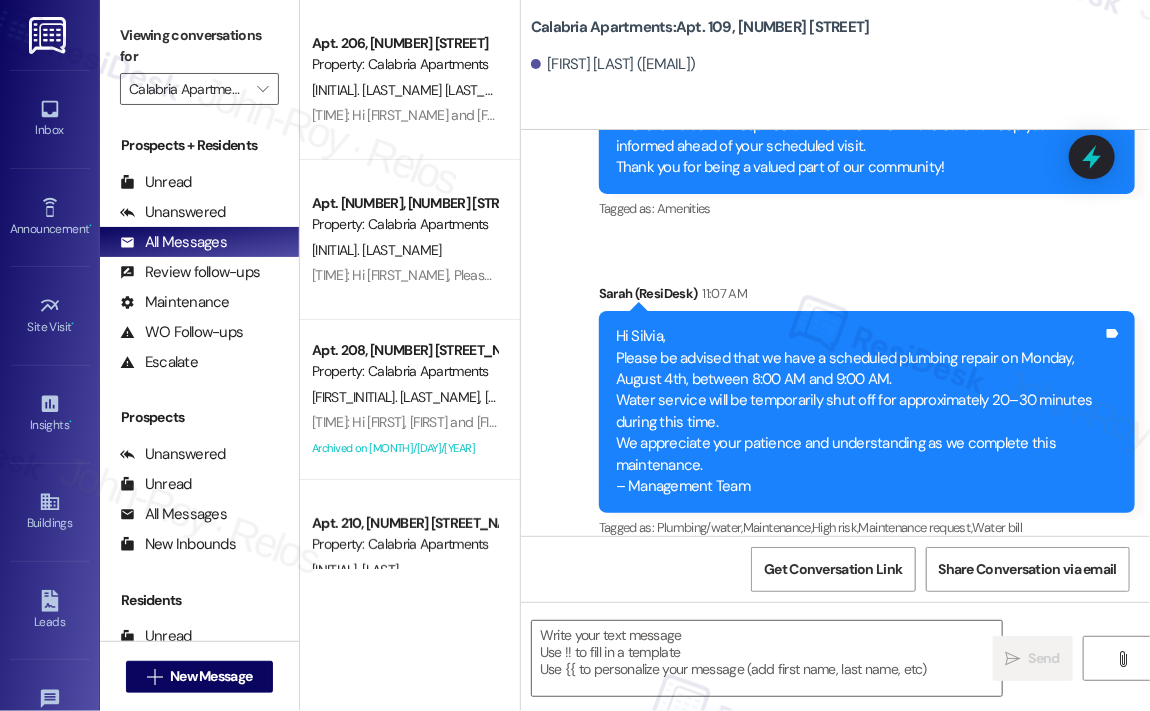 click on "Sent via SMS [DATE] at [TIME] Thank you for informing us that you're unhappy with your home. We strive to provide the best living experience for our residents.
Is there anything specific that we can improve upon? Tags and notes Tagged as:   Tenant complaint ,  Click to highlight conversations about Tenant complaint Complaint Click to highlight conversations about Complaint Announcement, sent via SMS [FIRST]   (ResiDesk) [DATE] at [TIME] Hi [FIRST]!
We want to let you know about a water outage due to an emergency repair at [ADDRESS]. Our team is working hard to resolve the issue, and we expect it to be fixed within an hour.
Thank you for your patience and understanding!
Warm regards,
Calabria Apartments Tags and notes Tagged as:   Plumbing/water ,  Click to highlight conversations about Plumbing/water High risk ,  Click to highlight conversations about High risk Water bill Click to highlight conversations about Water bill Announcement, sent via SMS [FIRST]   (ResiDesk)   ,  ," at bounding box center (835, -1966) 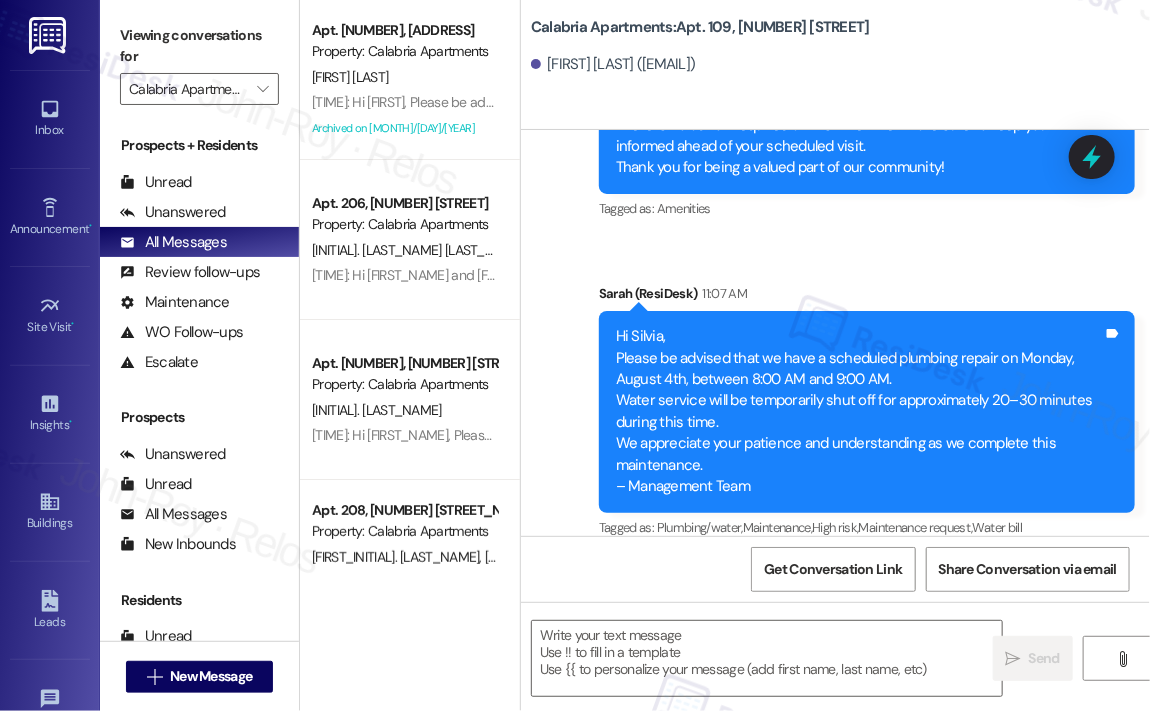 click on "Announcement, sent via SMS [FIRST] (ResiDesk) [DATE] at [TIME] Hi [FIRST], Annual inspections at Calabria Apartments are scheduled to begin on [DATE].
There is no action required at this time—we’ll make sure to keep you informed ahead of your scheduled visit.
Thank you for being a valued part of our community! Tags and notes Tagged as:   Amenities Click to highlight conversations about Amenities" at bounding box center (867, 126) 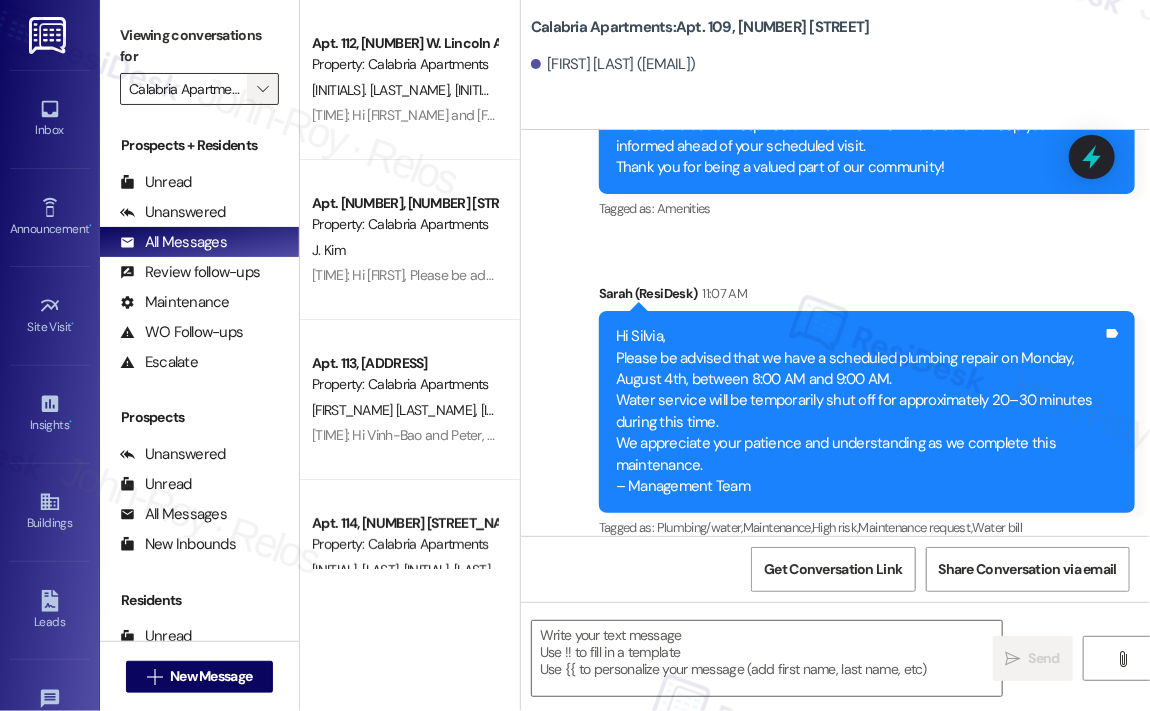 click on "" at bounding box center (262, 89) 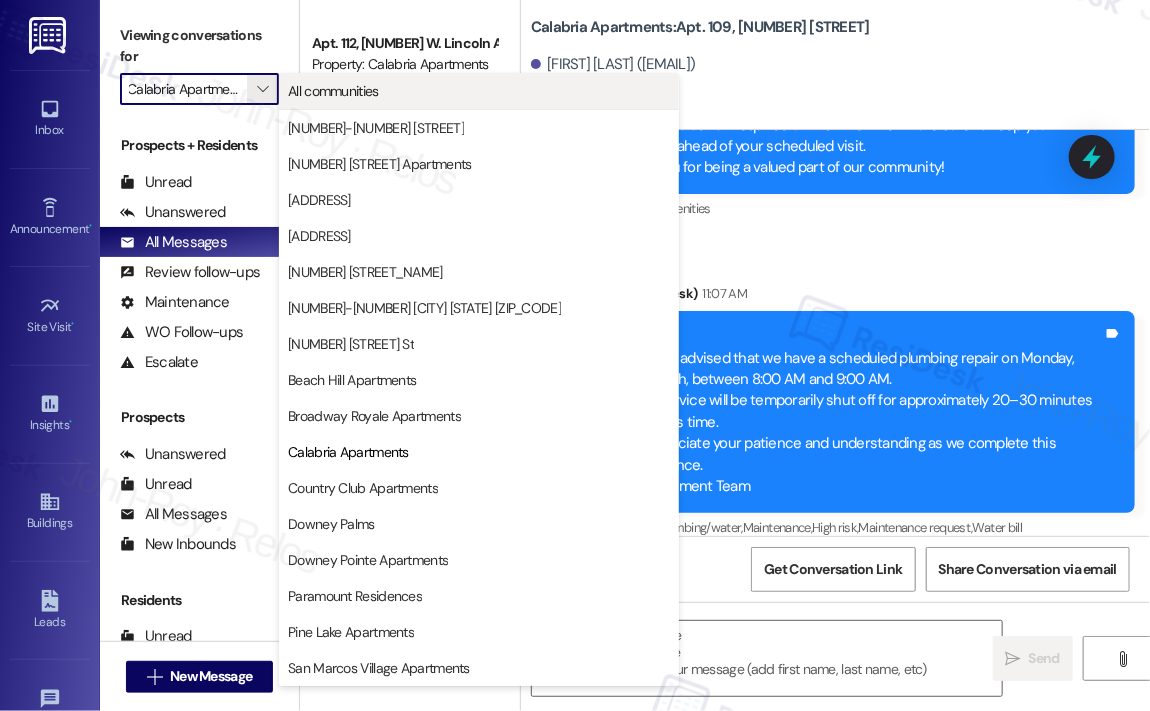 click on "All communities" at bounding box center [333, 91] 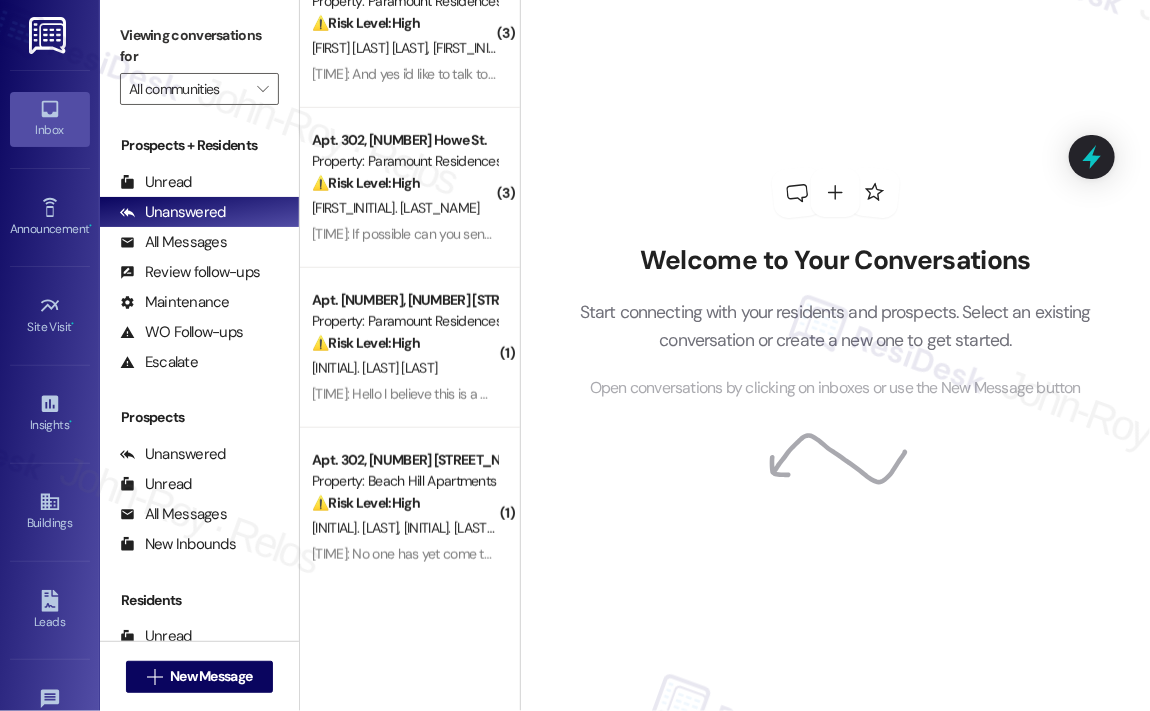 scroll, scrollTop: 551, scrollLeft: 0, axis: vertical 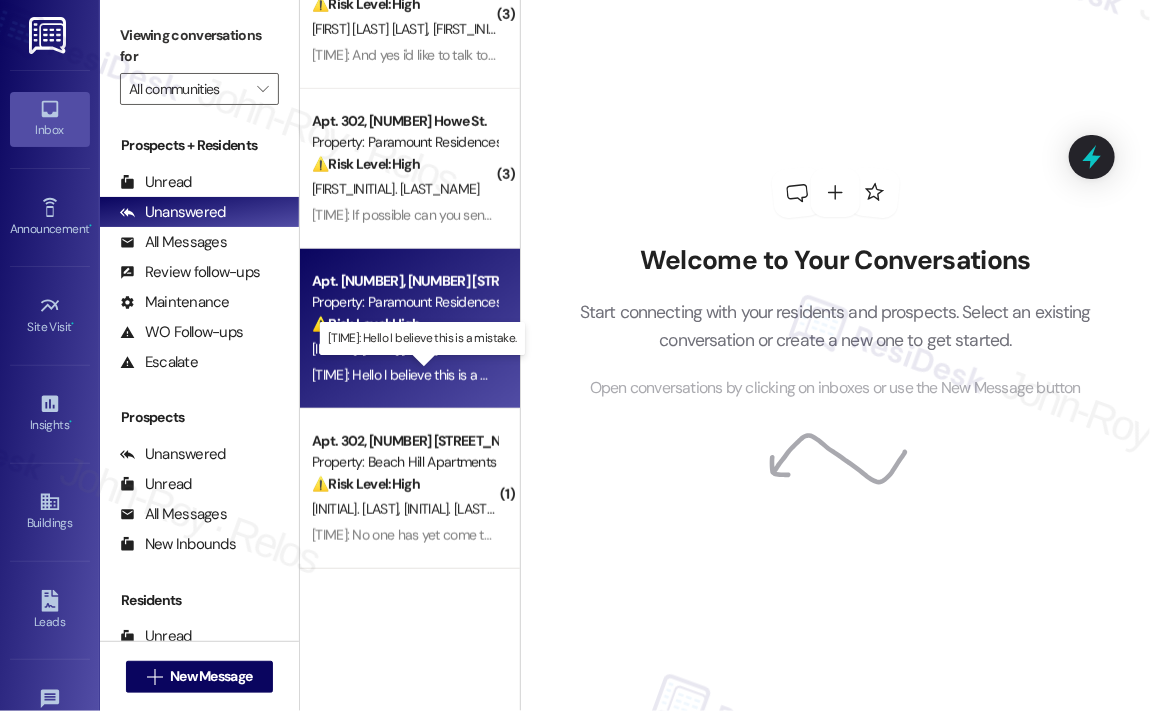 click on "11:01 AM: Hello I believe this is a mistake. 11:01 AM: Hello I believe this is a mistake." at bounding box center [419, 375] 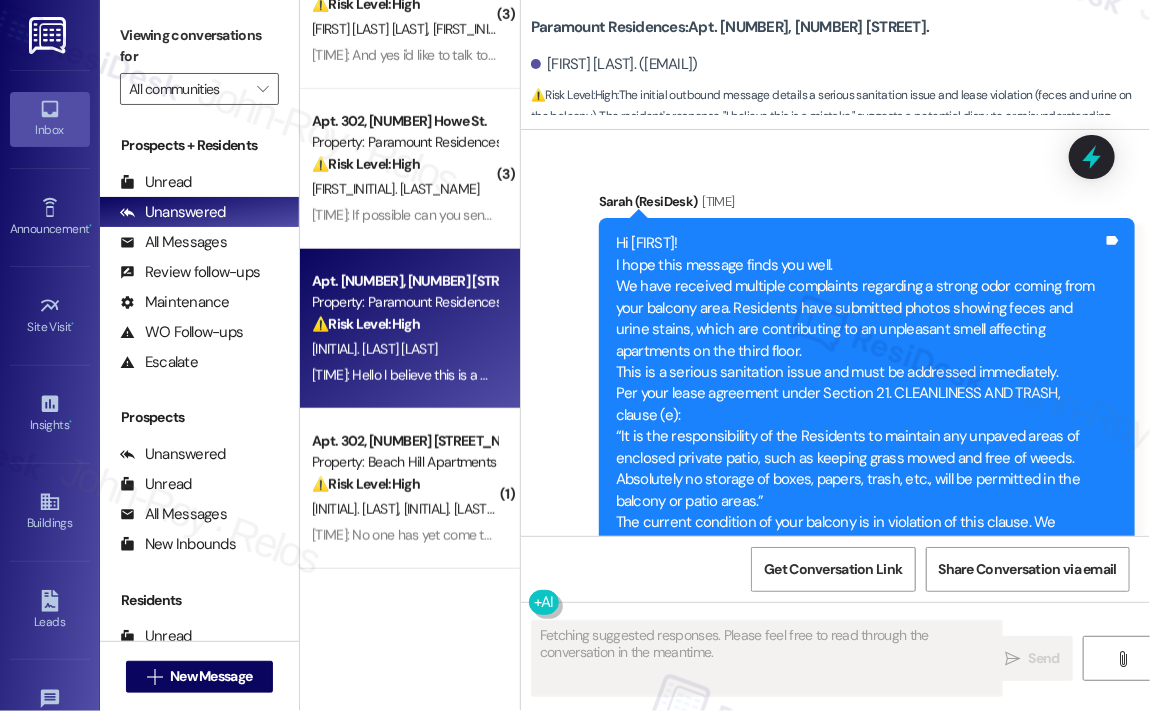 scroll, scrollTop: 1767, scrollLeft: 0, axis: vertical 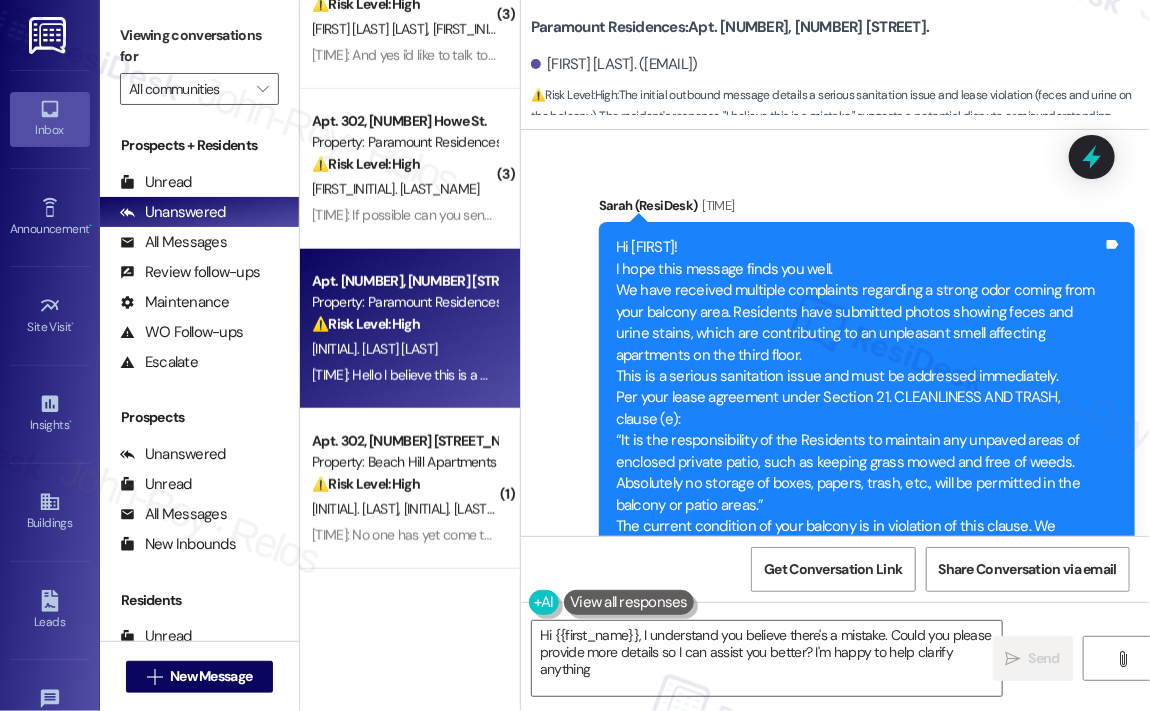 type on "Hi {{first_name}}, I understand you believe there's a mistake. Could you please provide more details so I can assist you better? I'm happy to help clarify anything!" 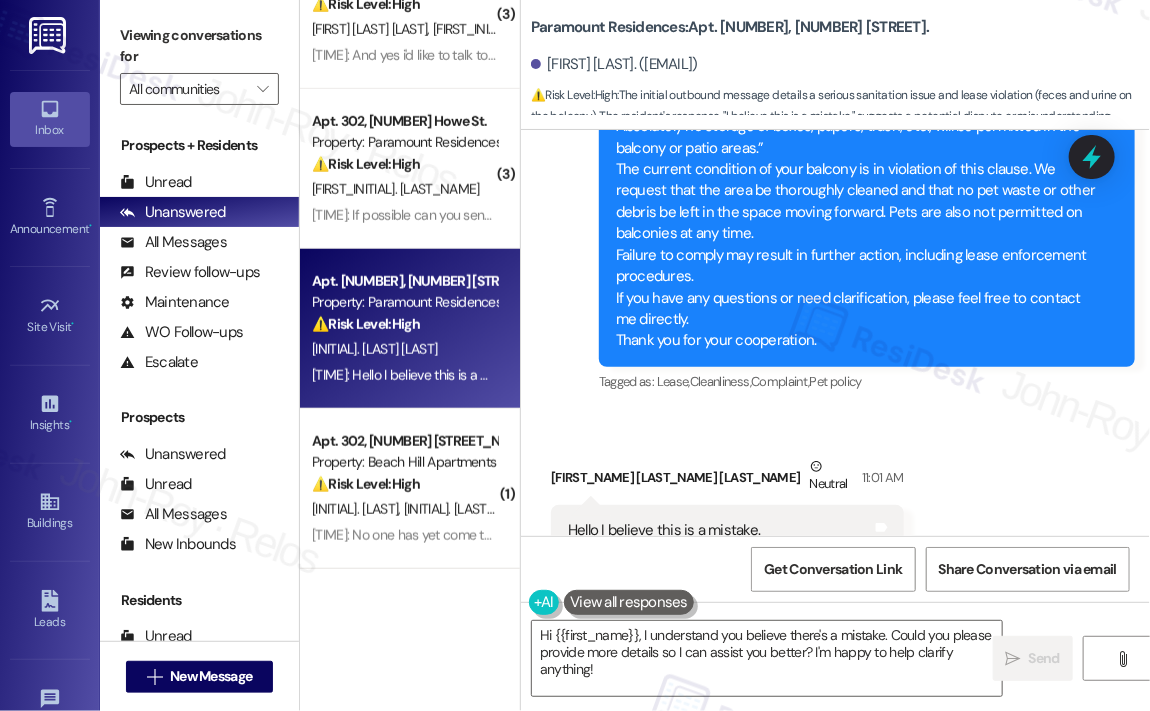 scroll, scrollTop: 2168, scrollLeft: 0, axis: vertical 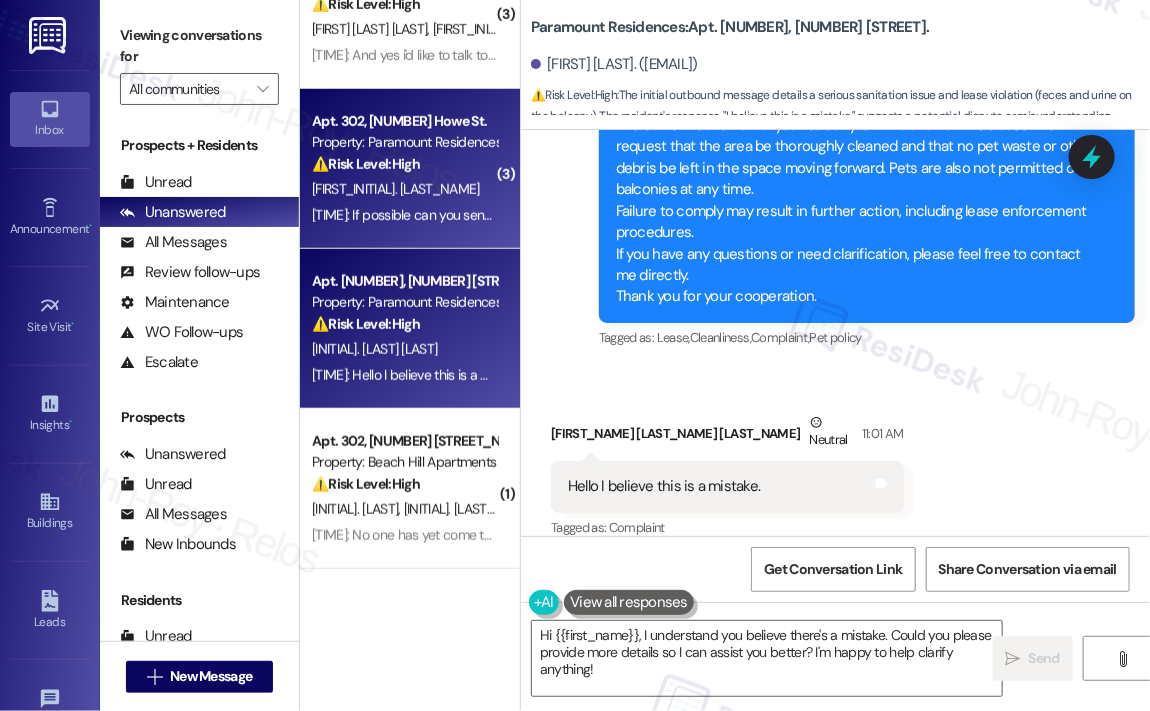 click on "[TIME]: If possible can you send me the photos [TIME]: If possible can you send me the photos" at bounding box center [446, 215] 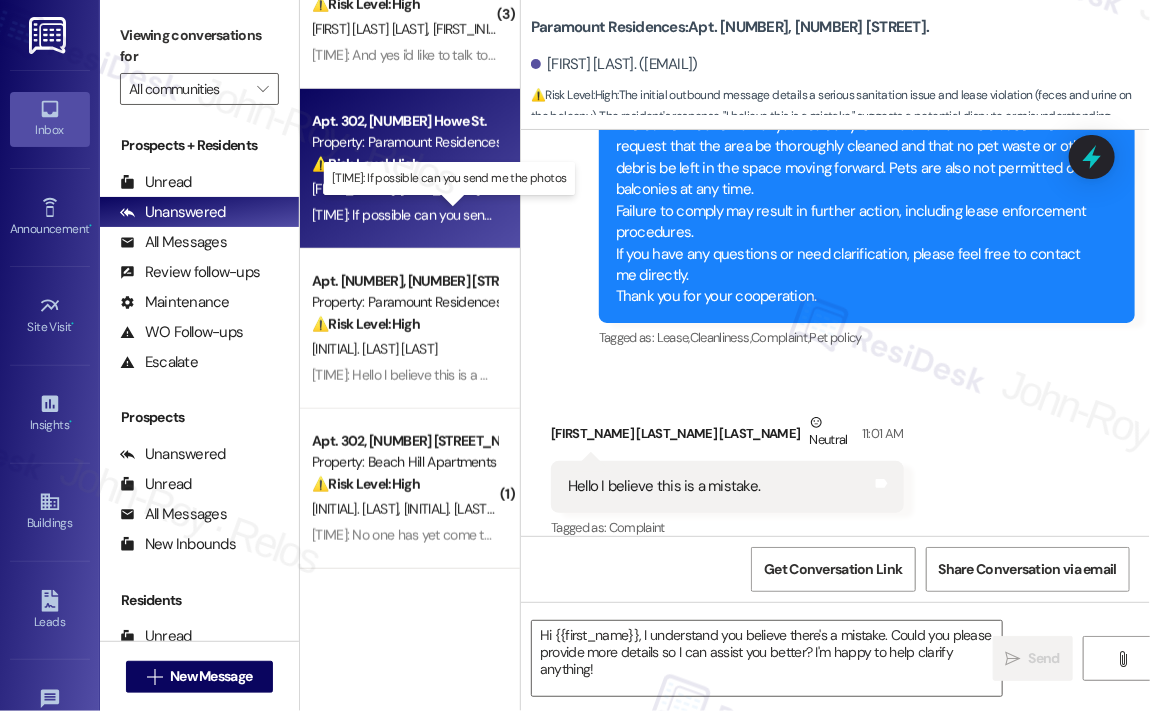 type on "Fetching suggested responses. Please feel free to read through the conversation in the meantime." 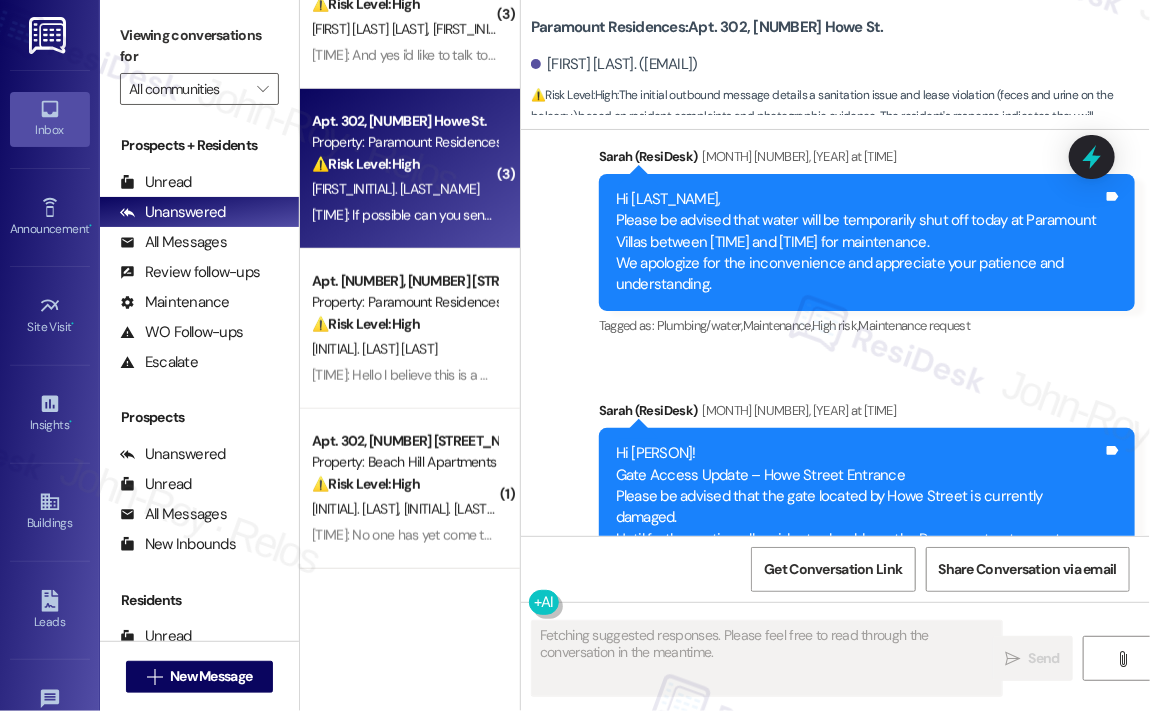 scroll, scrollTop: 14239, scrollLeft: 0, axis: vertical 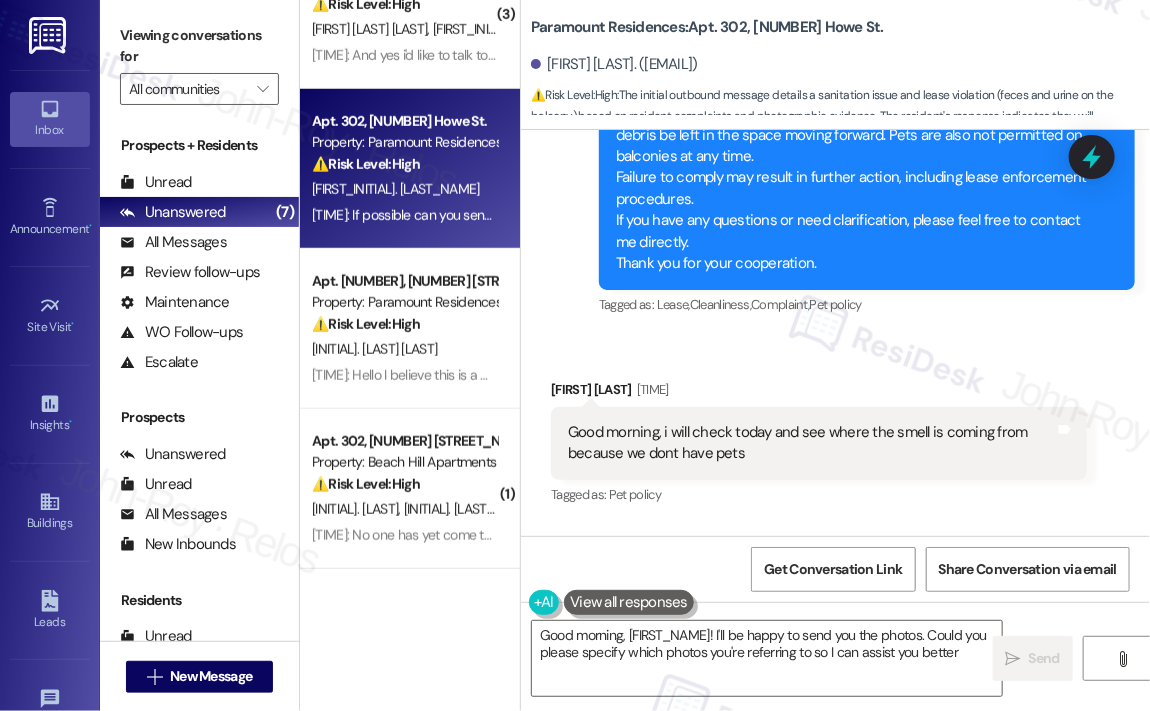 type on "Good morning, [FIRST_NAME]! I'll be happy to send you the photos. Could you please specify which photos you're referring to so I can assist you better?" 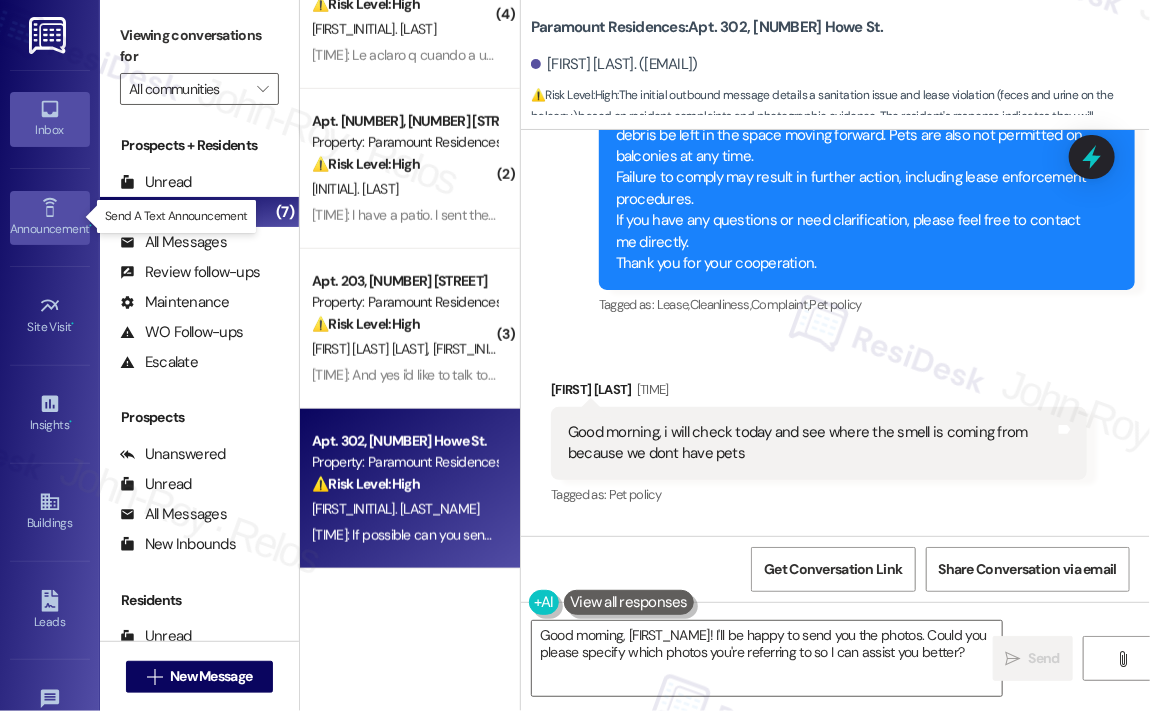 click on "Announcement   •" at bounding box center [50, 229] 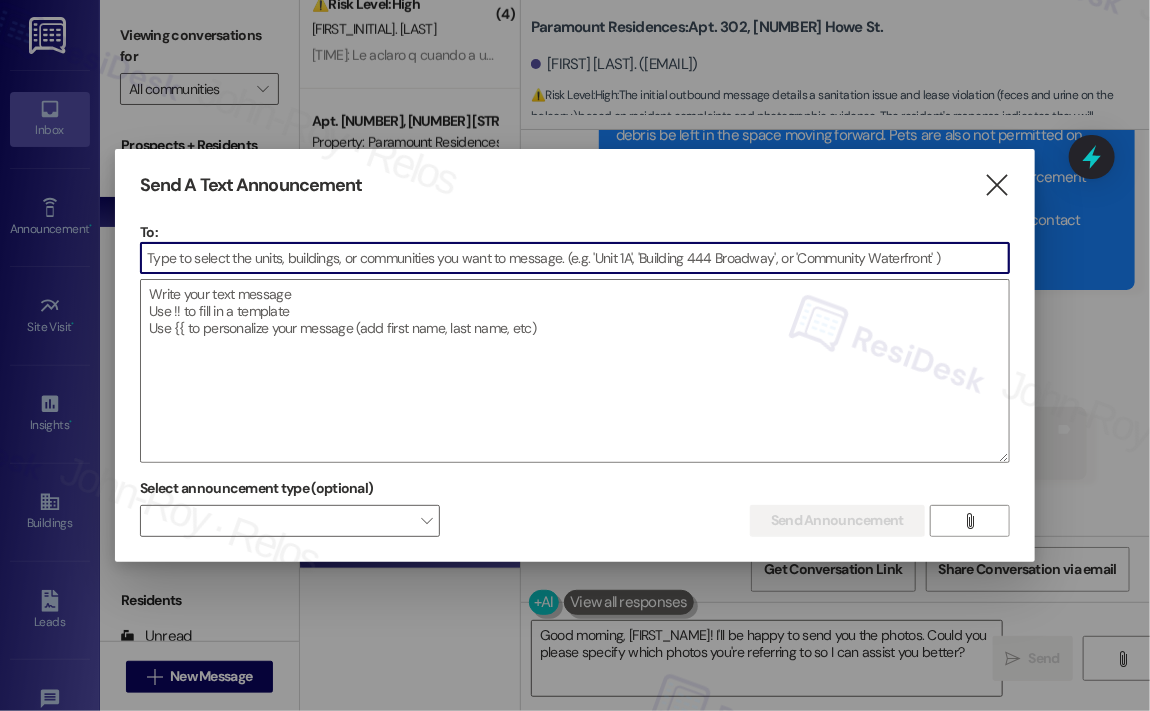click at bounding box center (575, 258) 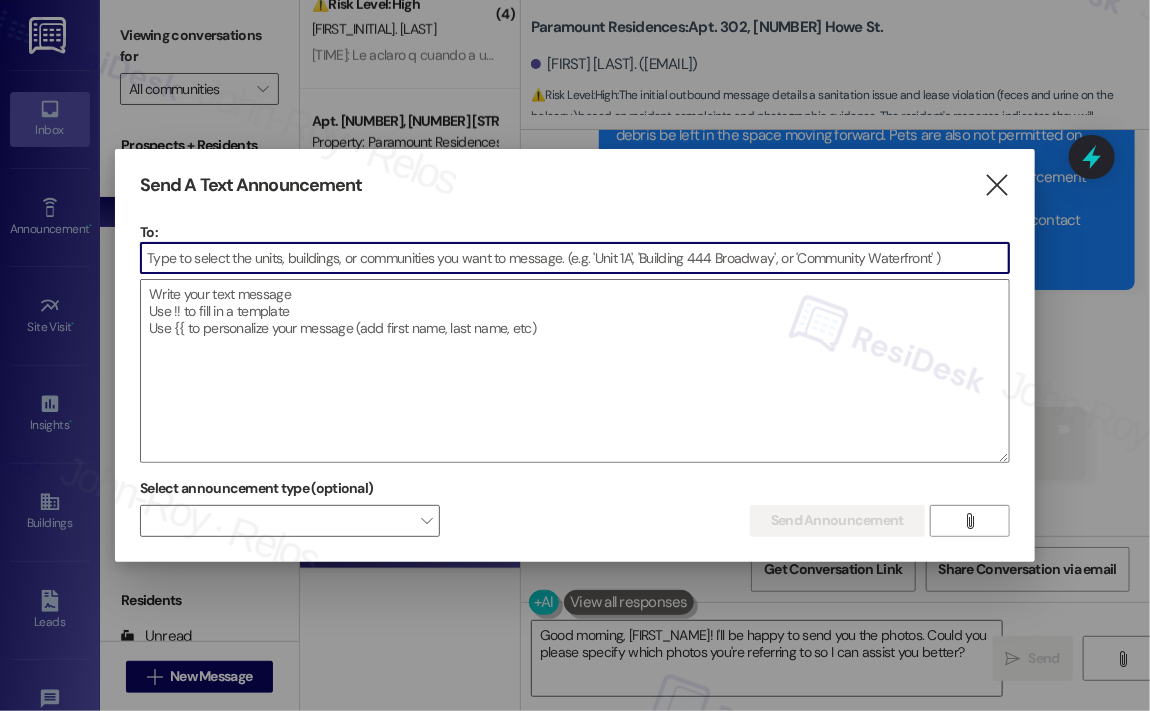 click at bounding box center (575, 258) 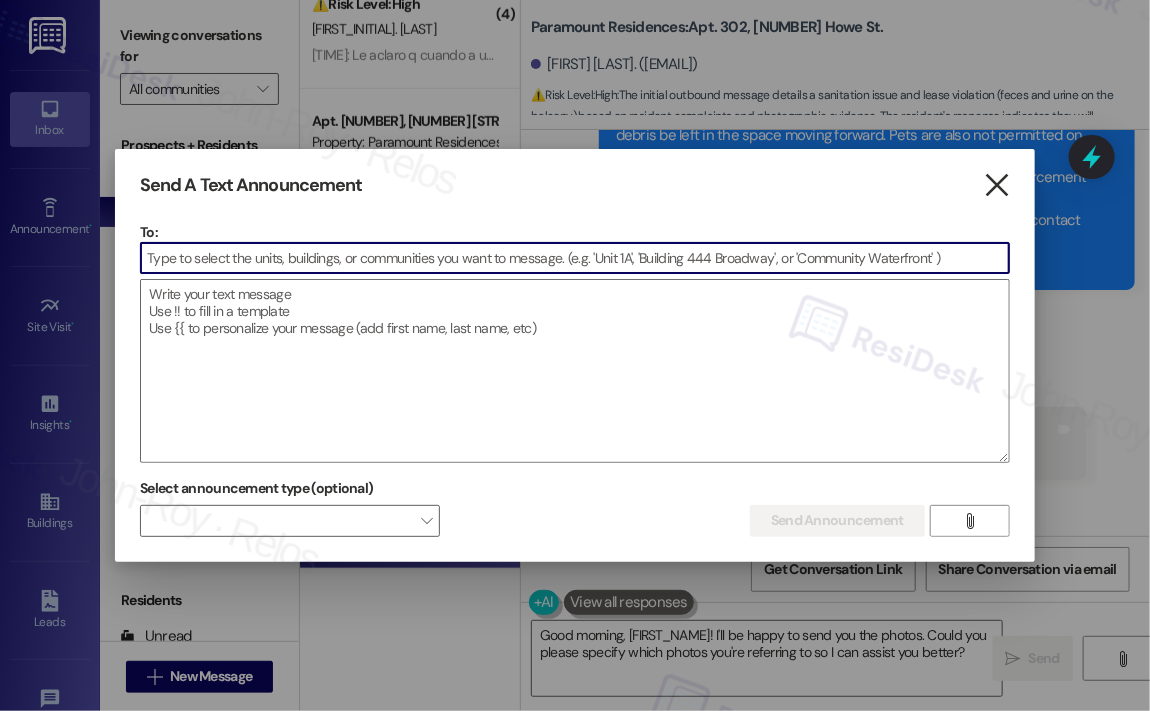click on "" at bounding box center (996, 185) 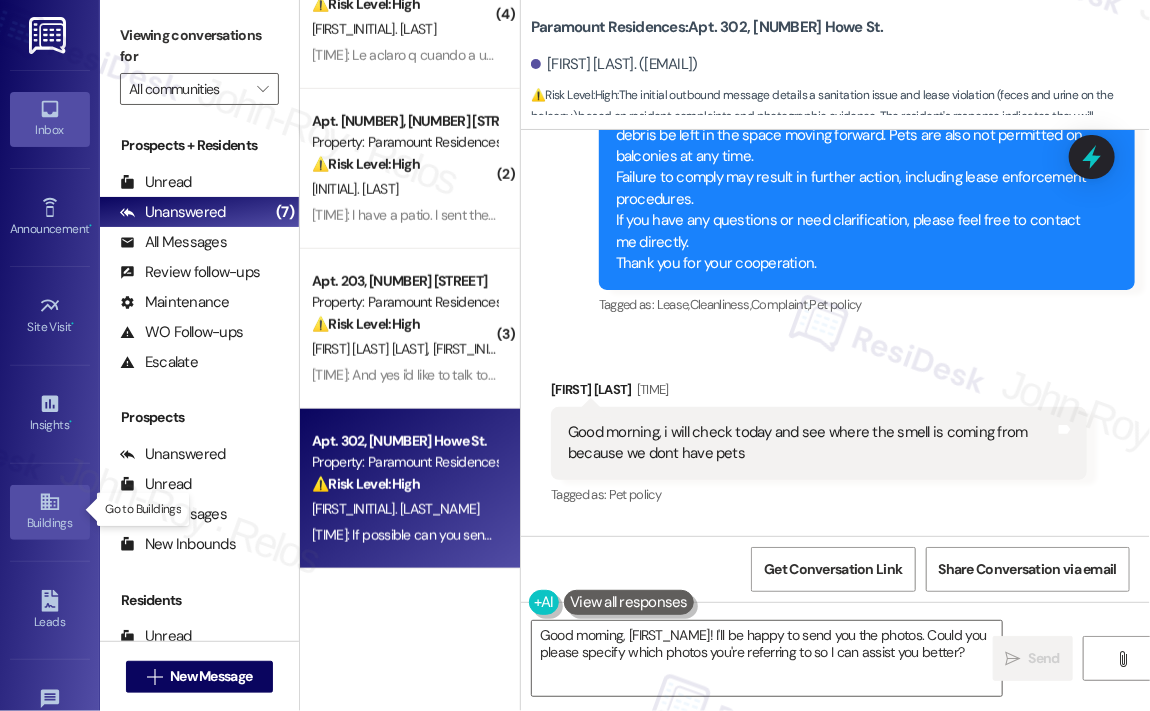 click on "Buildings" at bounding box center [50, 523] 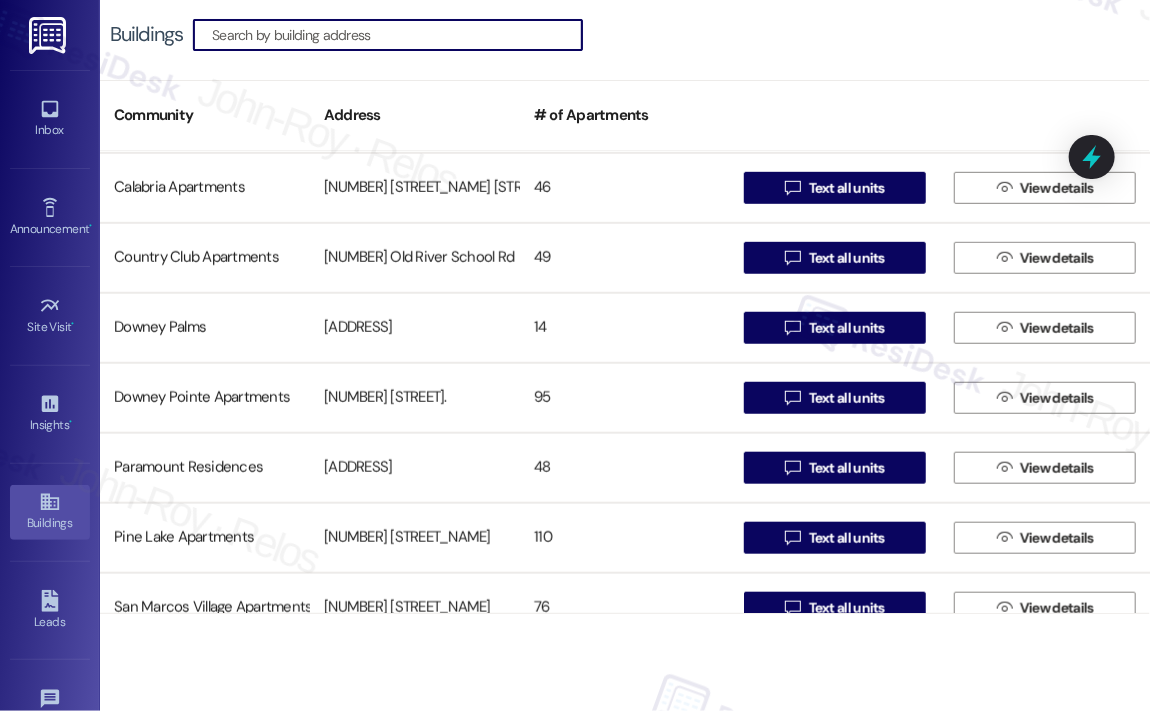 scroll, scrollTop: 657, scrollLeft: 0, axis: vertical 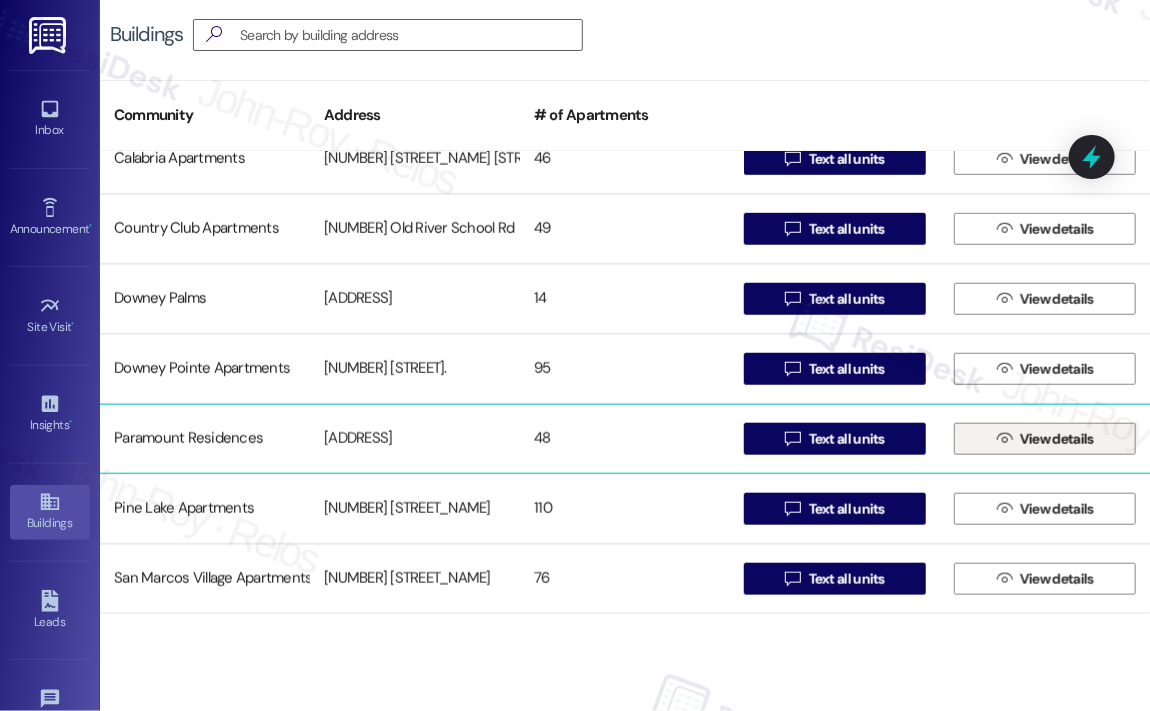 click on "View details" at bounding box center [1057, 439] 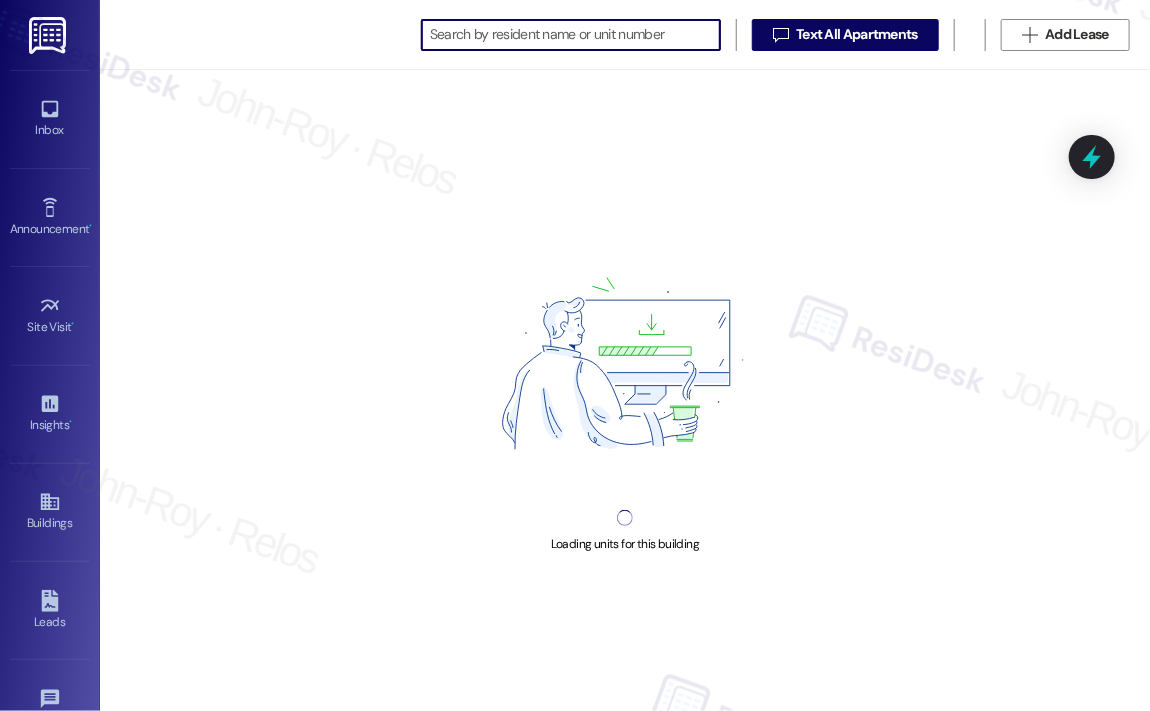 scroll, scrollTop: 0, scrollLeft: 0, axis: both 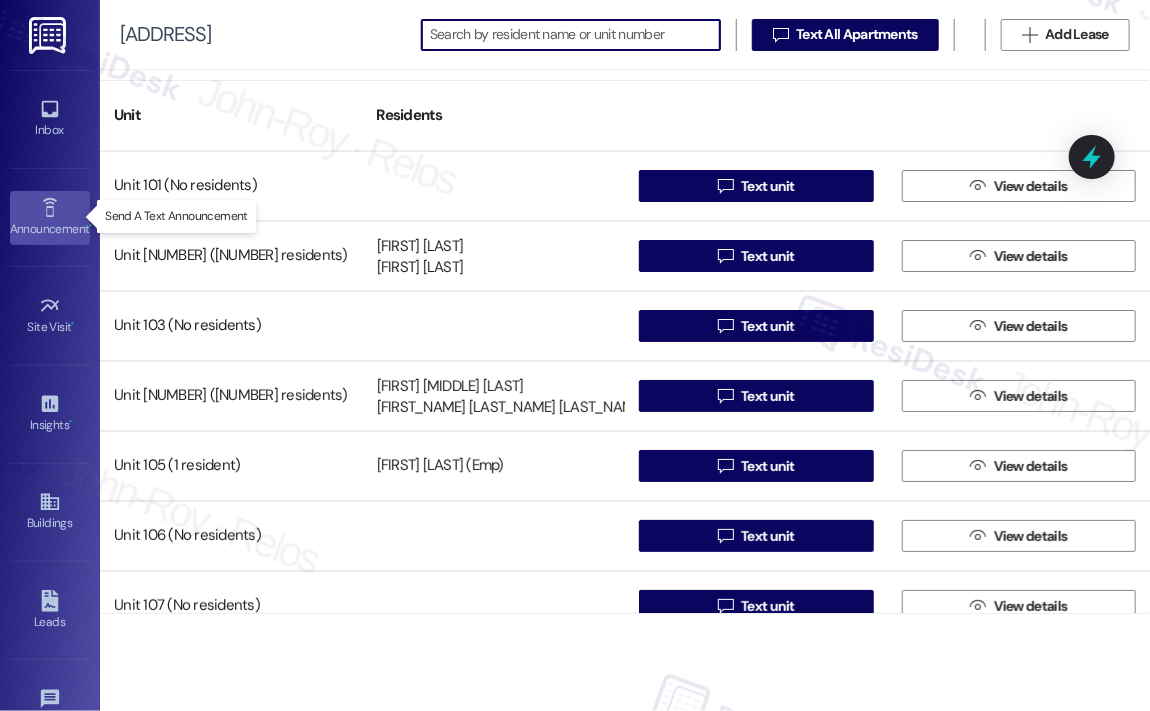 click on "Announcement   •" at bounding box center [50, 229] 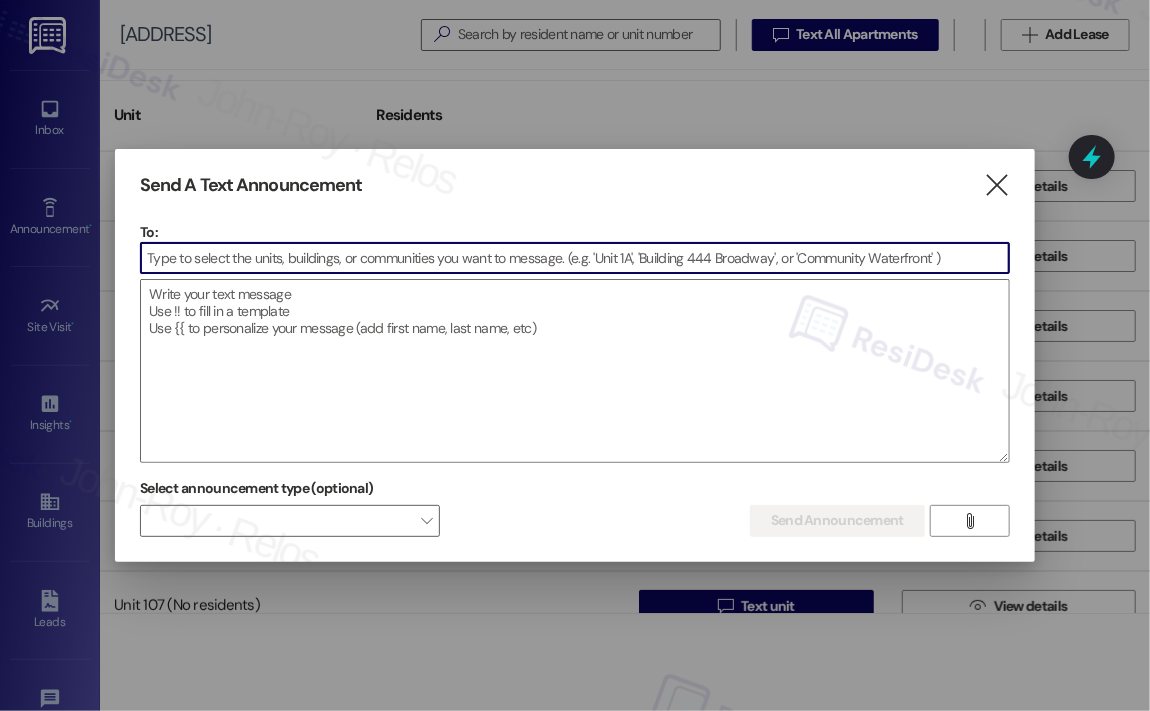 click at bounding box center [575, 258] 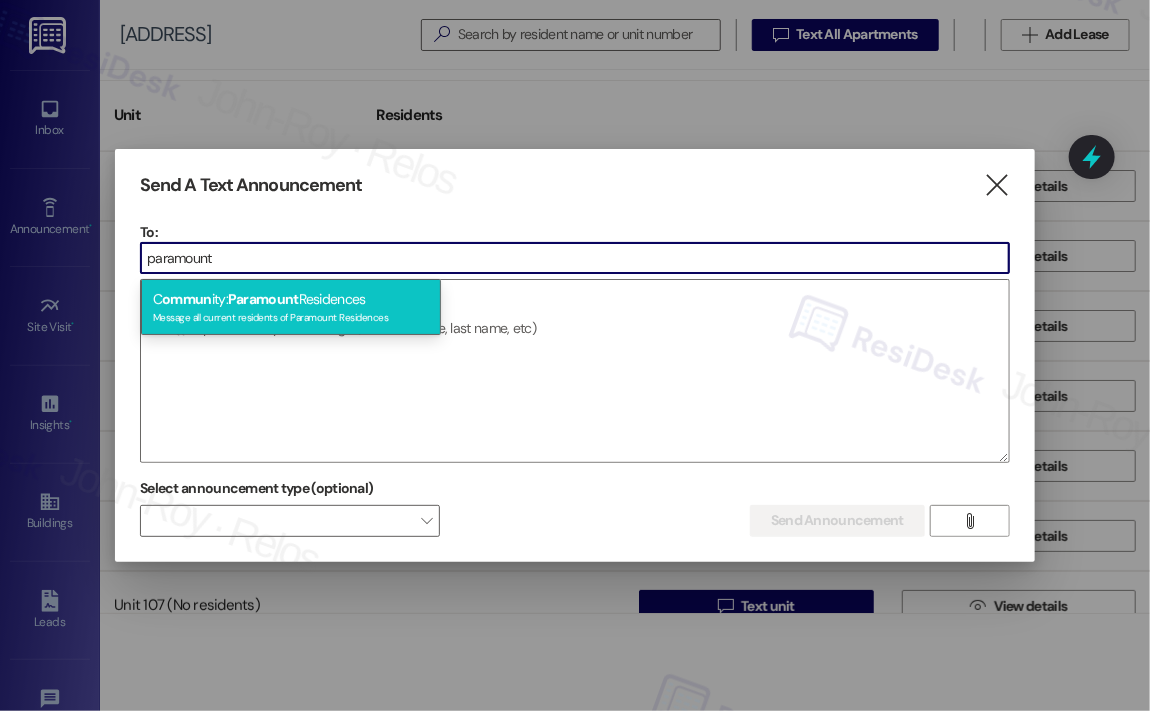 type on "paramount" 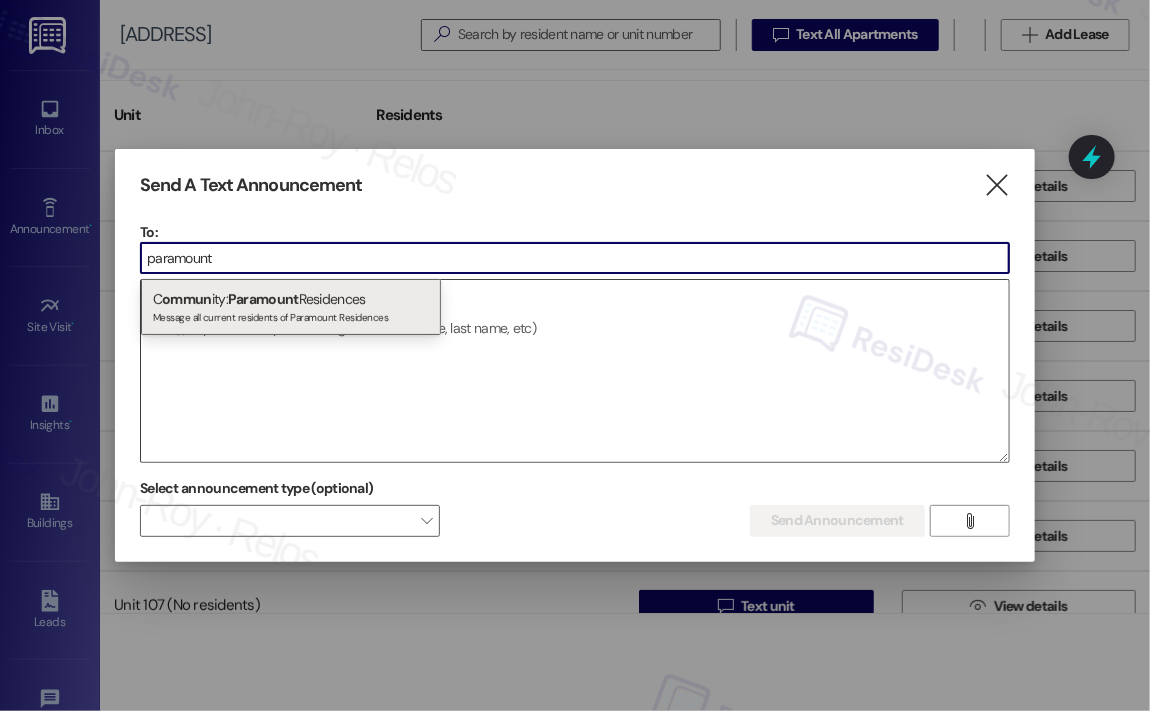 click on "Paramount" at bounding box center (263, 299) 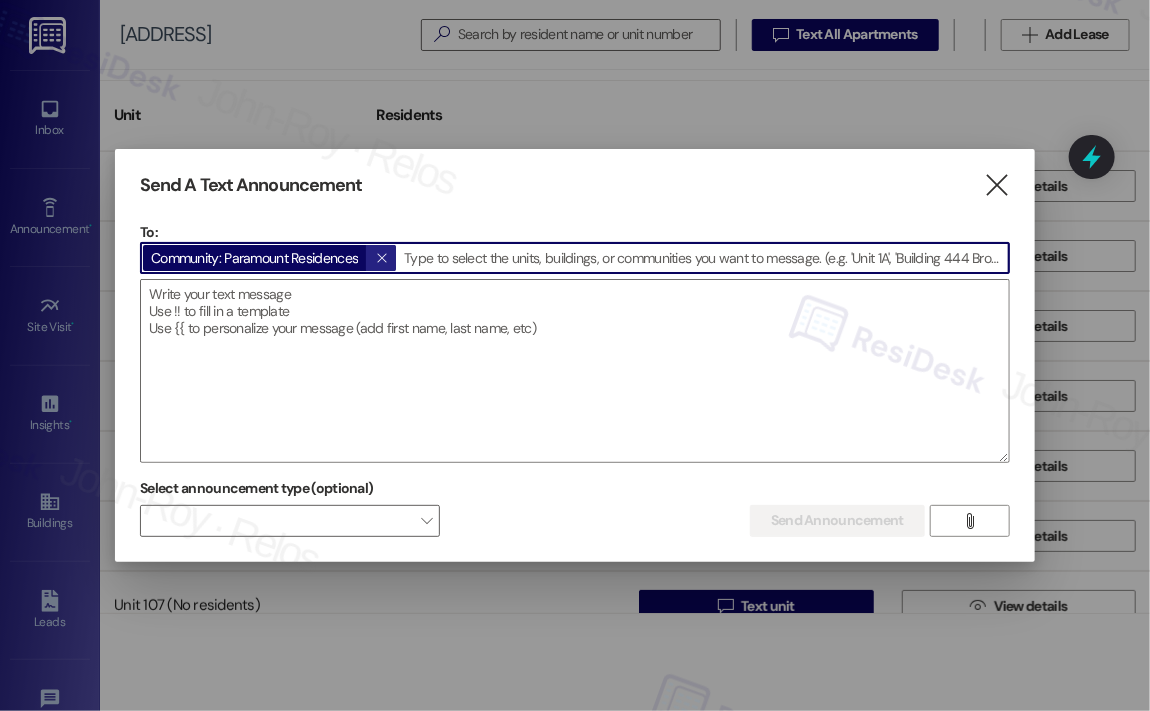 click on "" at bounding box center (381, 258) 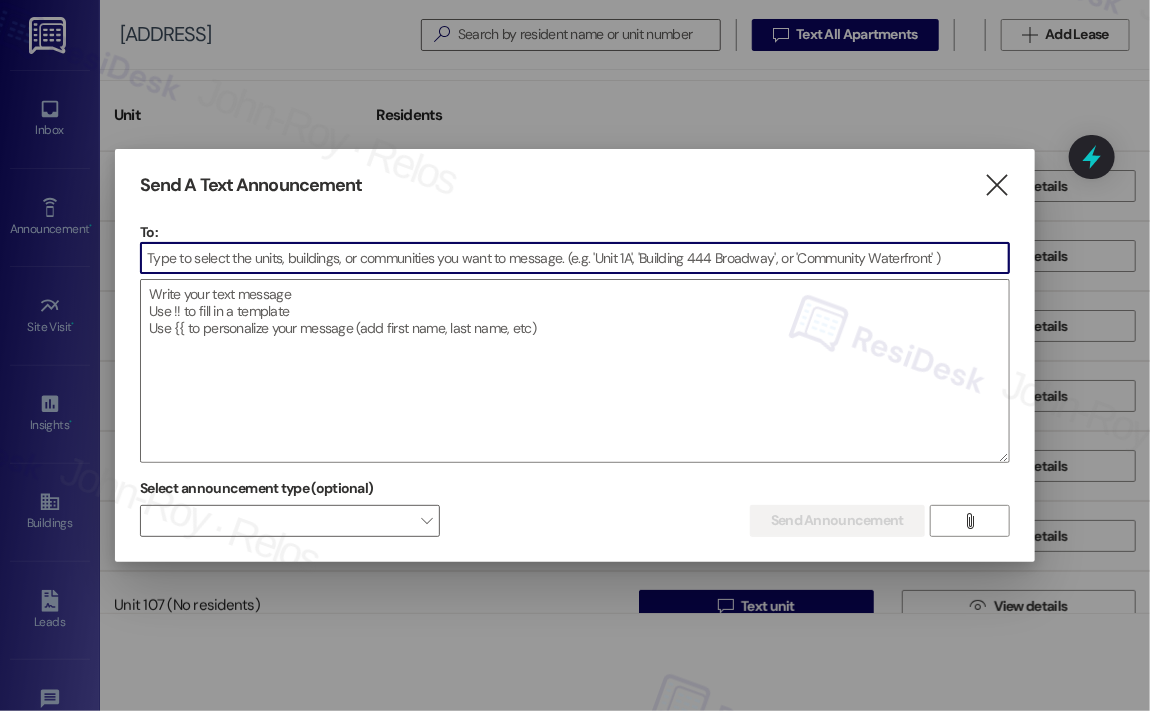 click at bounding box center [575, 258] 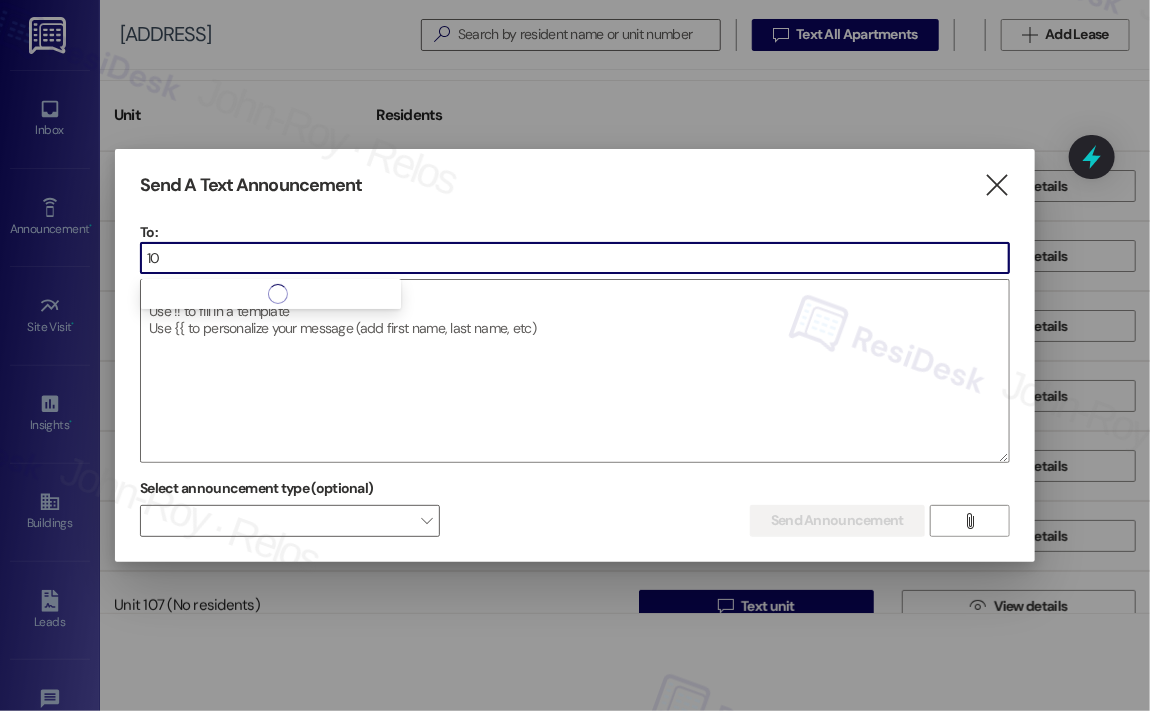 type on "1" 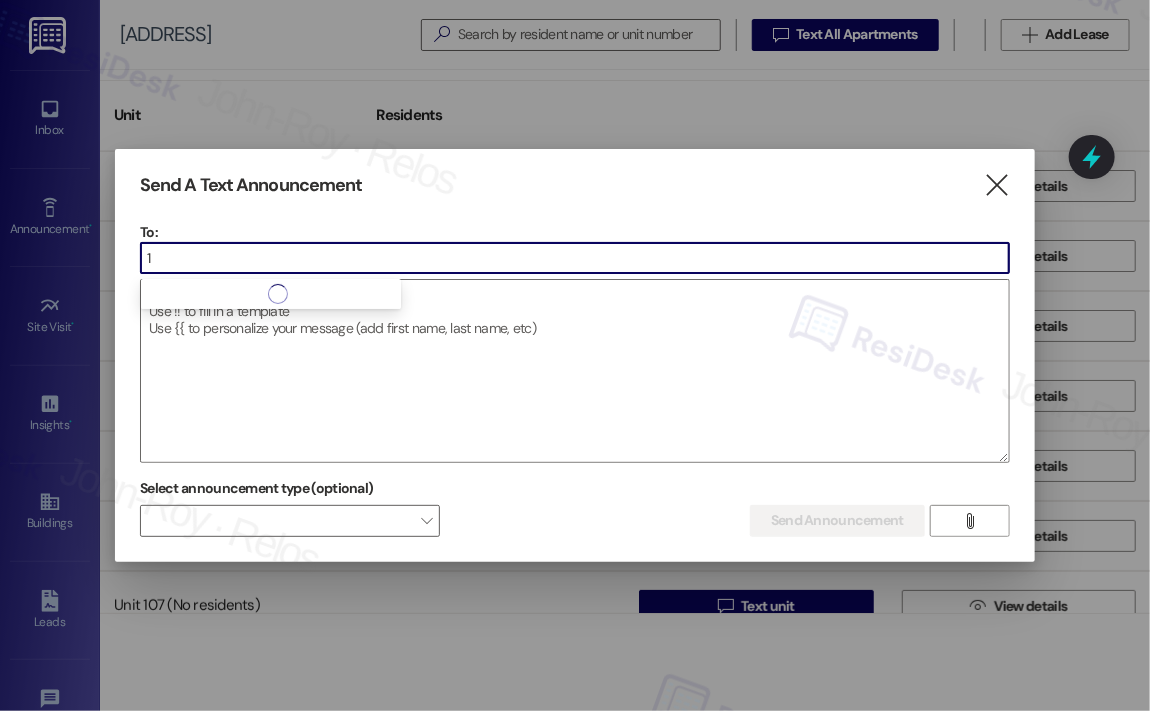 type 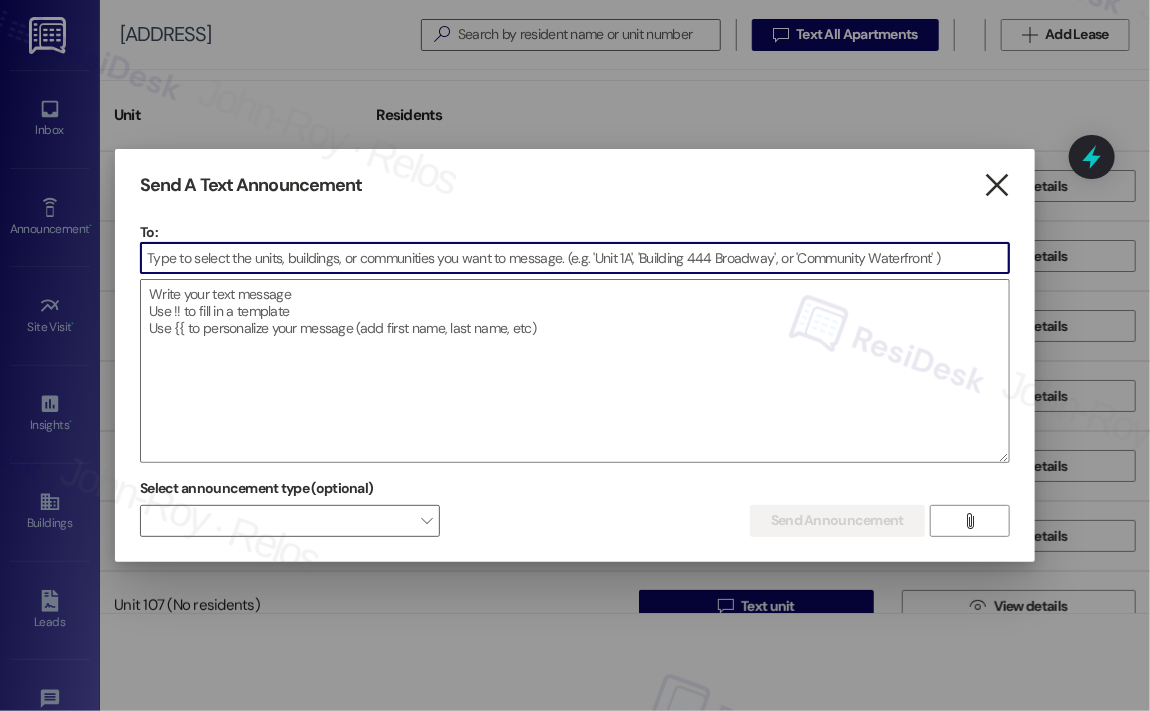 click on "" at bounding box center [996, 185] 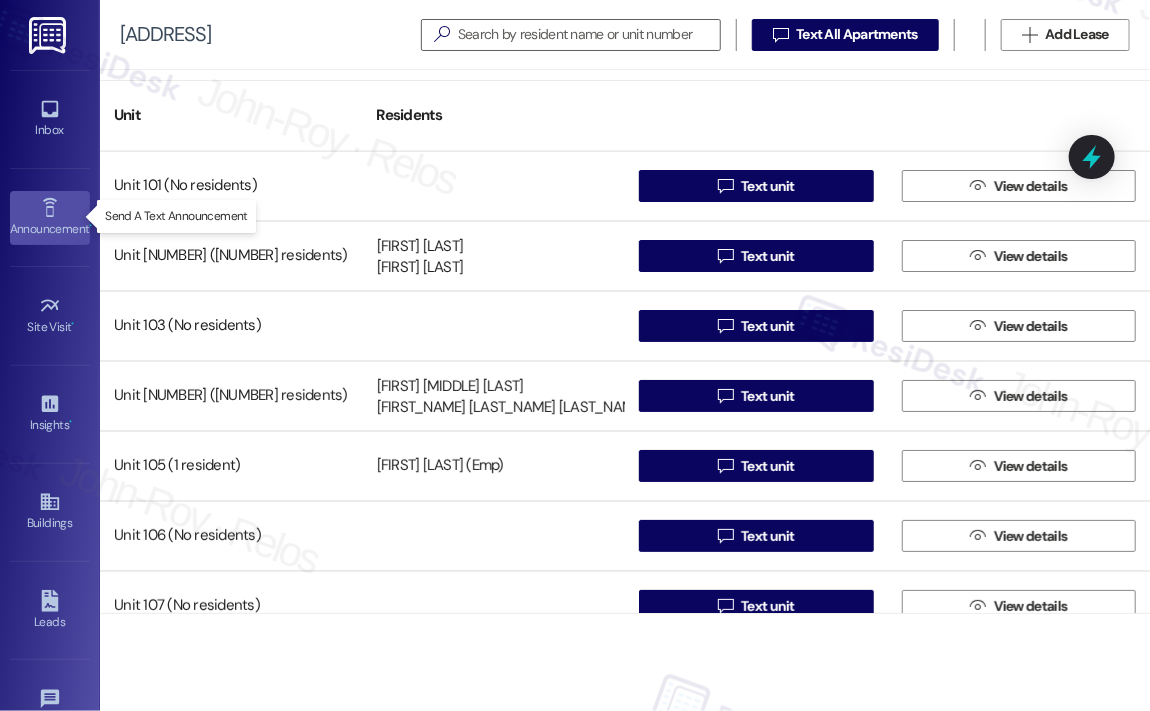 click on "Announcement   •" at bounding box center (50, 229) 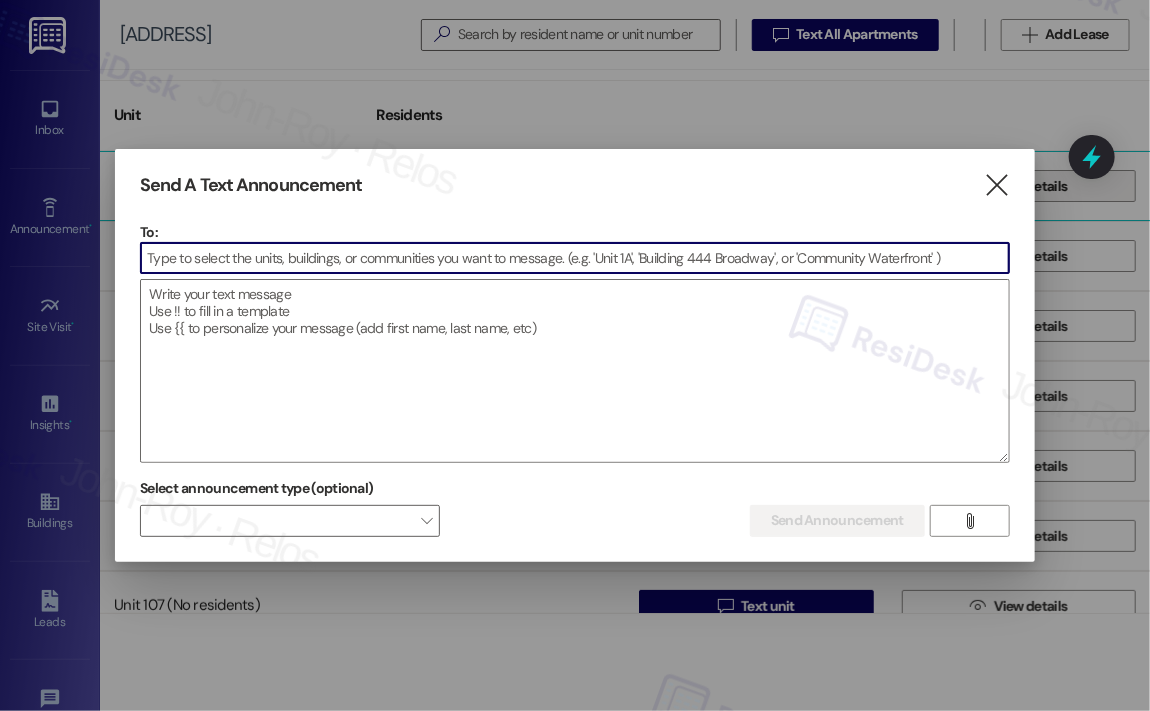 drag, startPoint x: 1000, startPoint y: 185, endPoint x: 988, endPoint y: 185, distance: 12 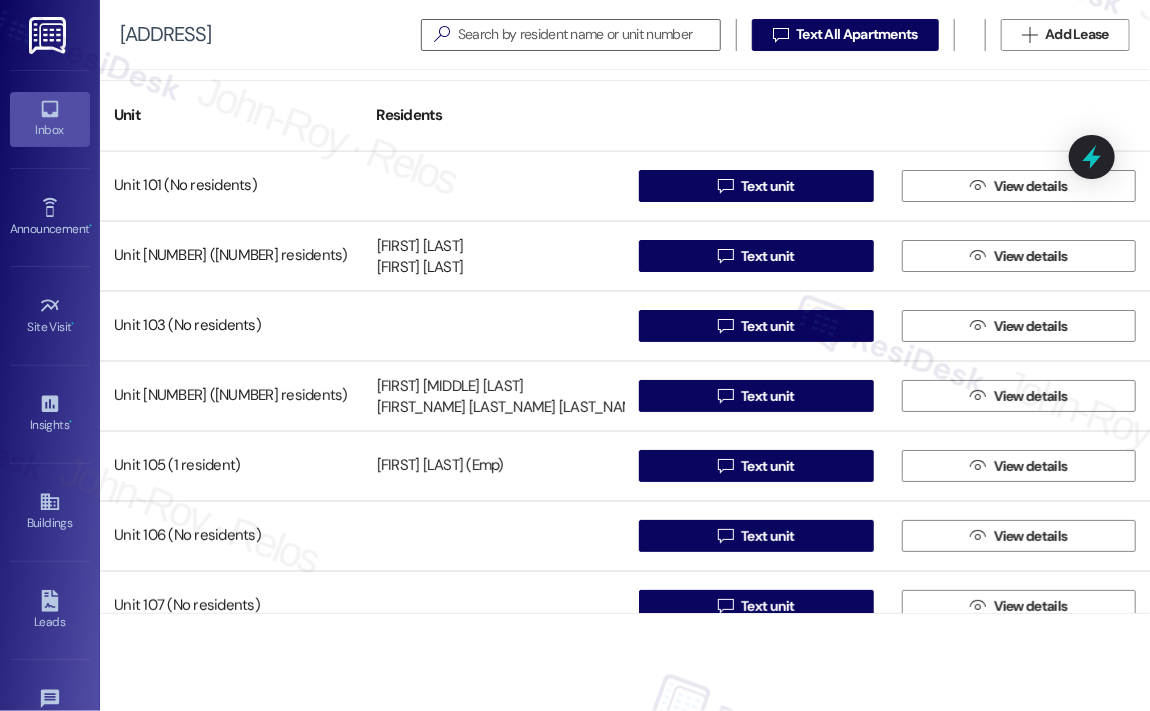 click on "Inbox" at bounding box center (50, 130) 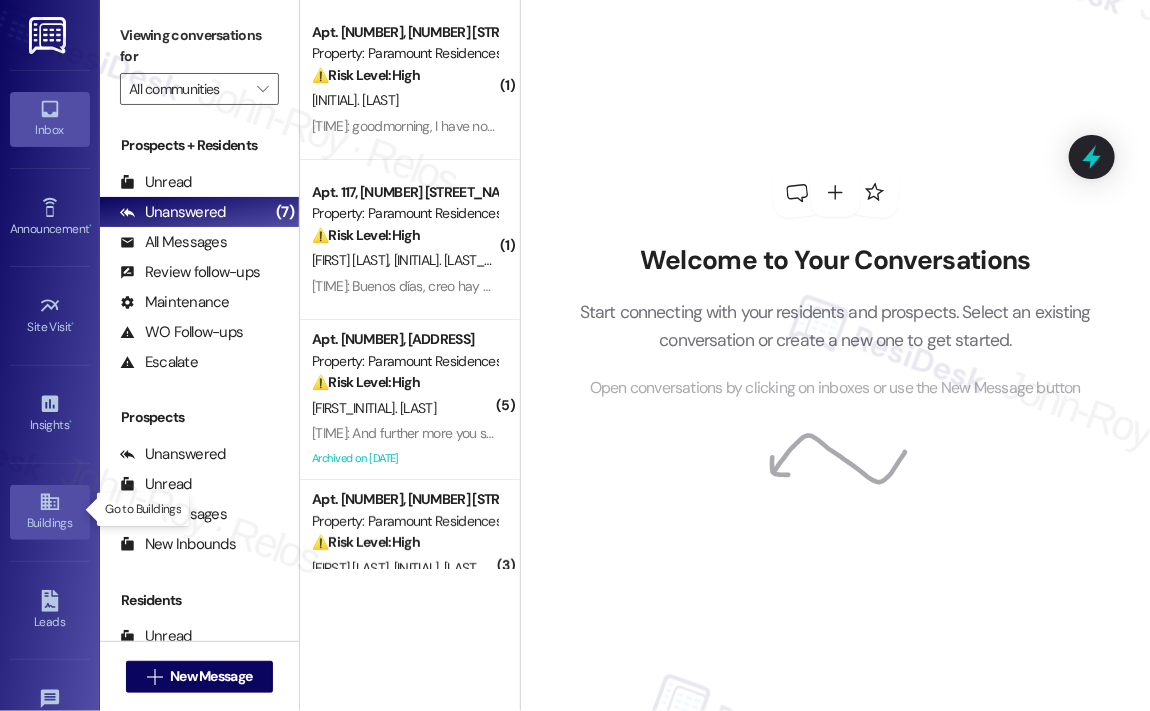 click 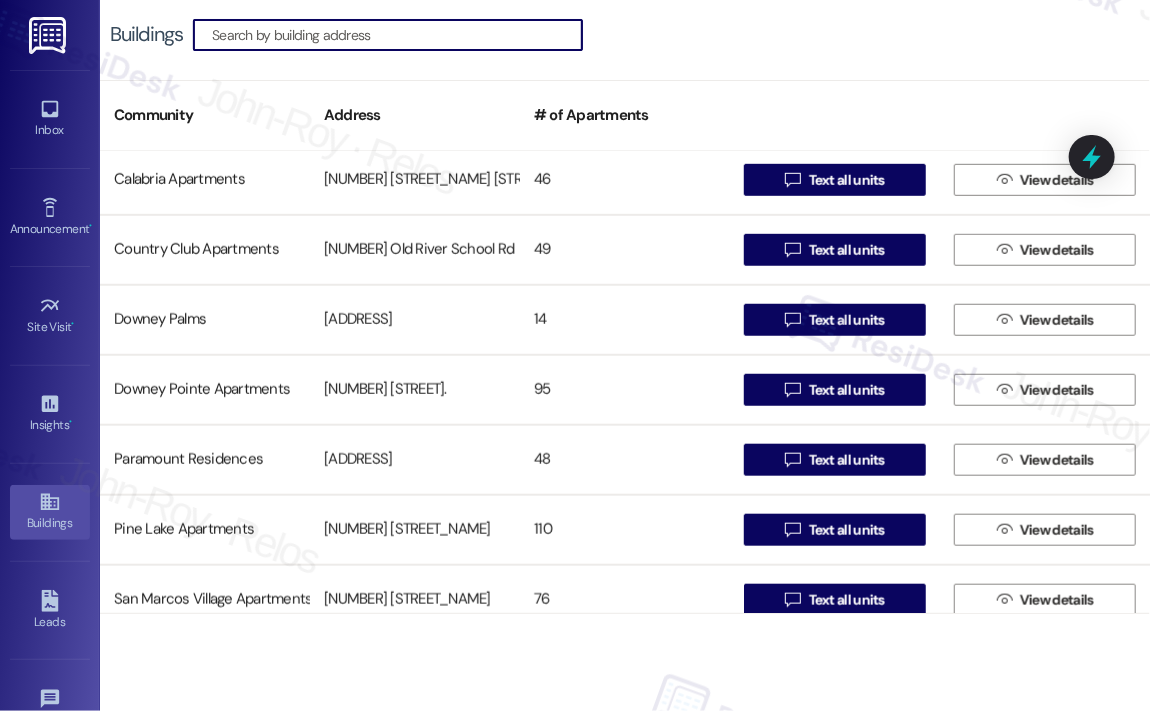 scroll, scrollTop: 657, scrollLeft: 0, axis: vertical 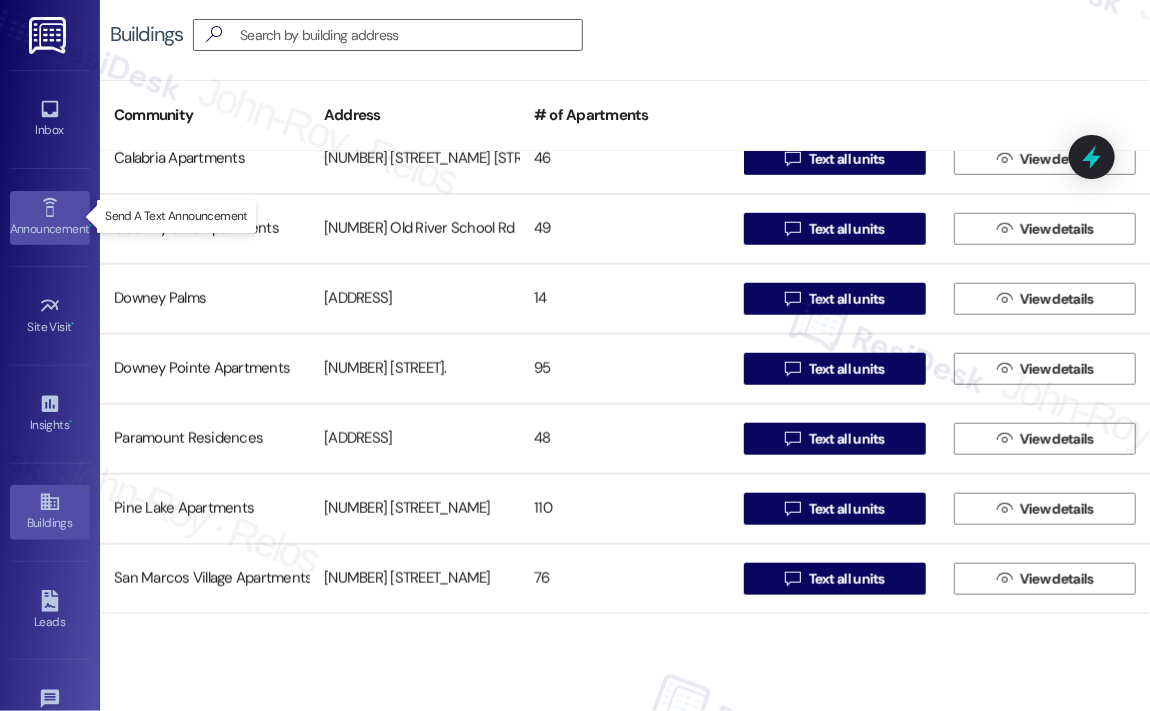 click 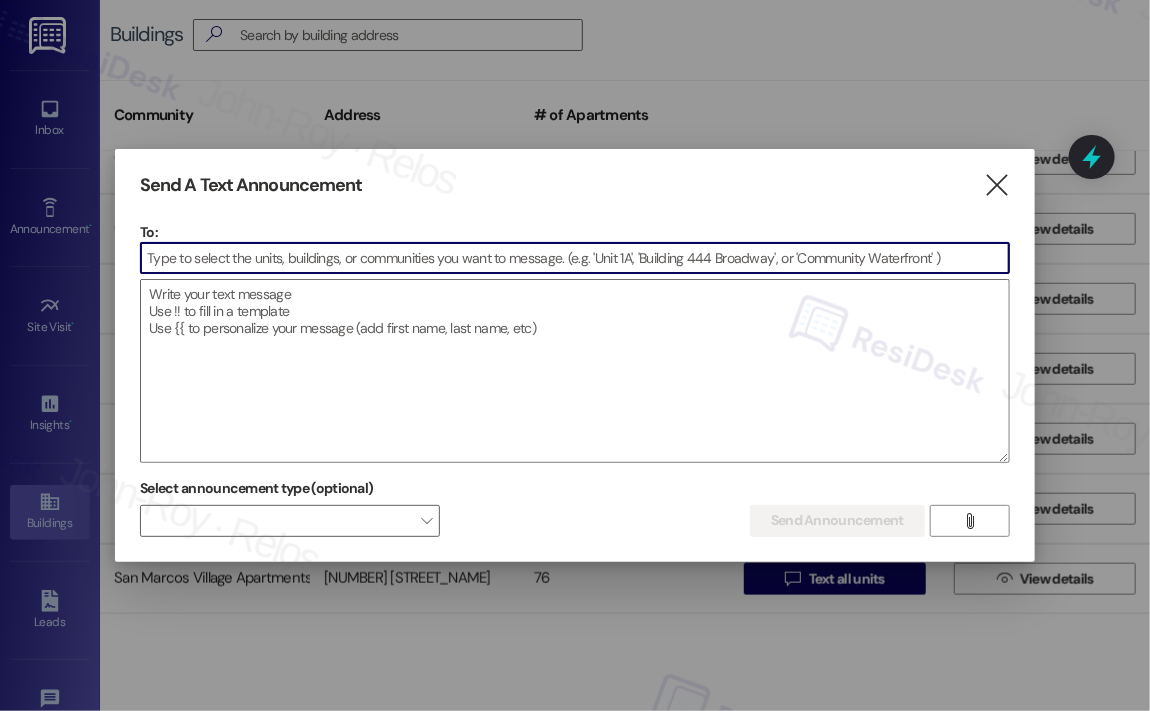 click at bounding box center [575, 258] 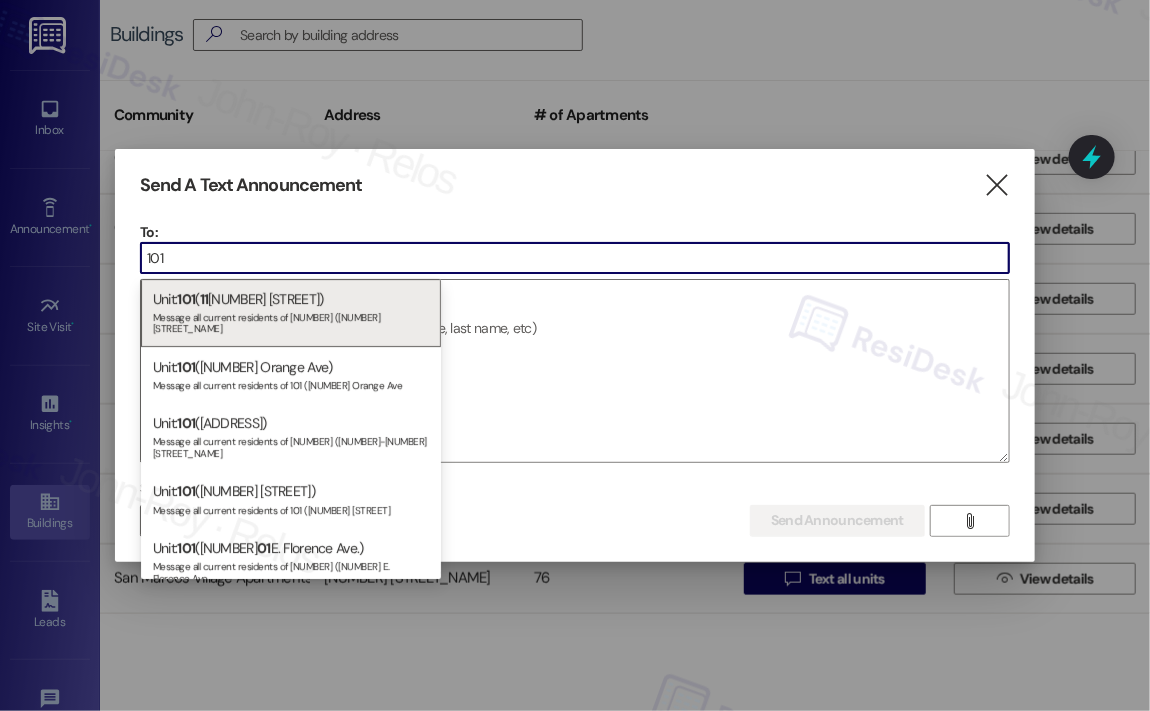 click on "101" at bounding box center [575, 258] 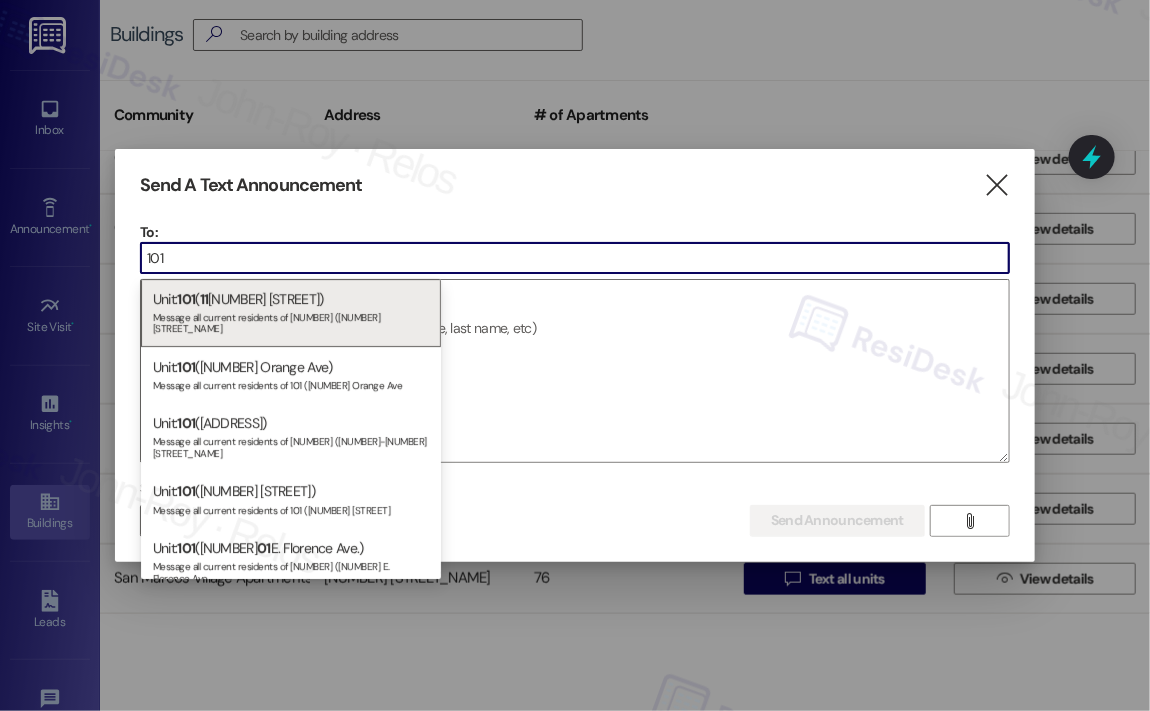 drag, startPoint x: 665, startPoint y: 10, endPoint x: 692, endPoint y: 107, distance: 100.68764 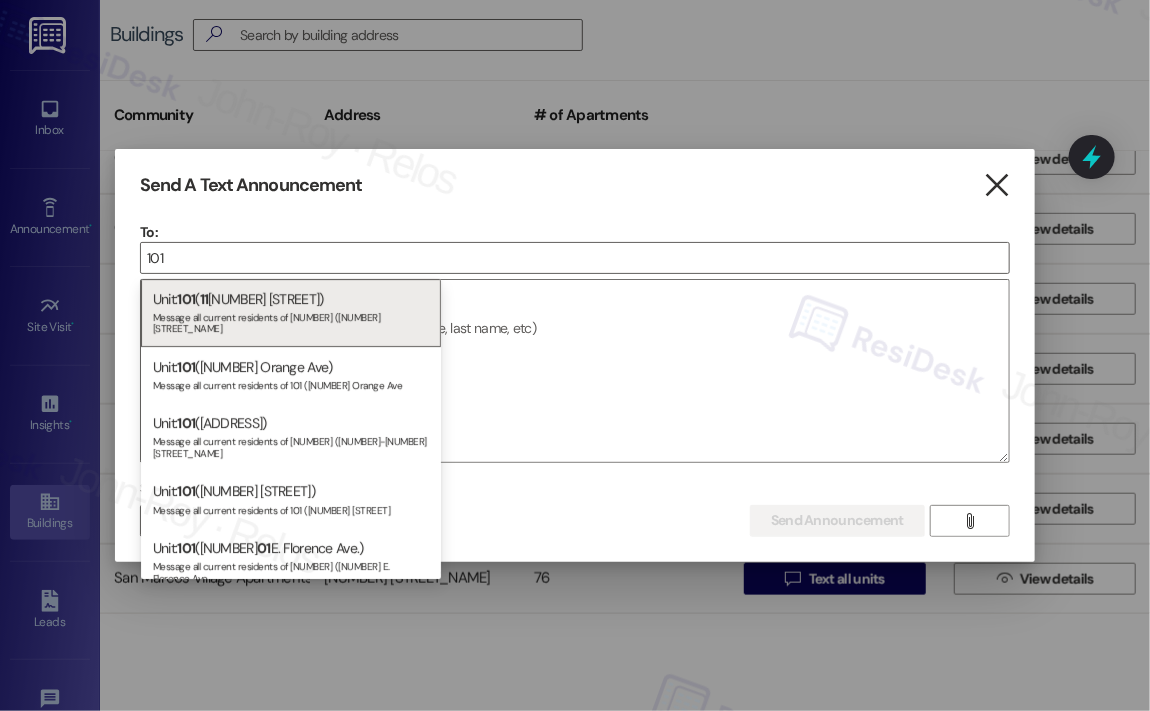 click on "" at bounding box center [996, 185] 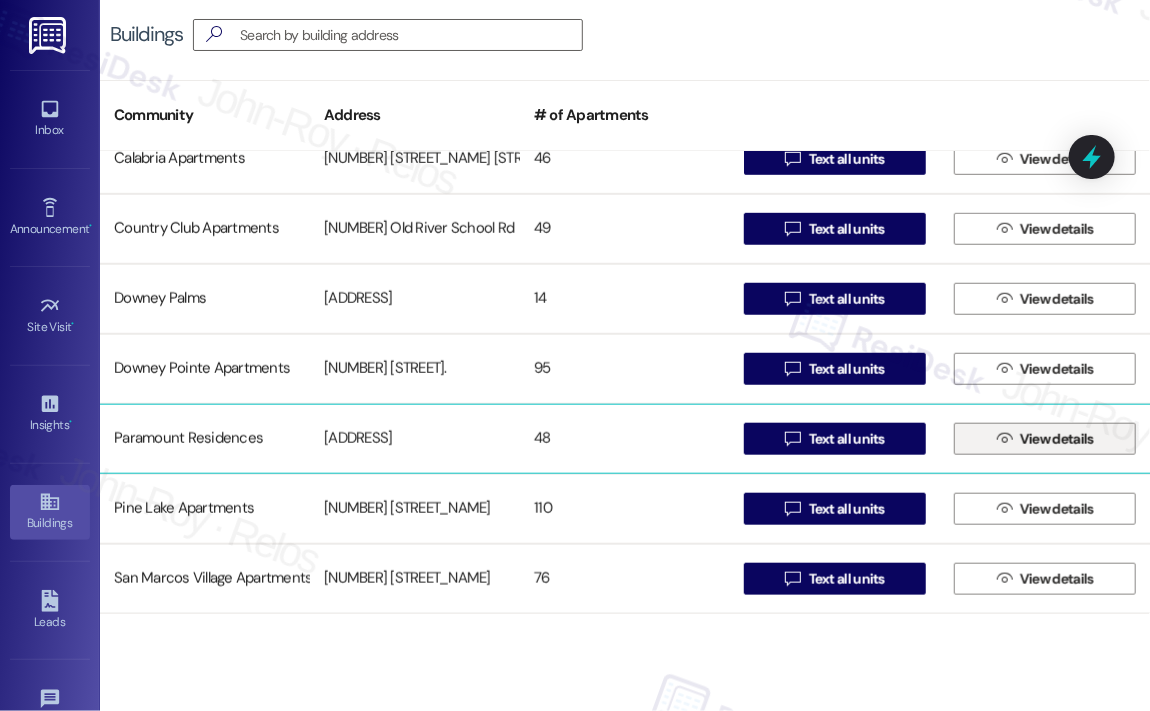 click on "View details" at bounding box center (1057, 439) 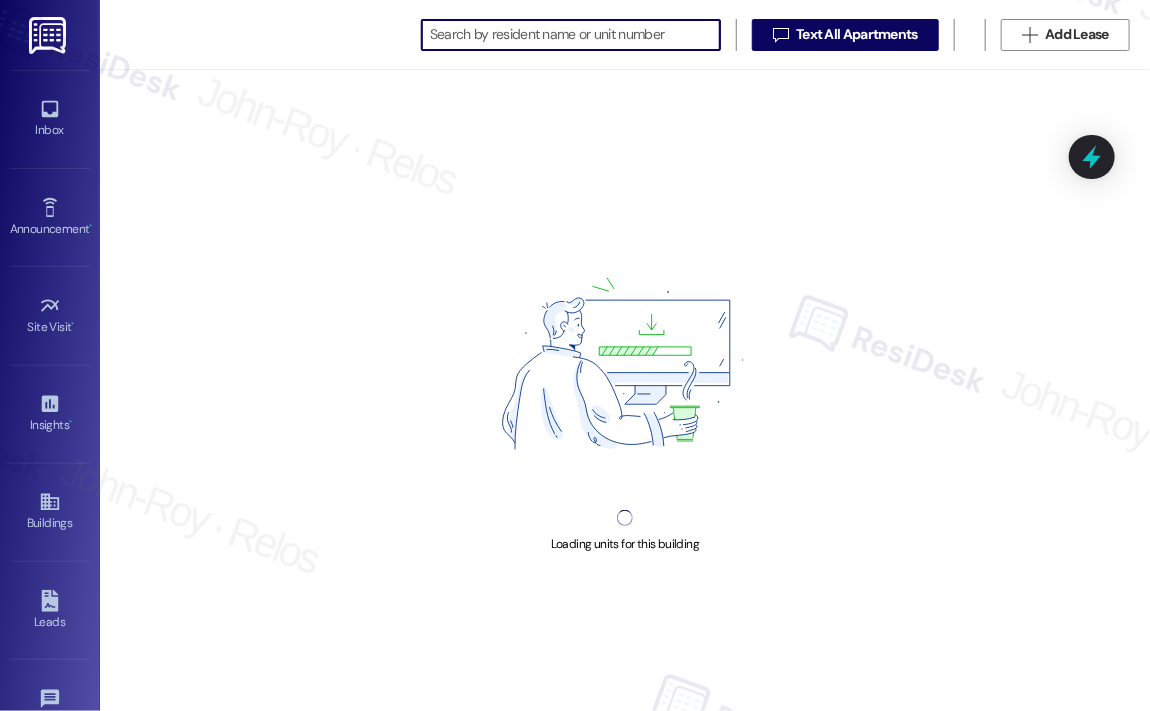scroll, scrollTop: 0, scrollLeft: 0, axis: both 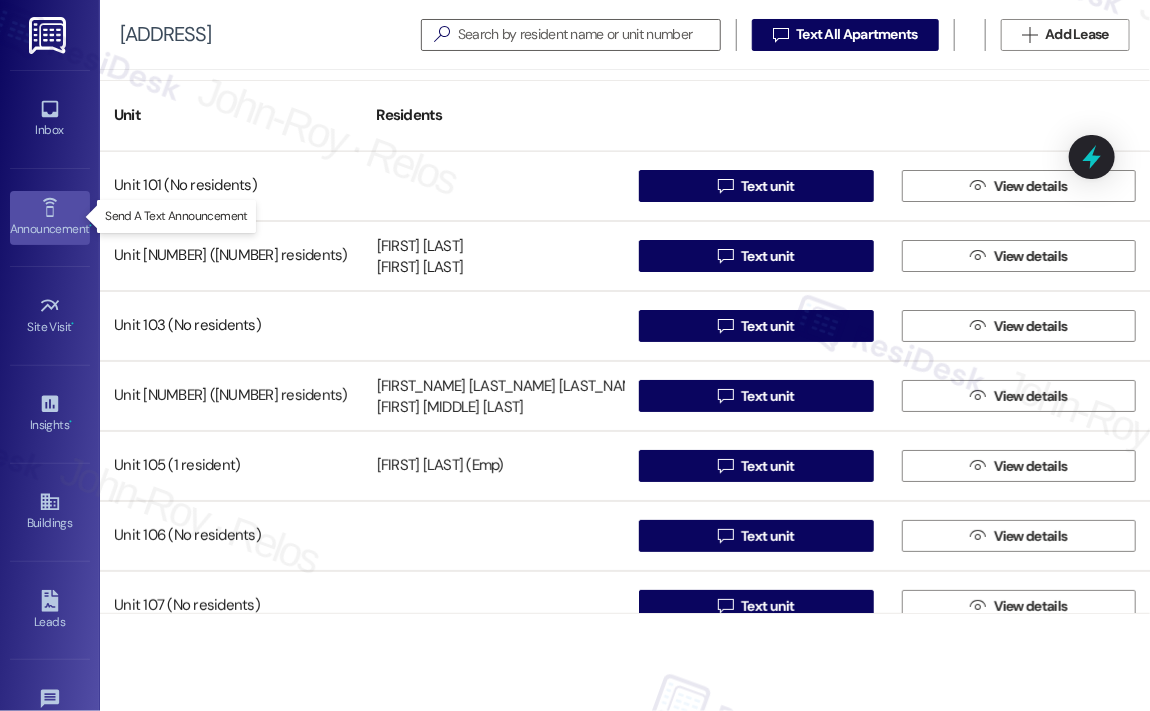 click 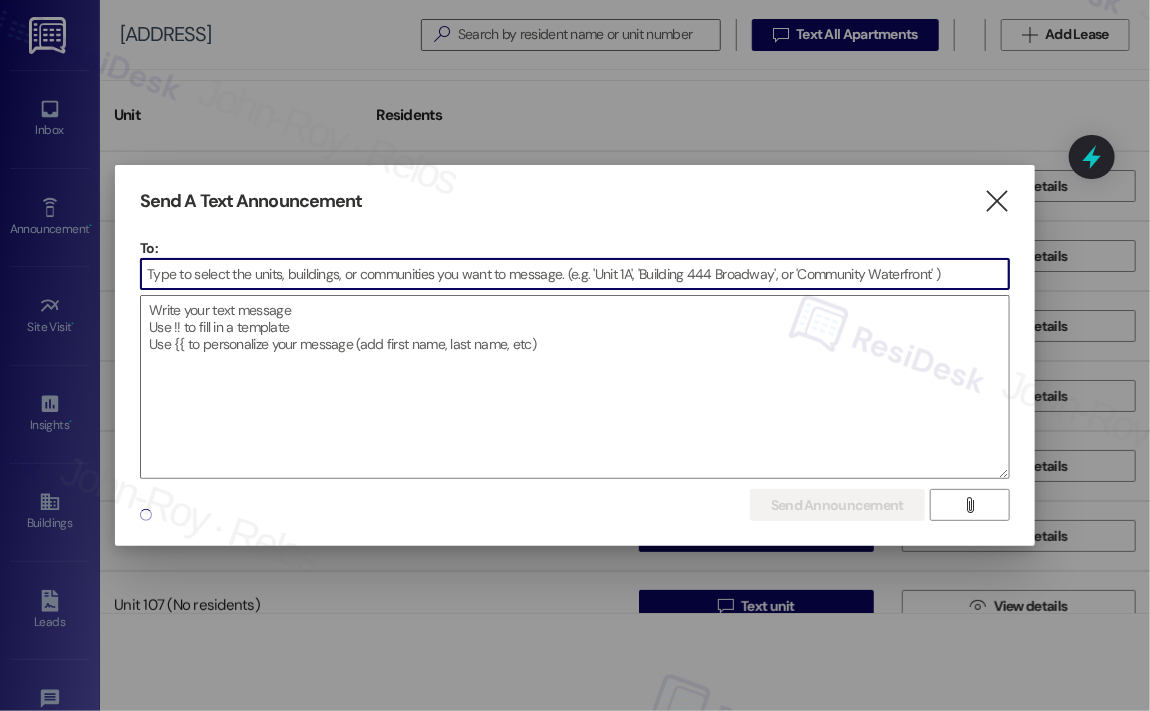 click at bounding box center (575, 274) 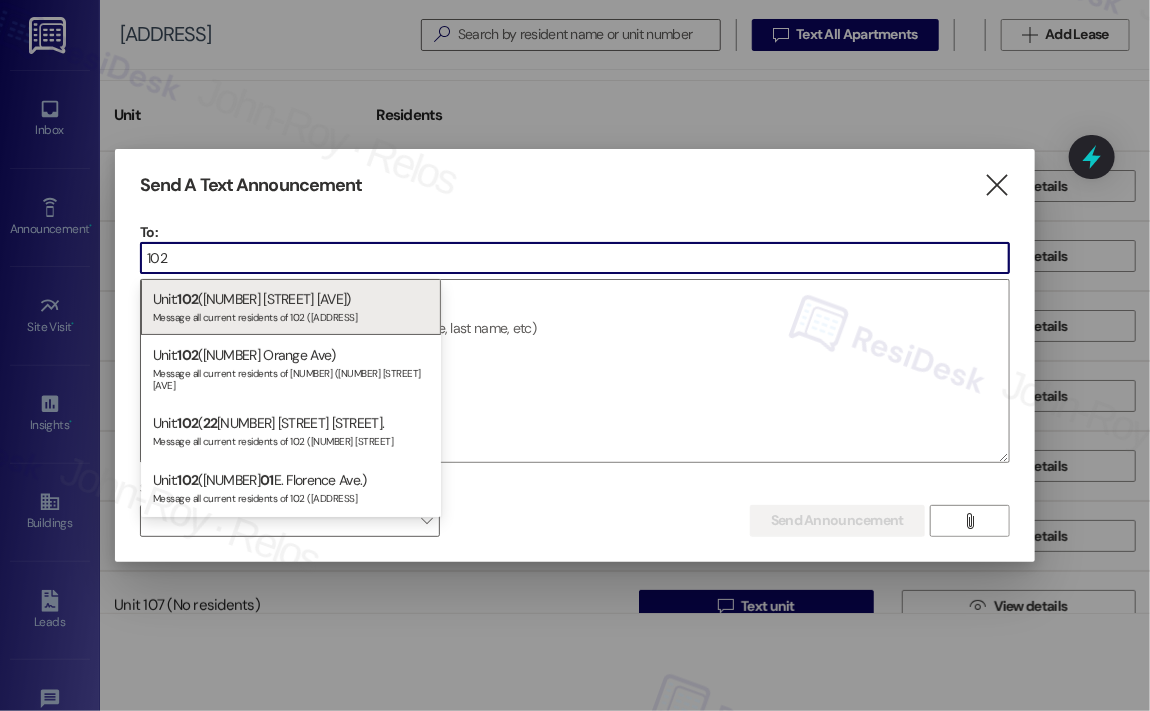 click on "102" at bounding box center (575, 258) 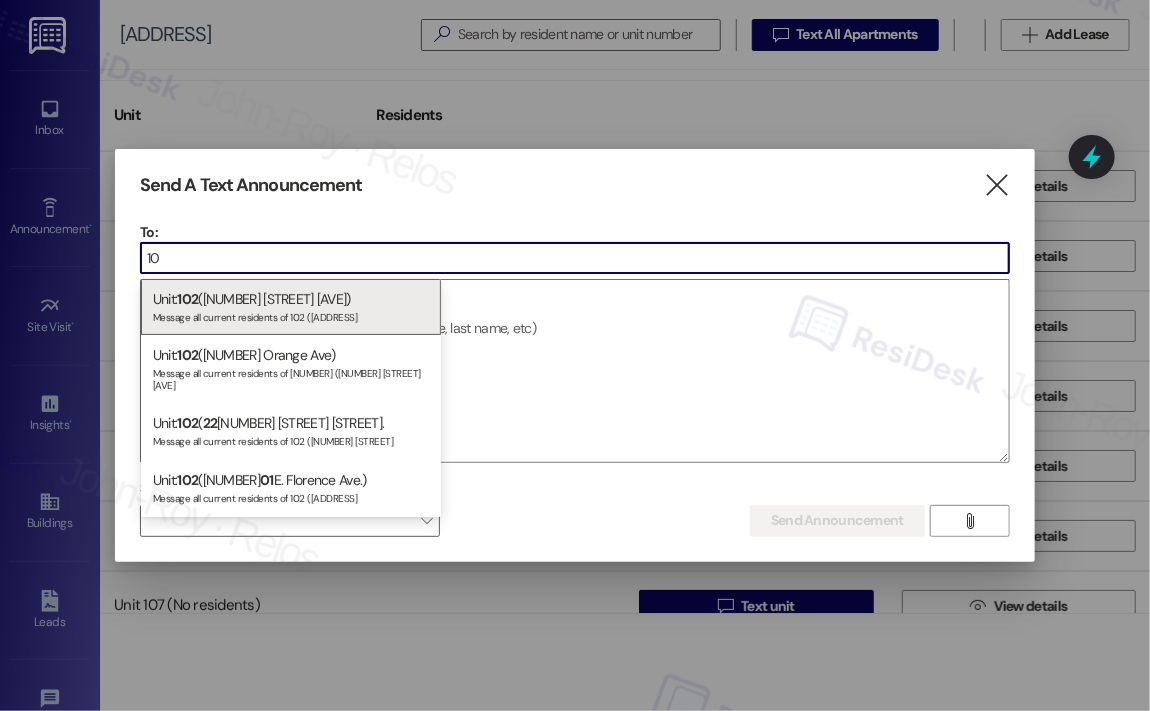 type on "1" 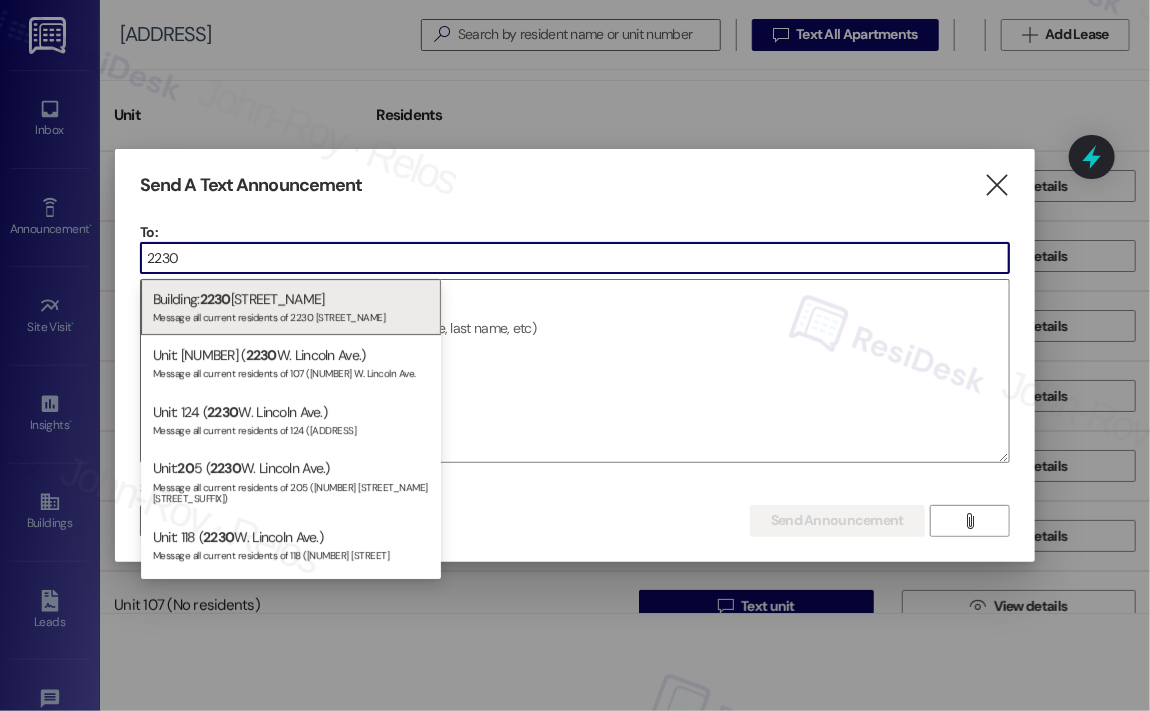 click on "2230" at bounding box center (575, 258) 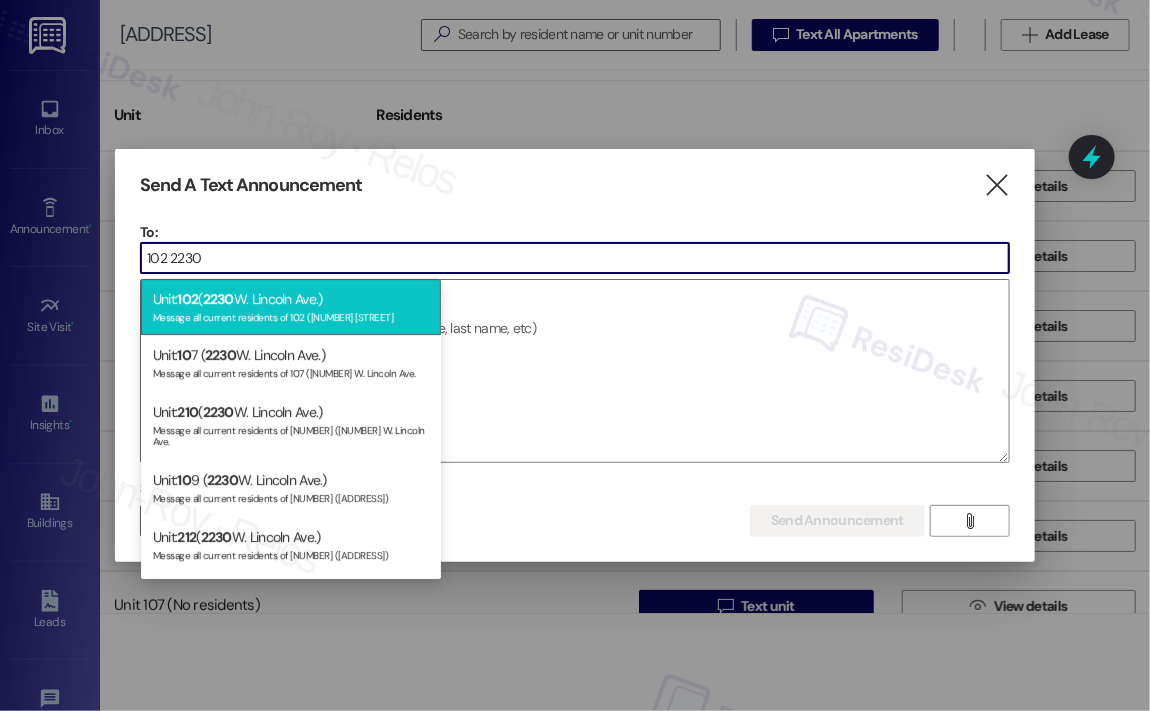 type on "102 2230" 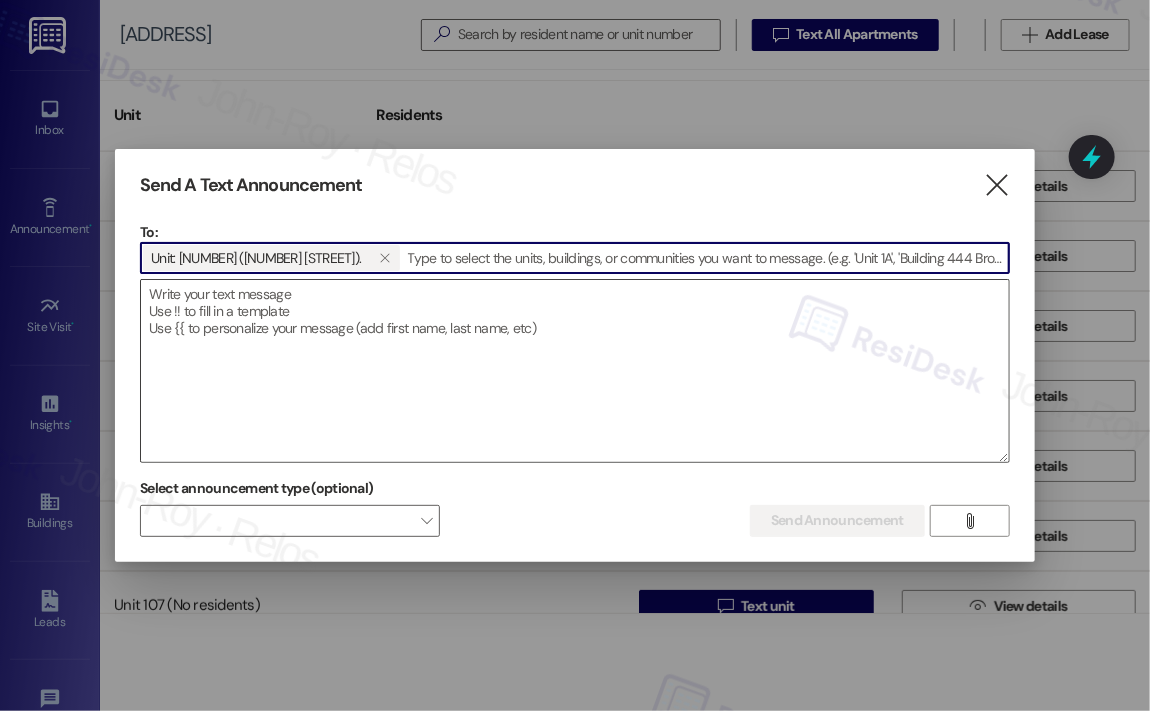 click at bounding box center (575, 371) 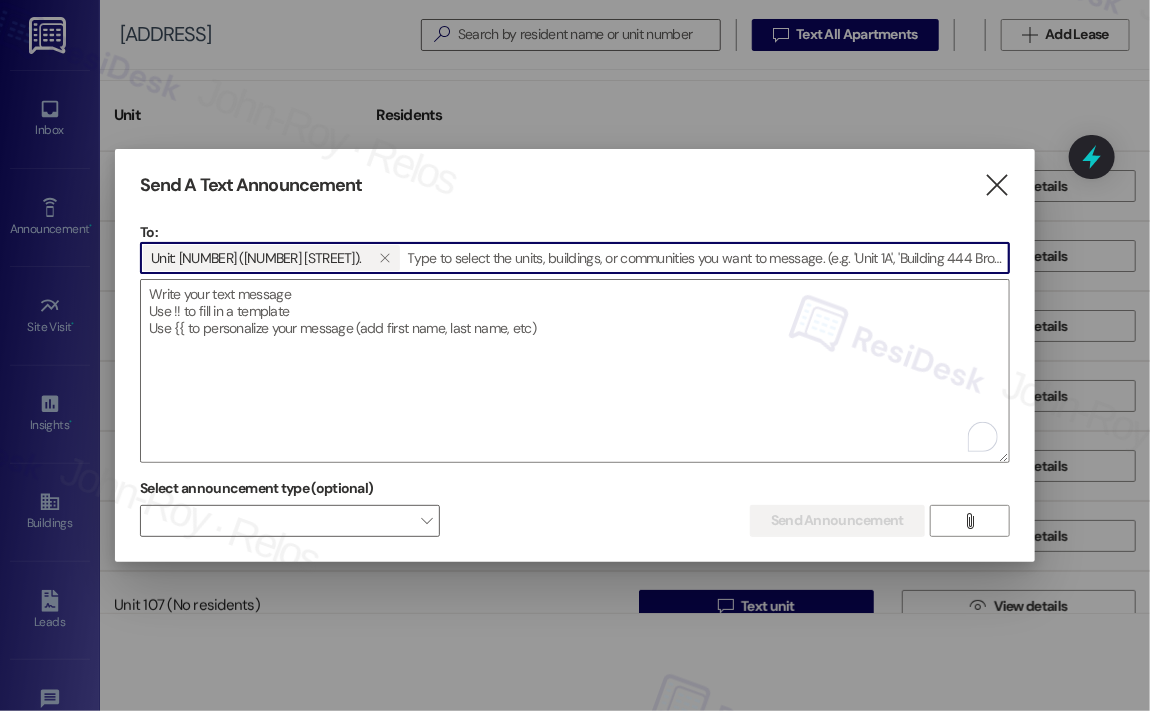 click at bounding box center (705, 258) 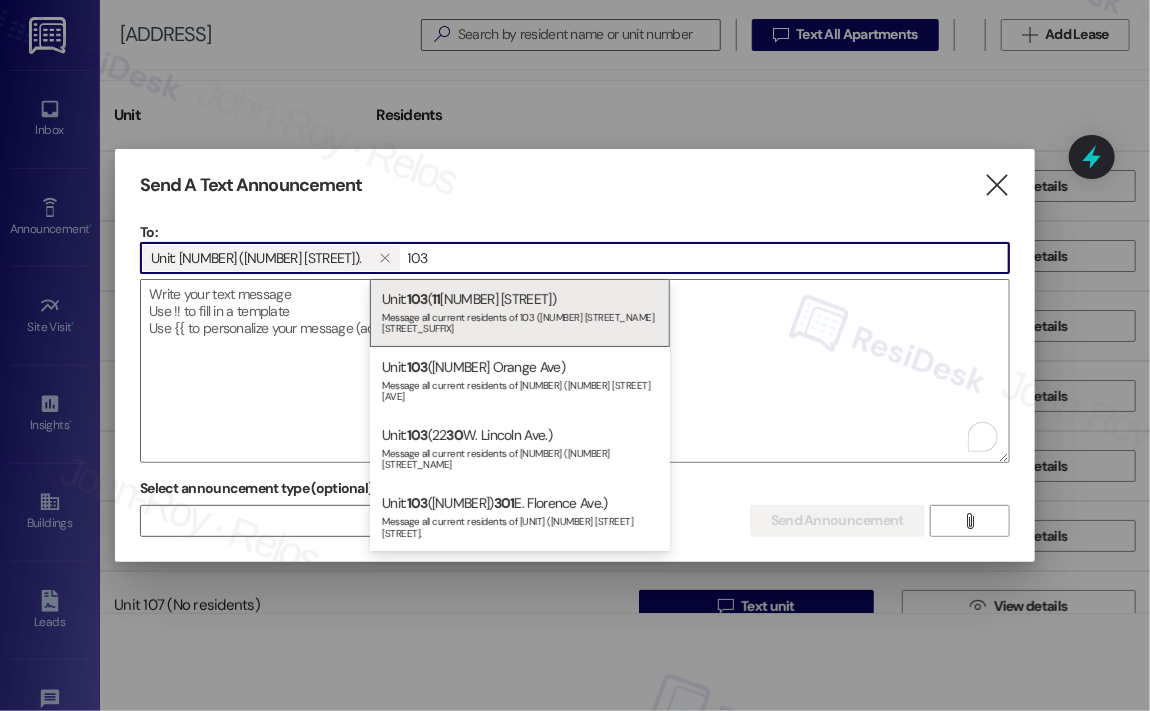 type on "103" 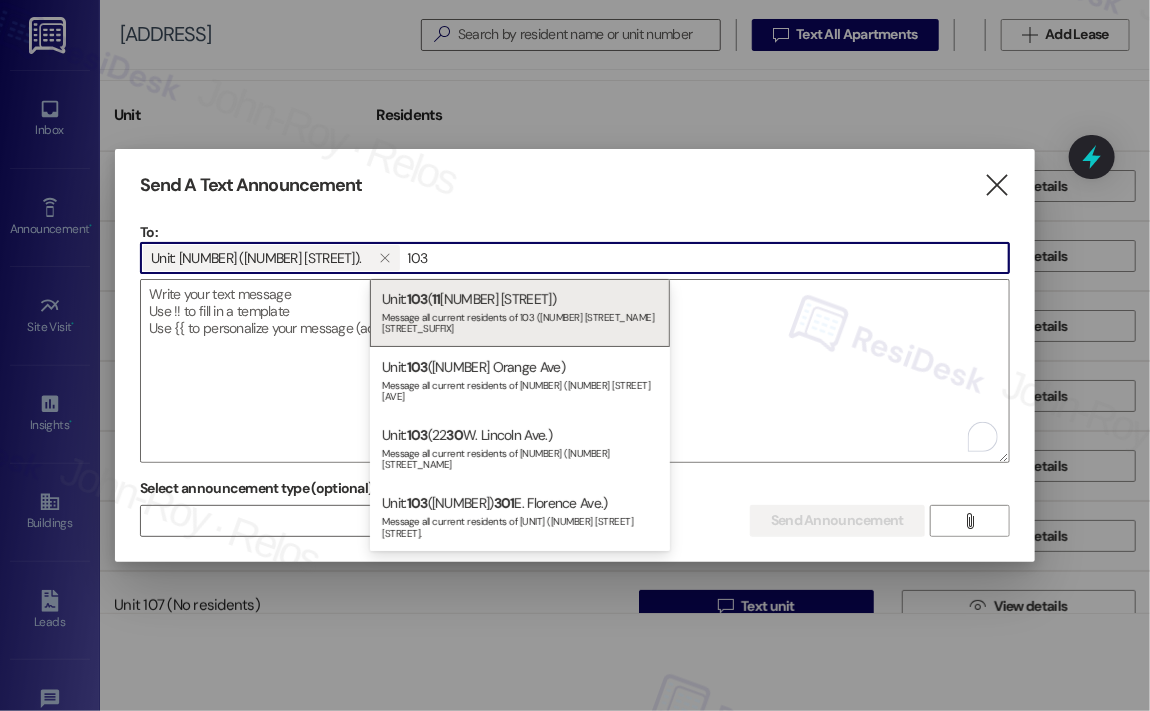 click on "Send A Text Announcement  To:  Unit: [NUMBER] ([ADDRESS])  [NUMBER]  Drop image file here Select announcement type (optional)    Send Announcement Enter a message above to send an announcement " at bounding box center (575, 355) 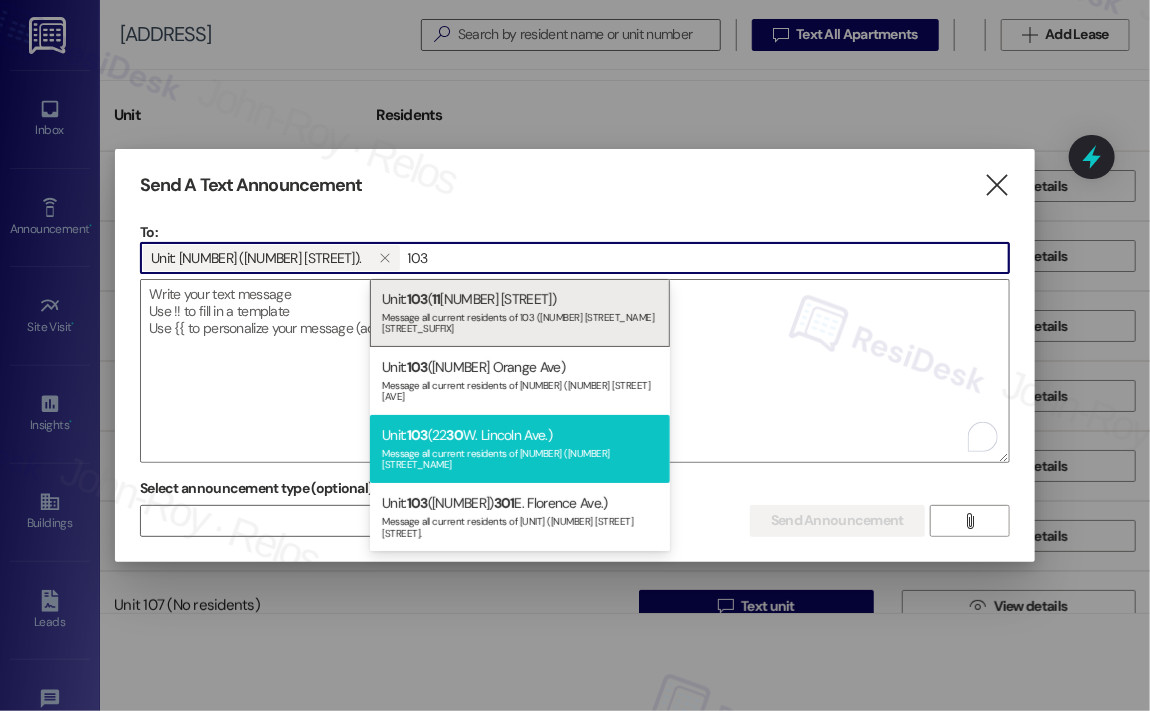 click on "Unit: [NUMBER] ( [NUMBER] W. Lincoln Ave.) Message all current residents of [NUMBER] ([NUMBER] W. Lincoln Ave." at bounding box center (520, 449) 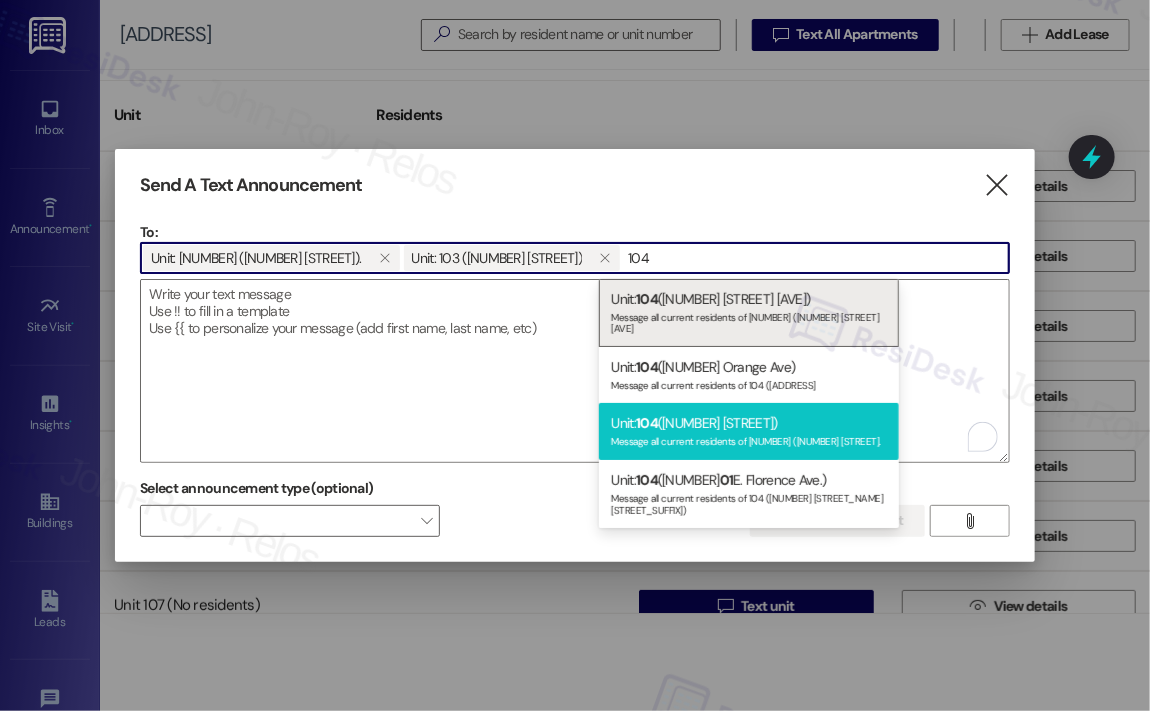 type on "104" 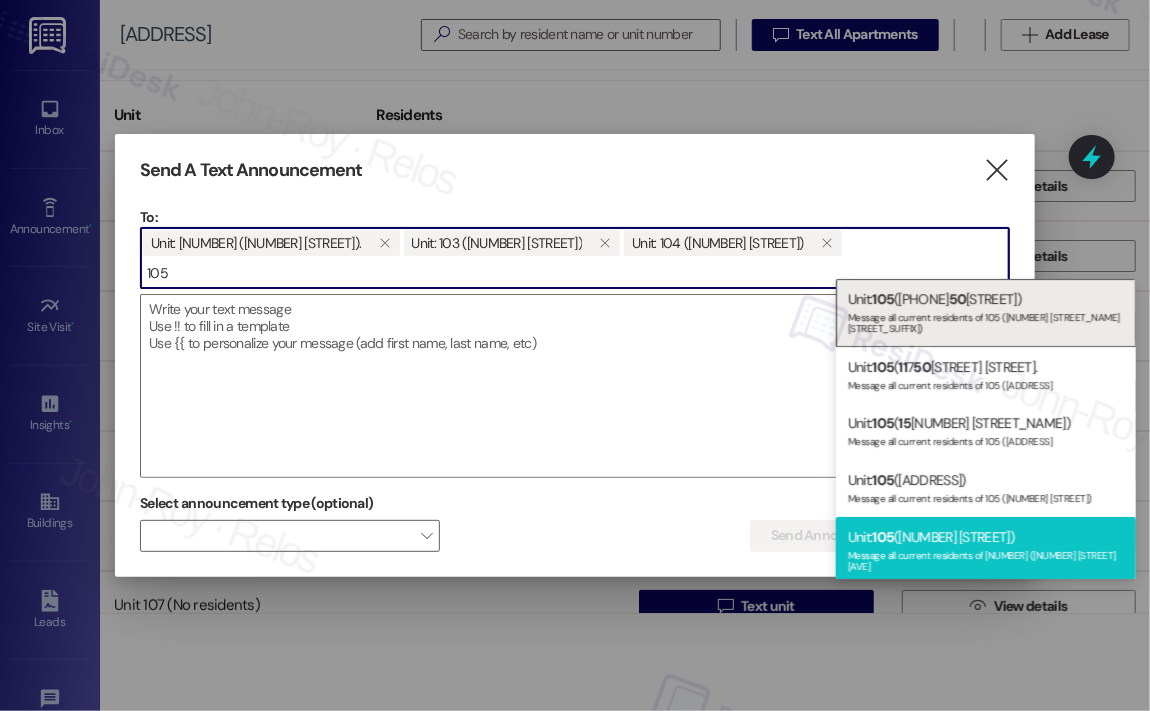 type on "105" 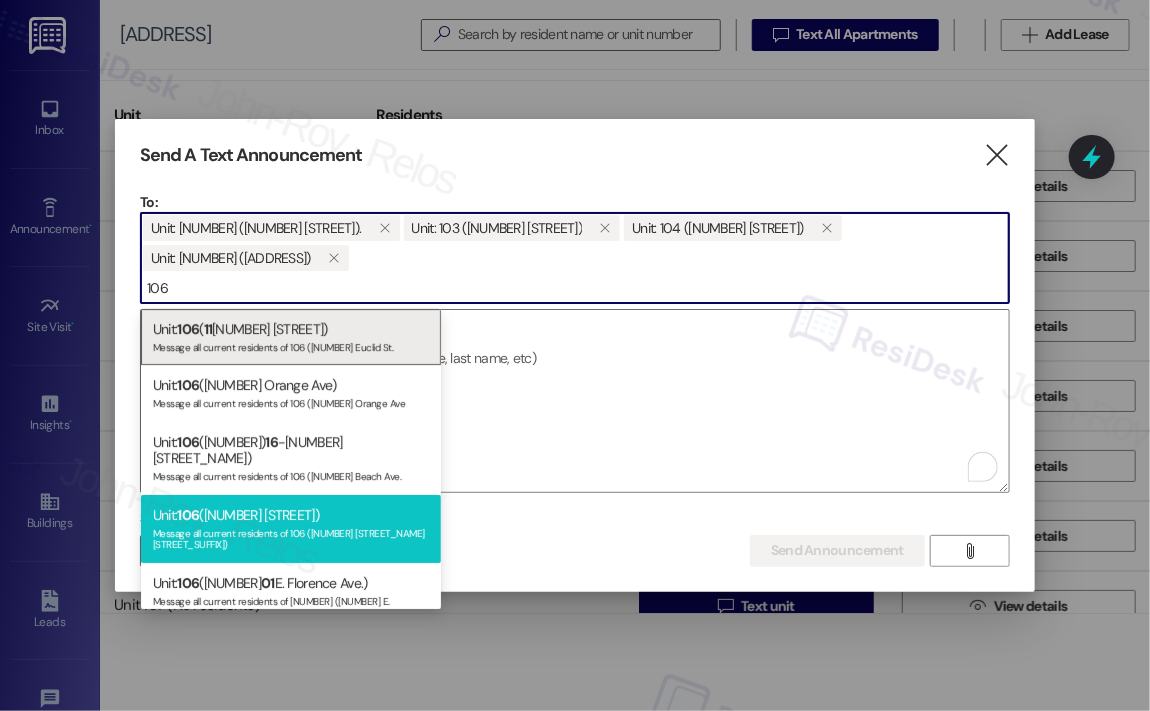 type on "106" 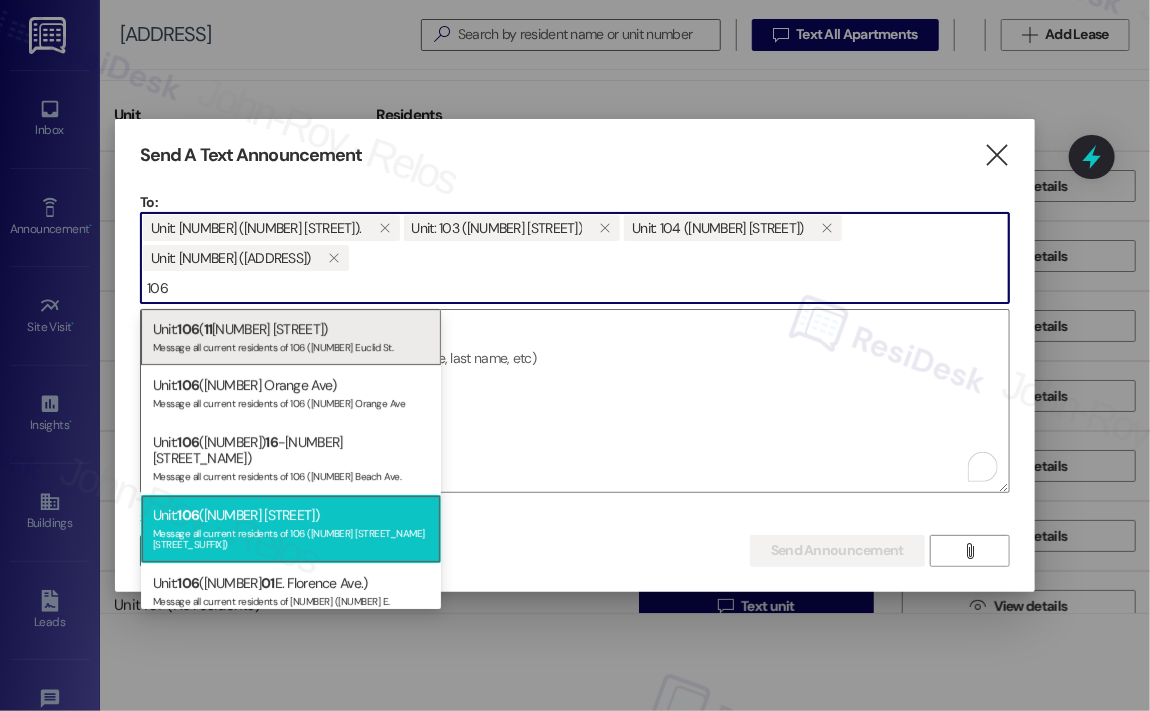 click on "Unit: 106 ([NUMBER] [STREET]) Message all current residents of 106 ([NUMBER] [STREET])" at bounding box center (291, 529) 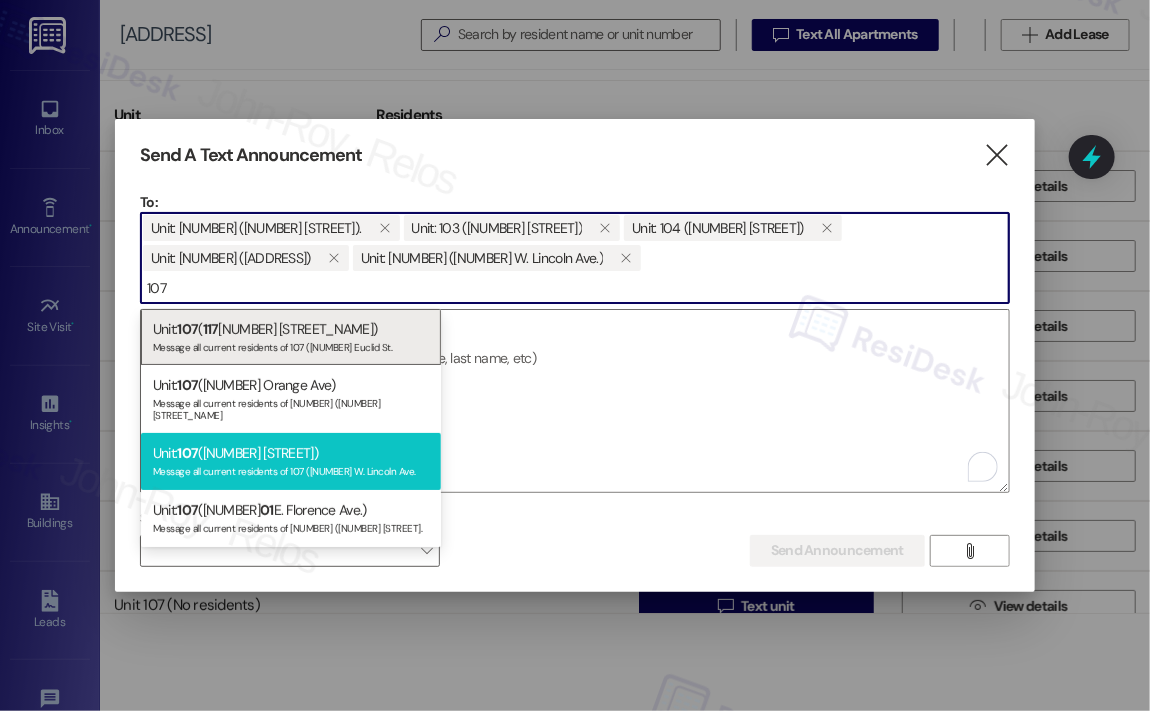 type on "107" 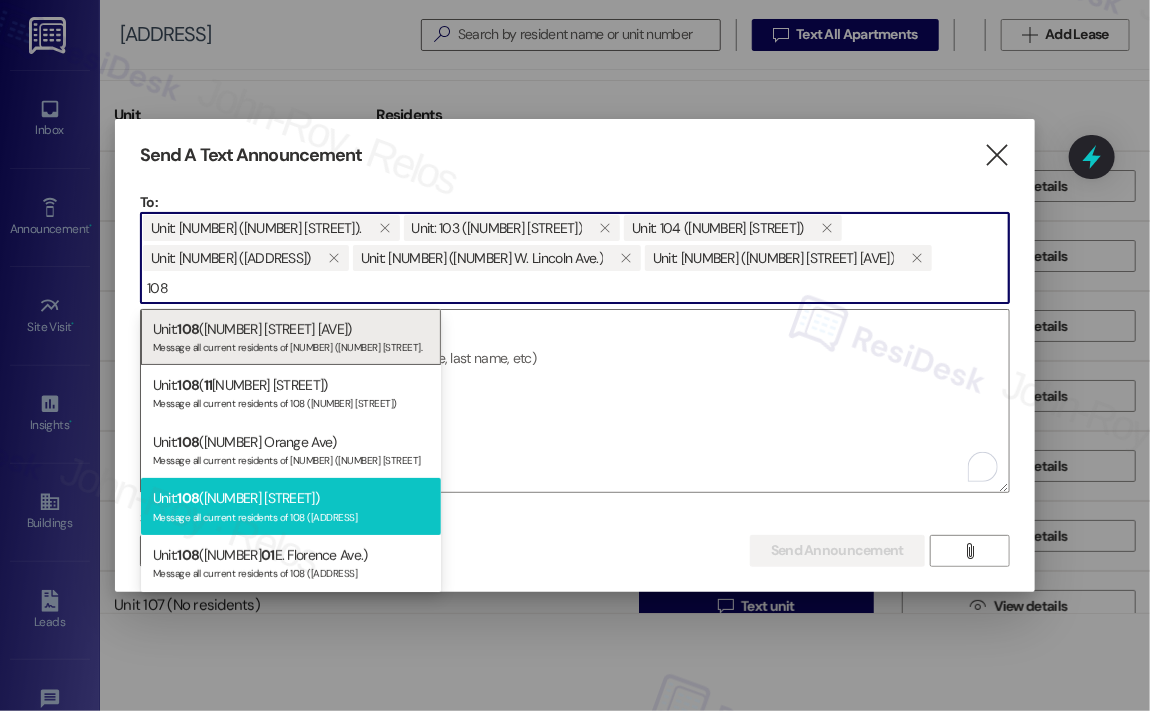 type on "108" 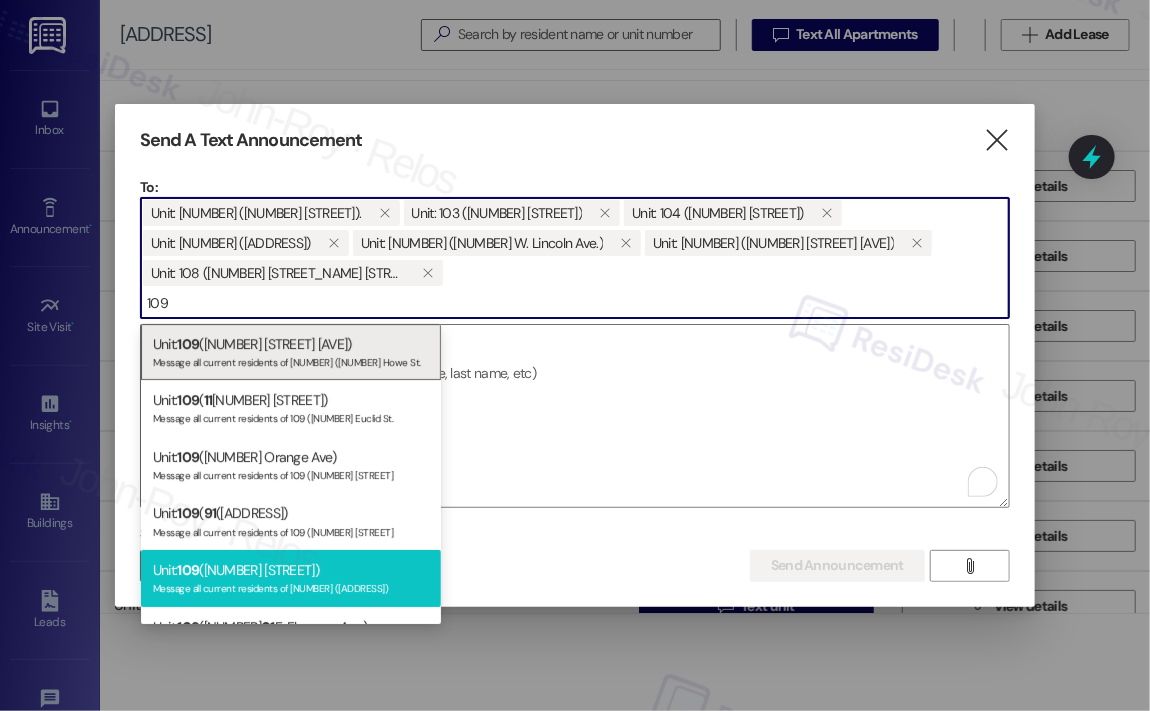 type on "109" 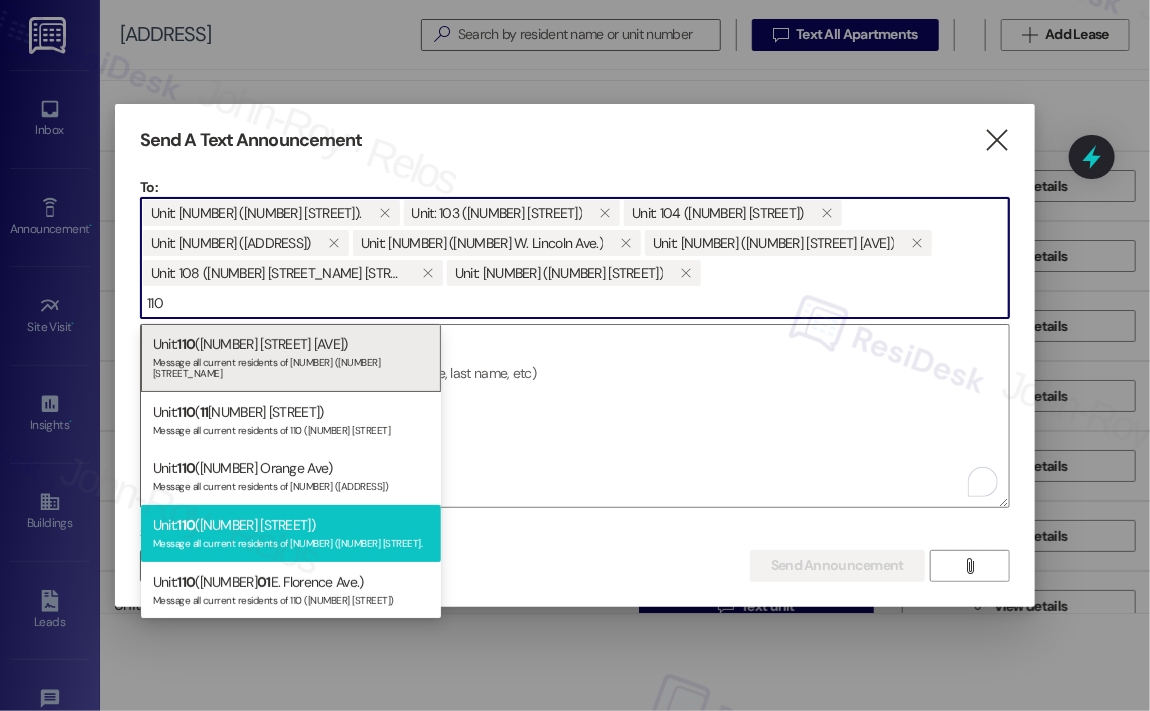 type on "110" 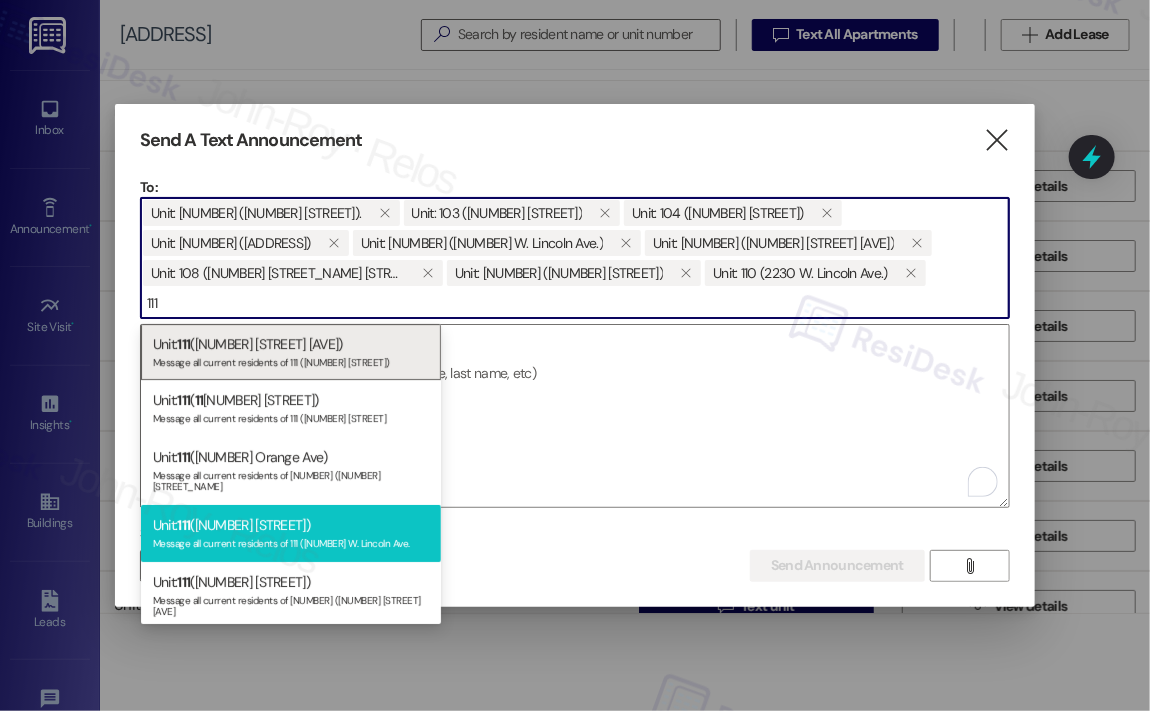 type on "111" 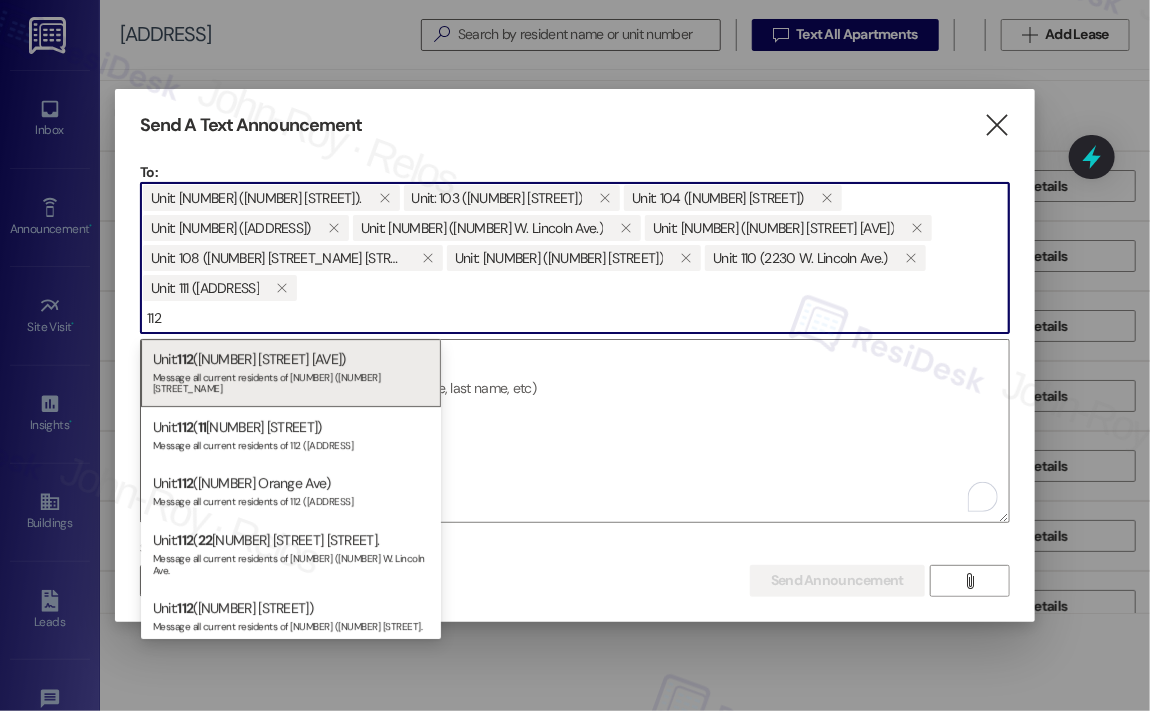type on "112" 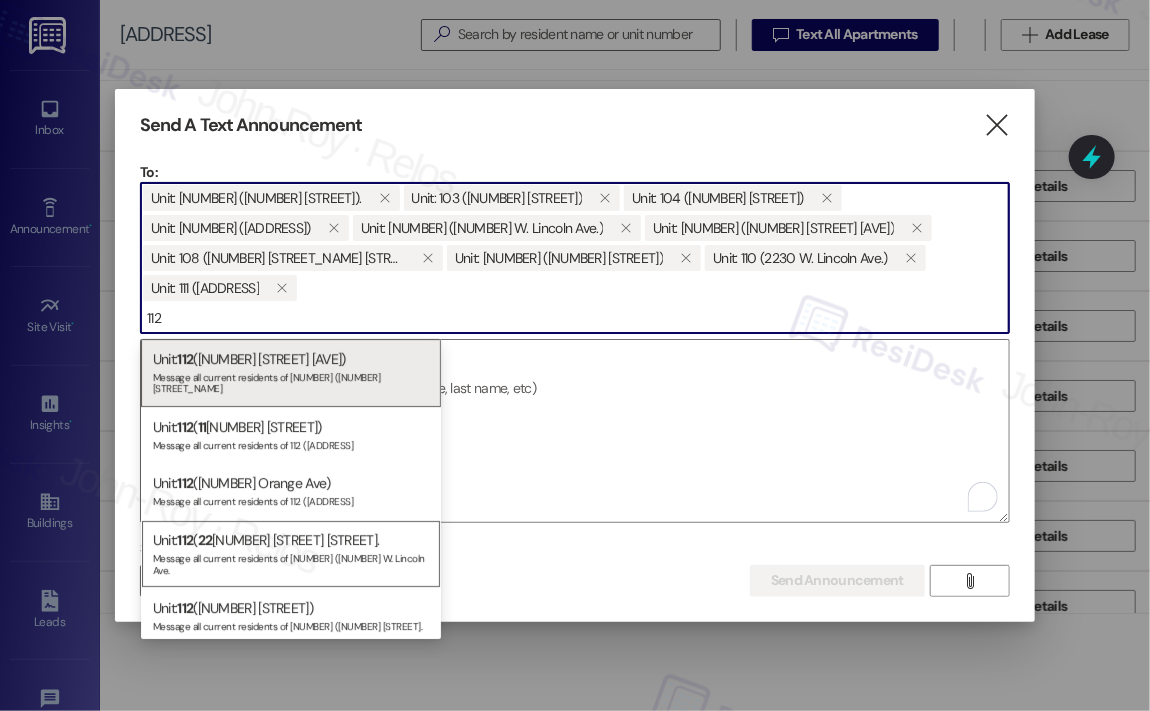 click on "Unit:  [NUMBER]  ( [NUMBER] [STREET_NAME]) Message all current residents of [NUMBER] ([NUMBER] [STREET_NAME]" at bounding box center (291, 554) 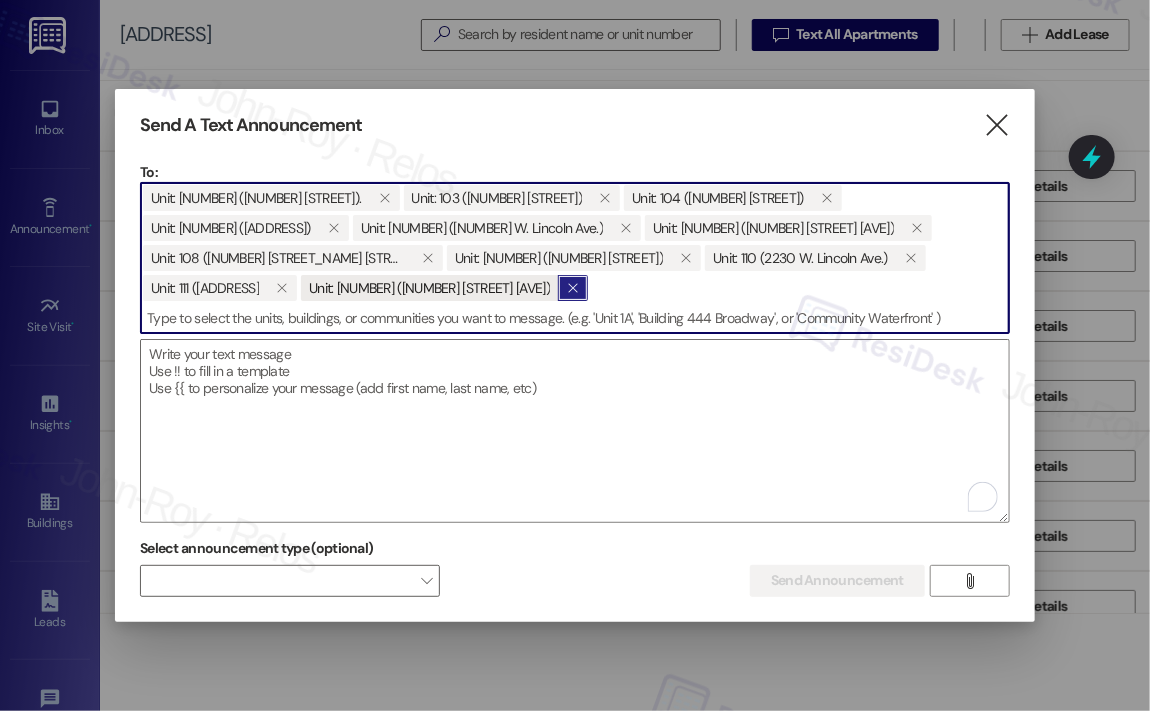 click on "" at bounding box center (572, 288) 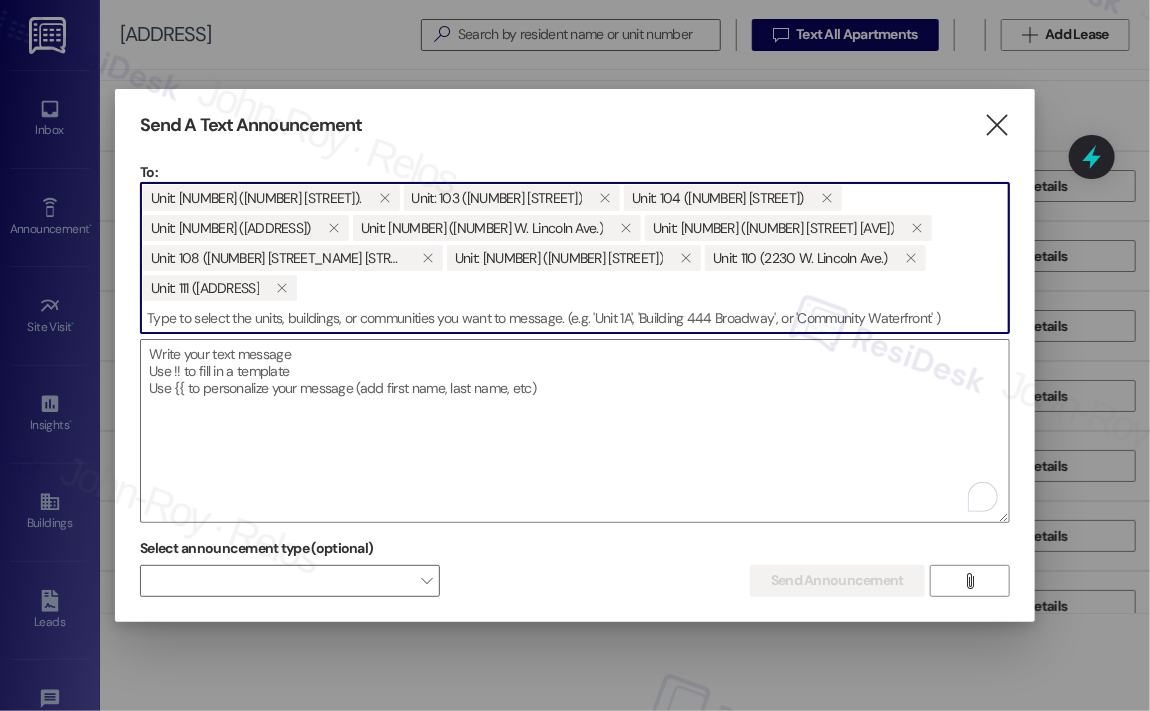 click at bounding box center (575, 318) 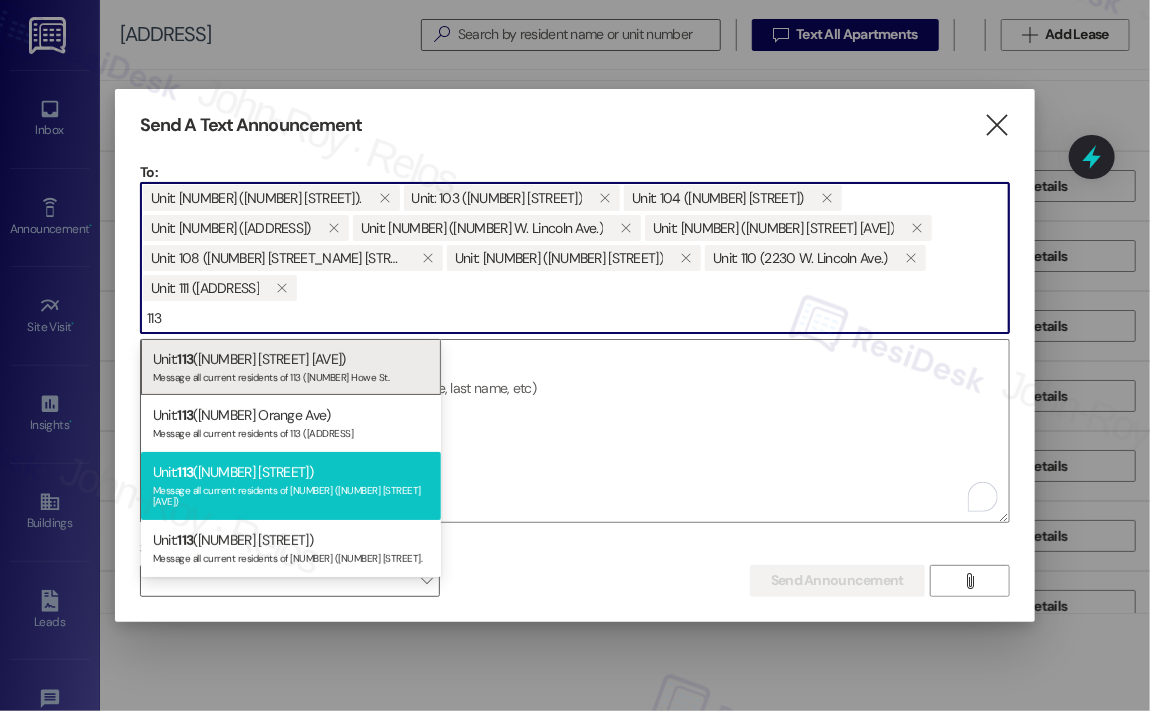 type on "113" 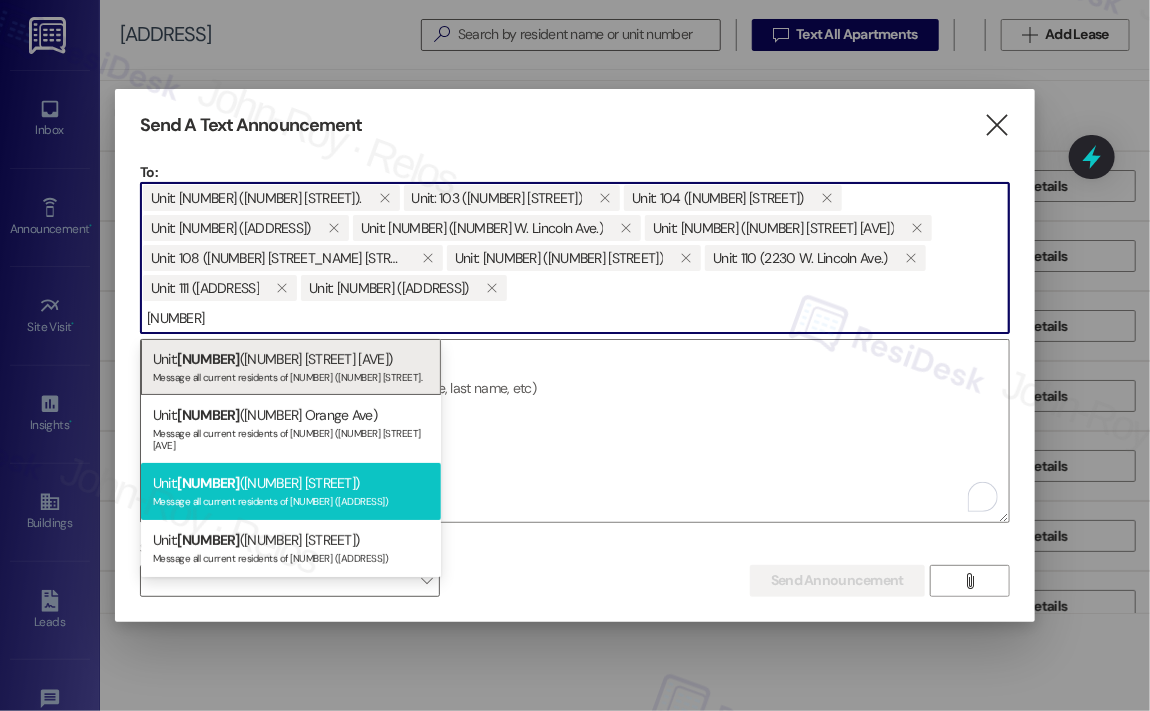 type on "[NUMBER]" 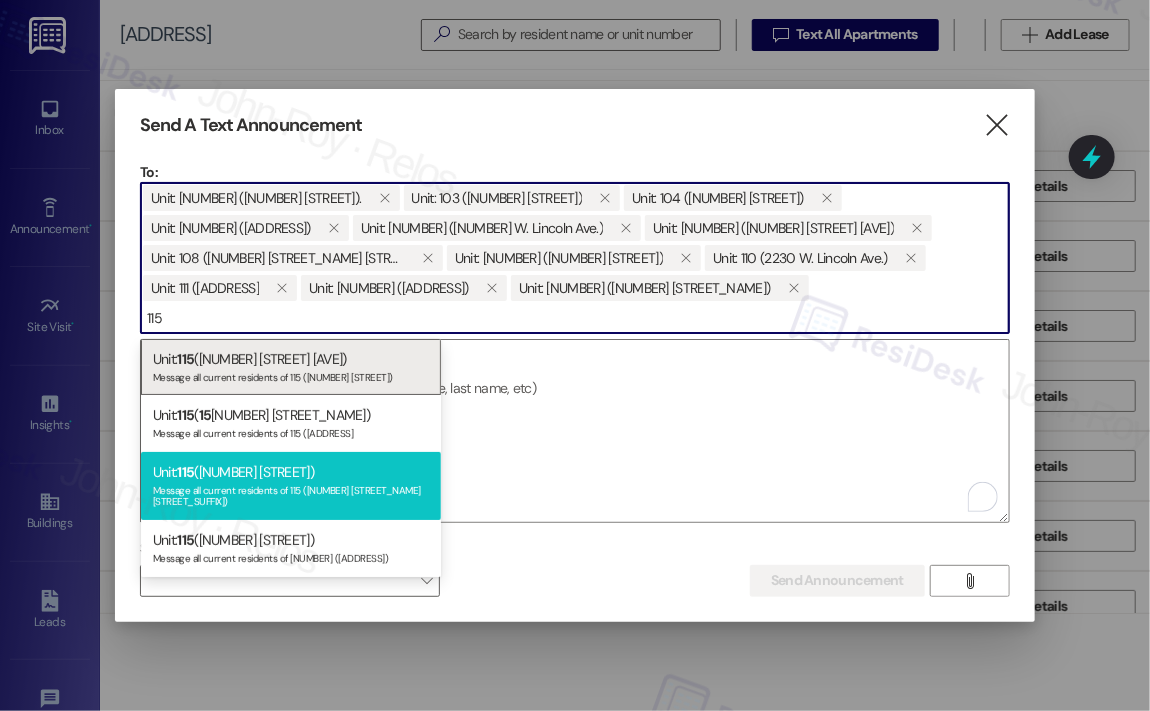 type on "115" 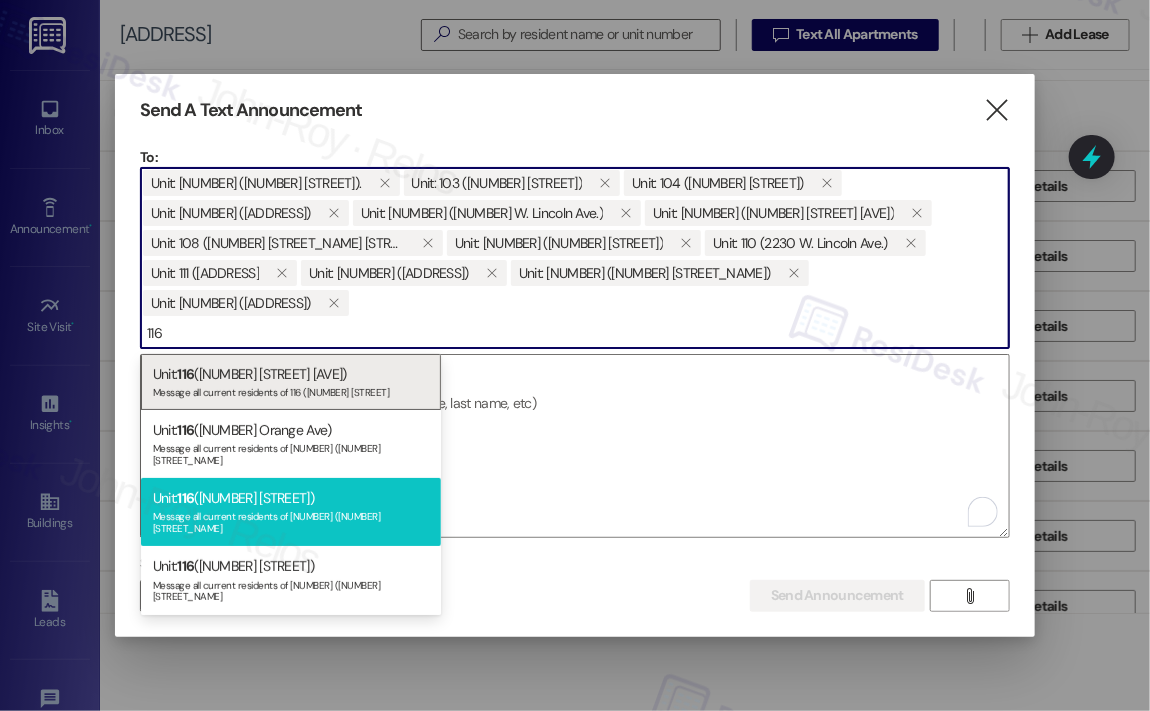 type on "116" 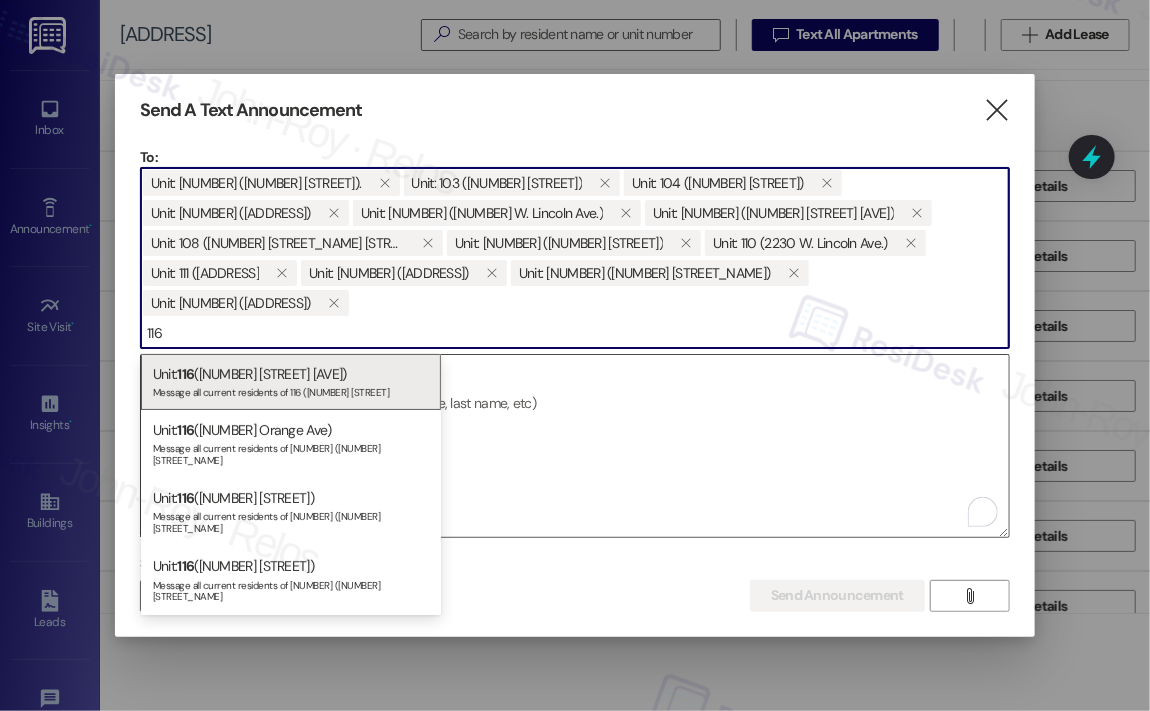 click on "Unit: [NUMBER] ([NUMBER] [STREET] [AVE]) Message all current residents of [NUMBER] ([NUMBER] [STREET] [AVE])" at bounding box center (291, 512) 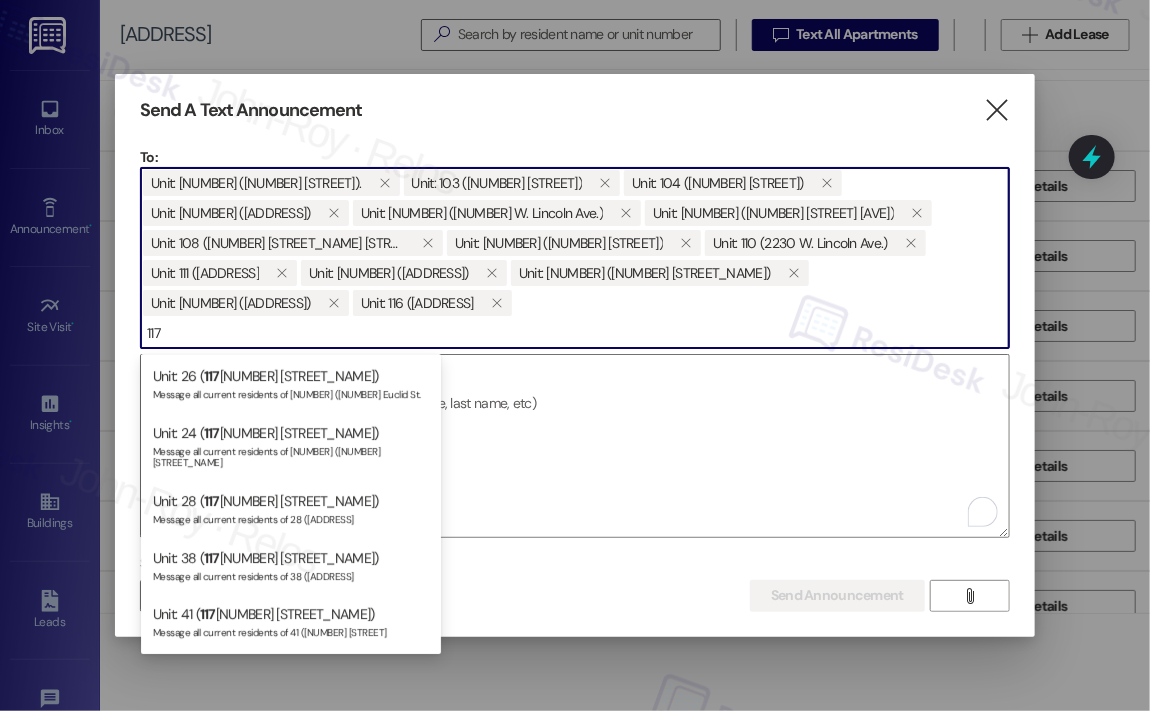 scroll, scrollTop: 700, scrollLeft: 0, axis: vertical 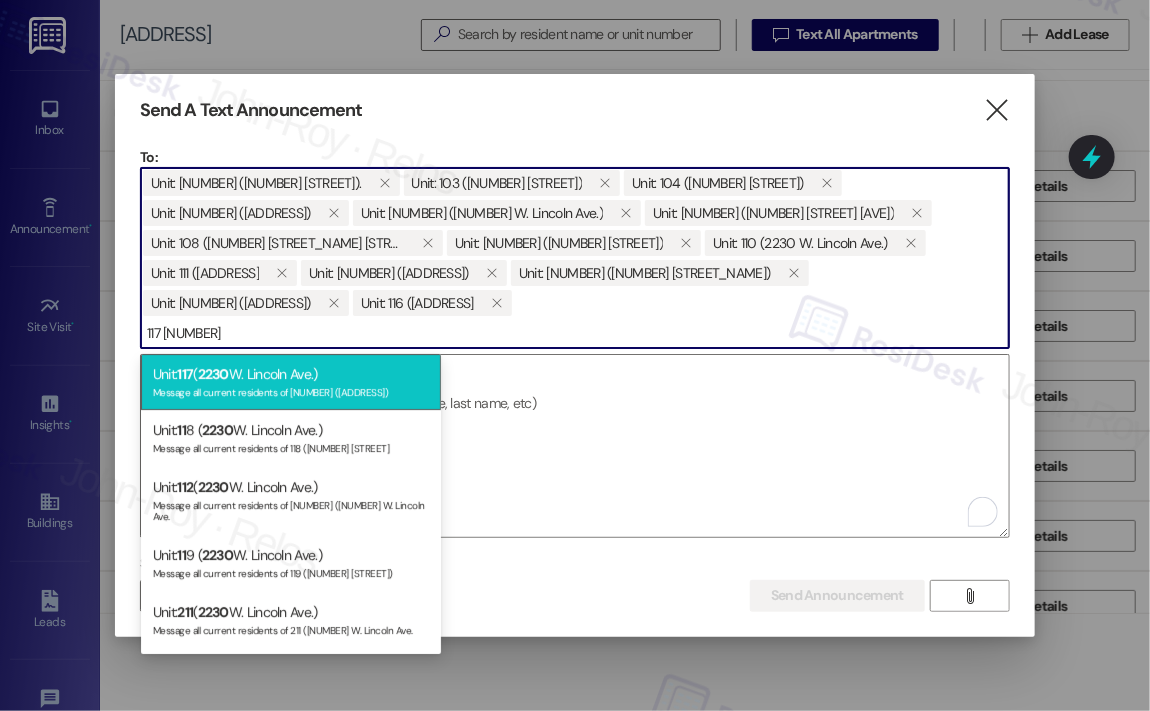type on "117 [NUMBER]" 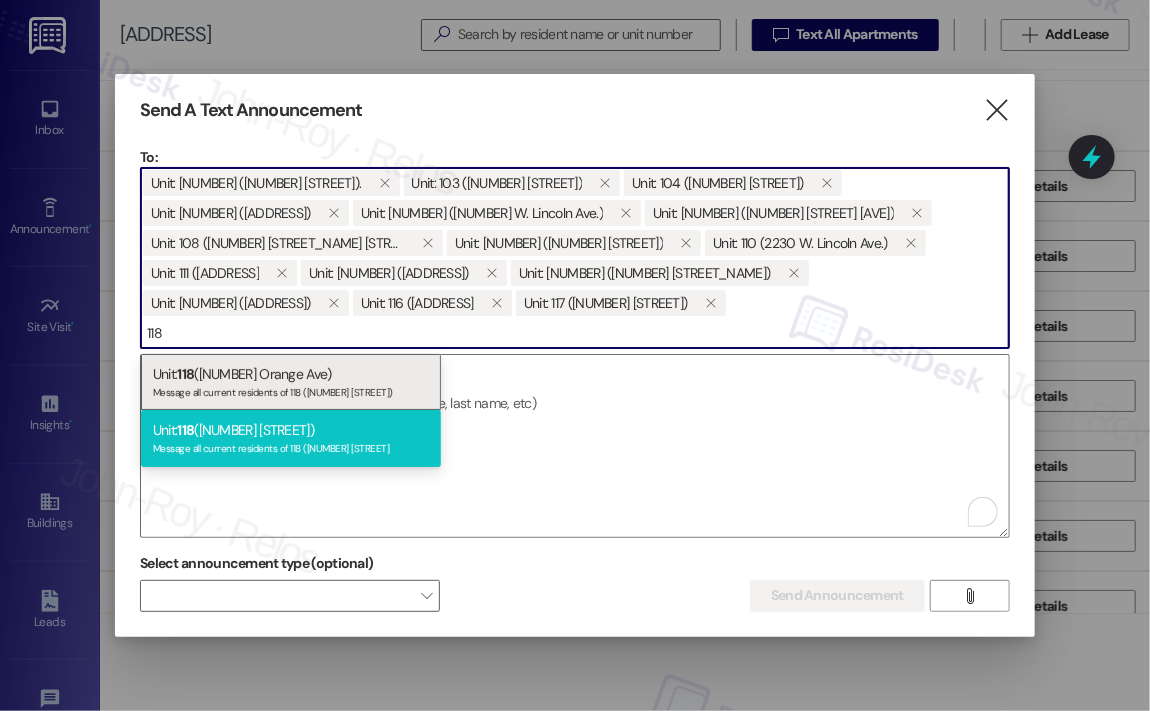 type on "118" 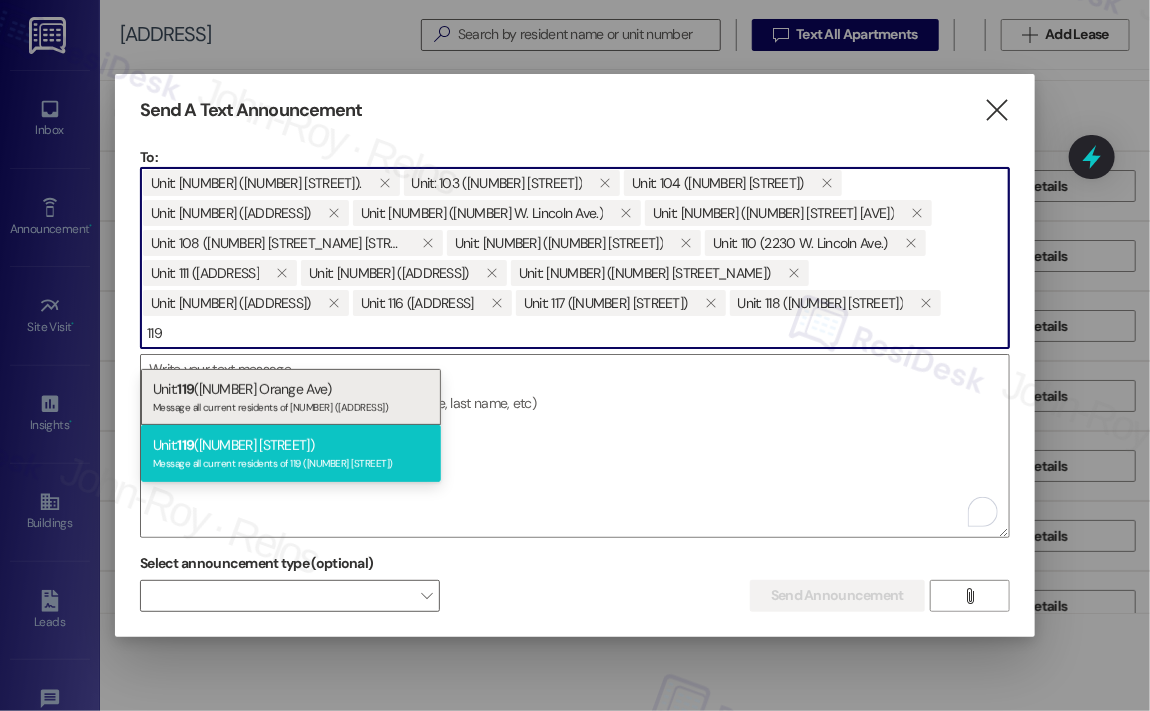 type on "119" 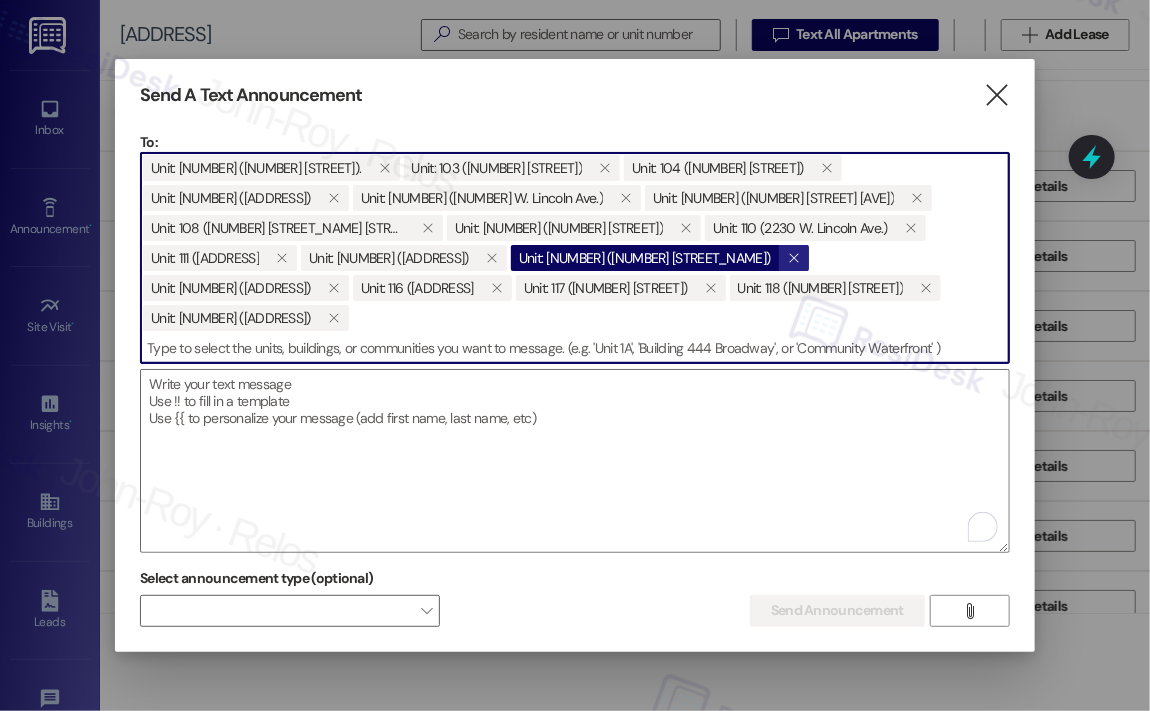 click on "" at bounding box center [793, 258] 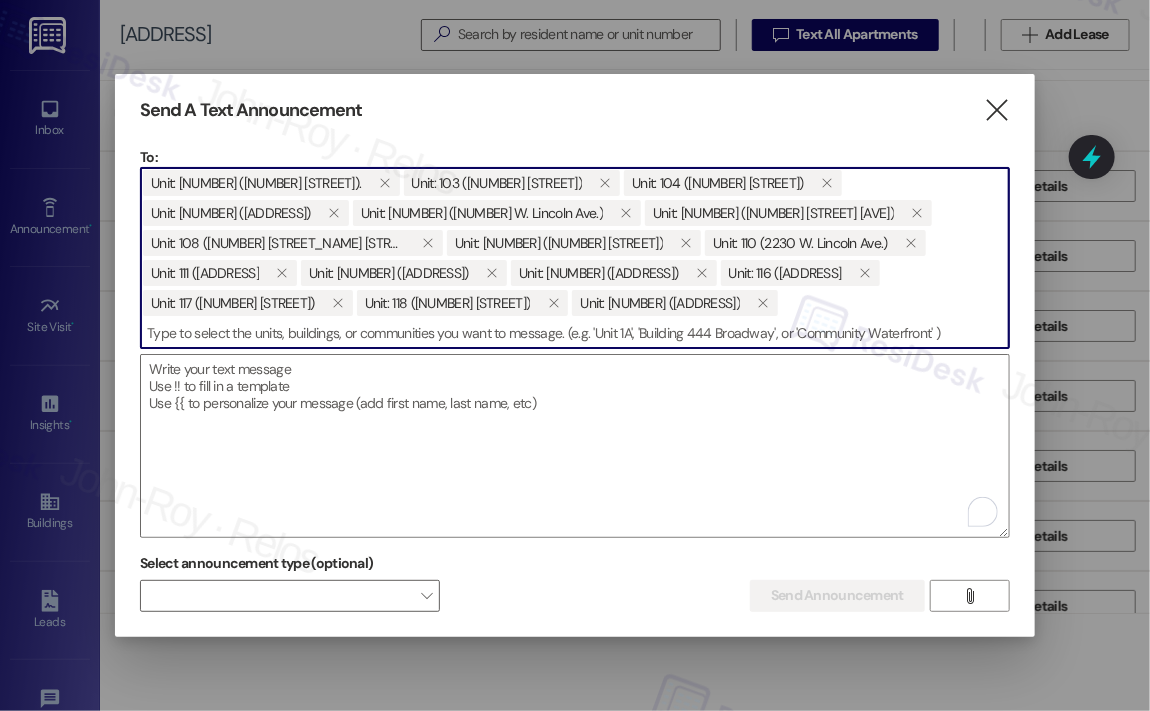 click at bounding box center (575, 333) 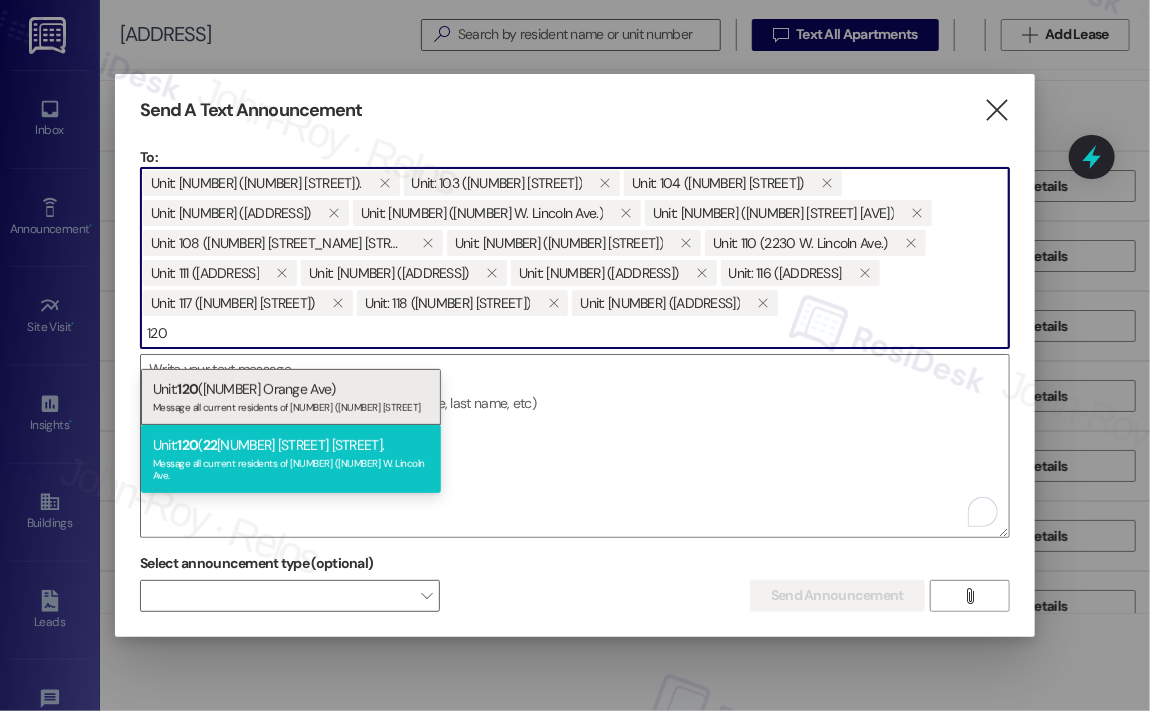 type on "120" 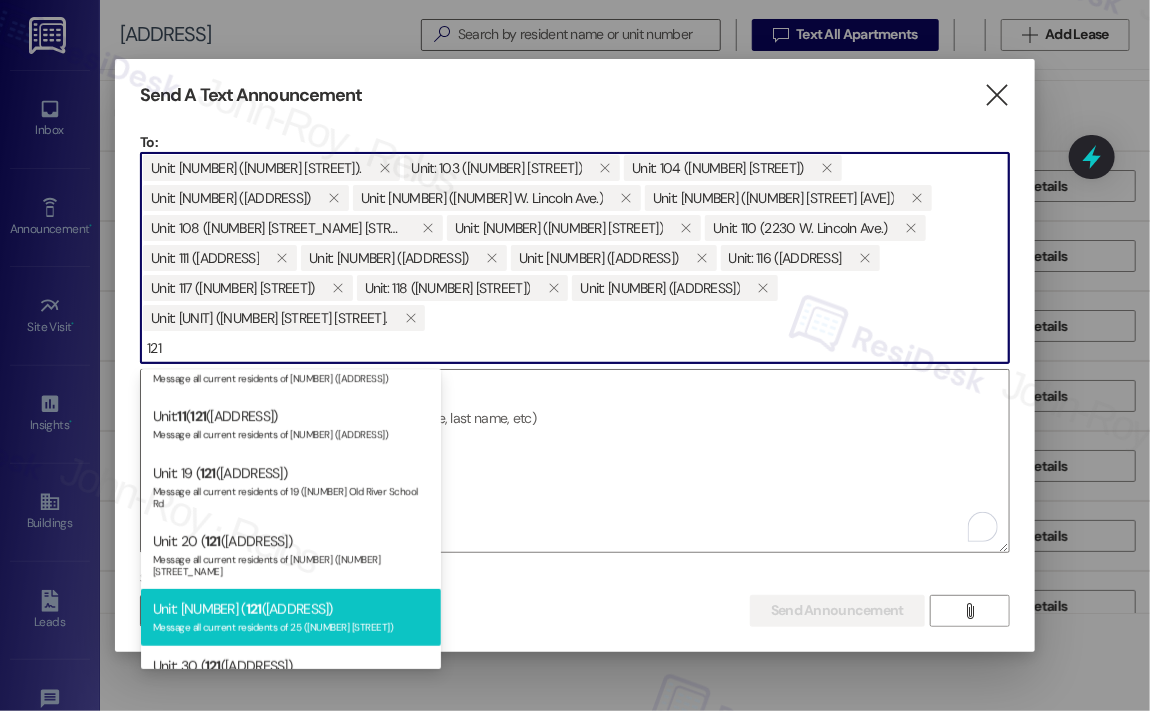 scroll, scrollTop: 800, scrollLeft: 0, axis: vertical 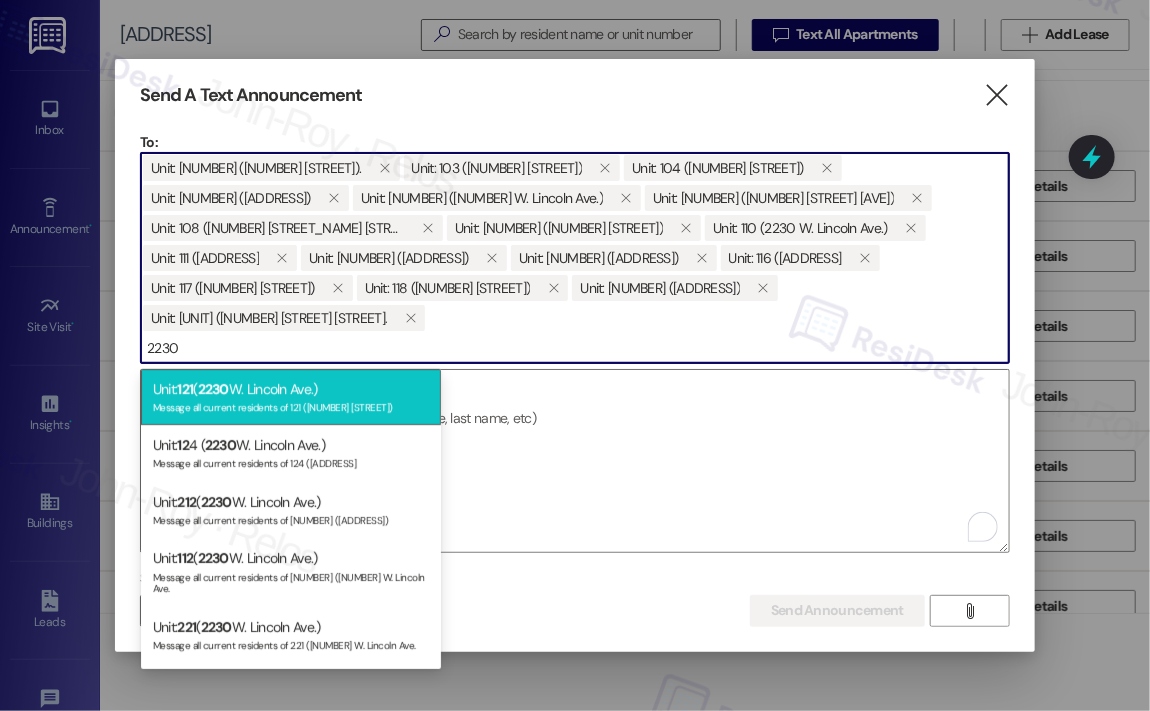 type on "2230" 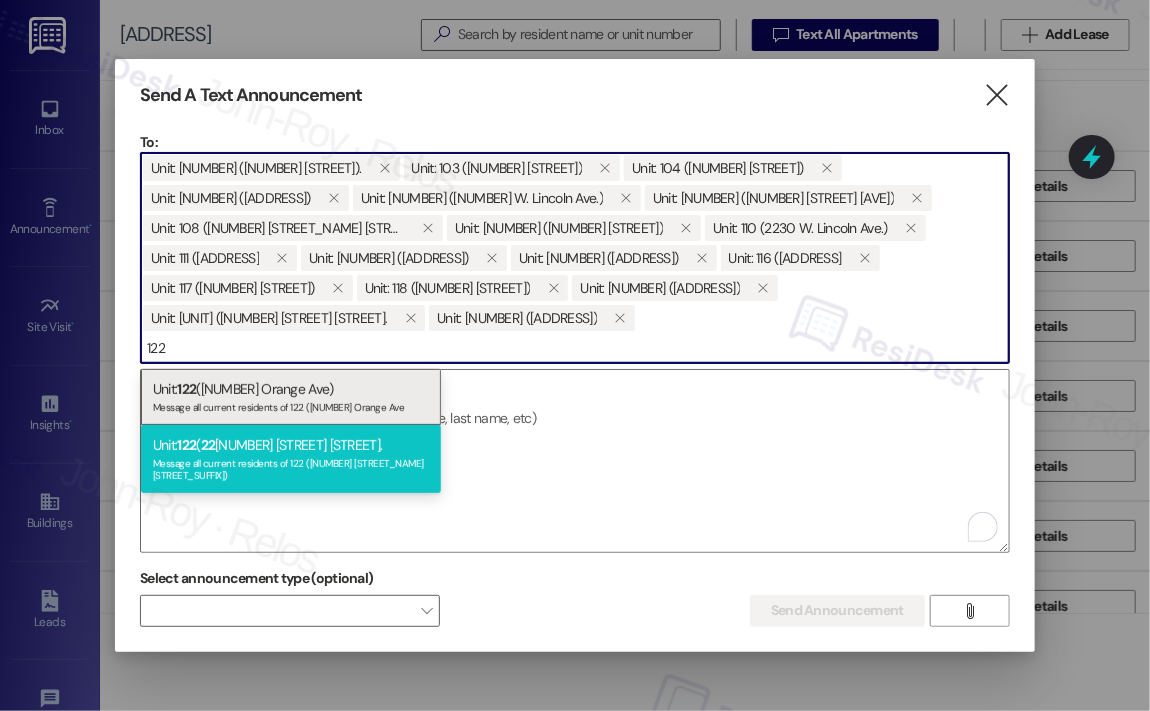 type on "122" 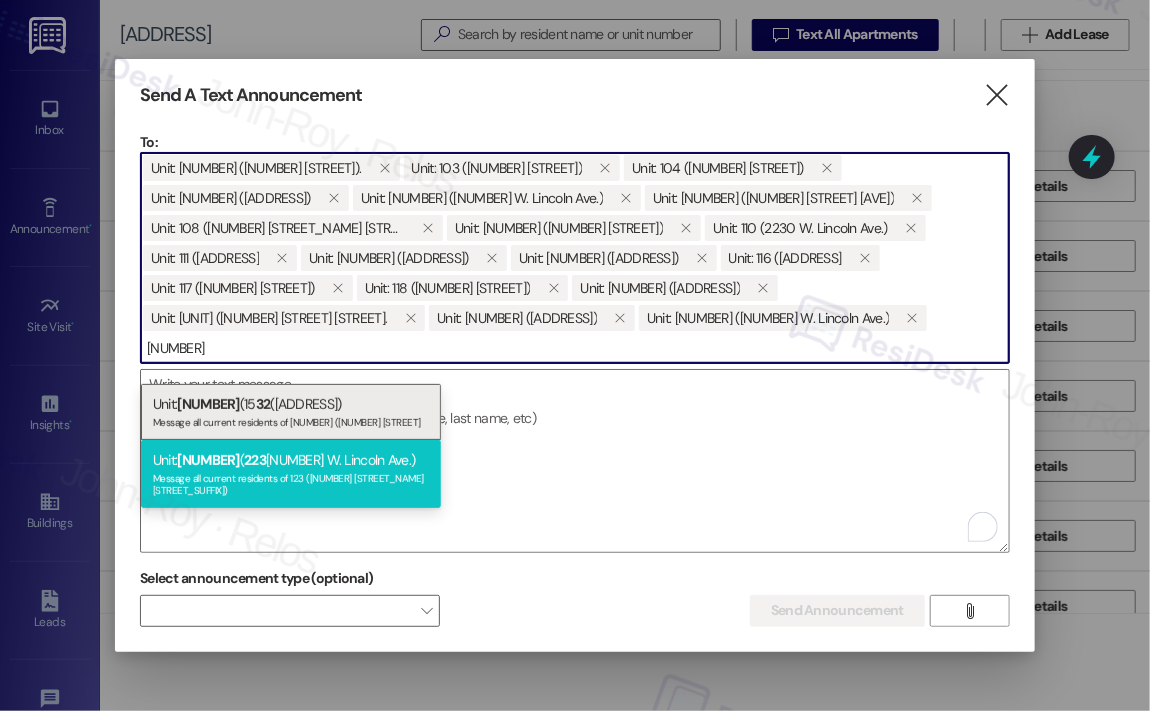 type on "[NUMBER]" 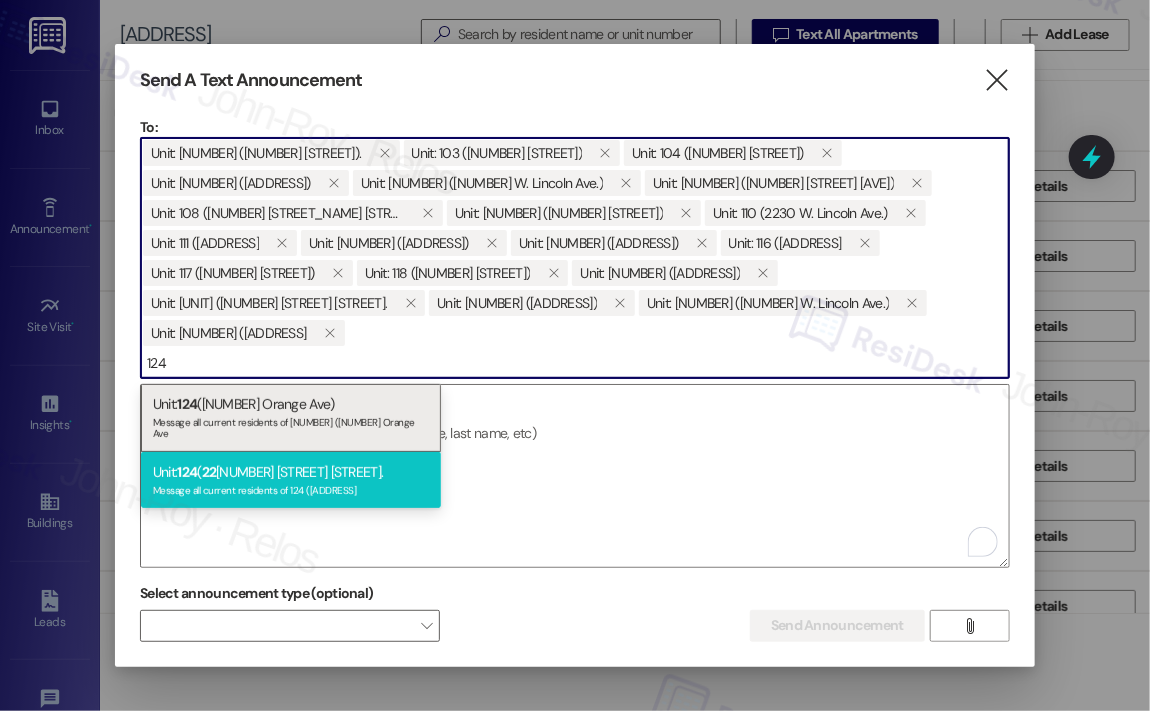 type on "124" 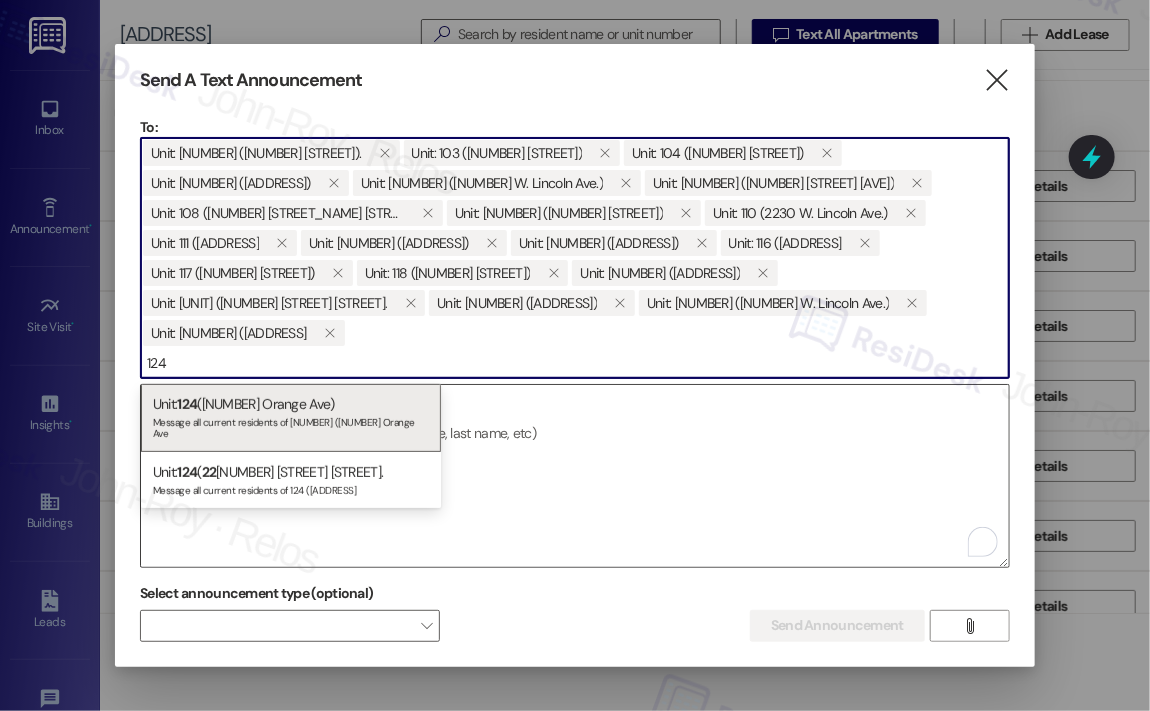 click on "Unit:  [NUMBER]  ( [NUMBER] [STREET]) Message all current residents of [NUMBER] ([NUMBER] [STREET]." at bounding box center (291, 480) 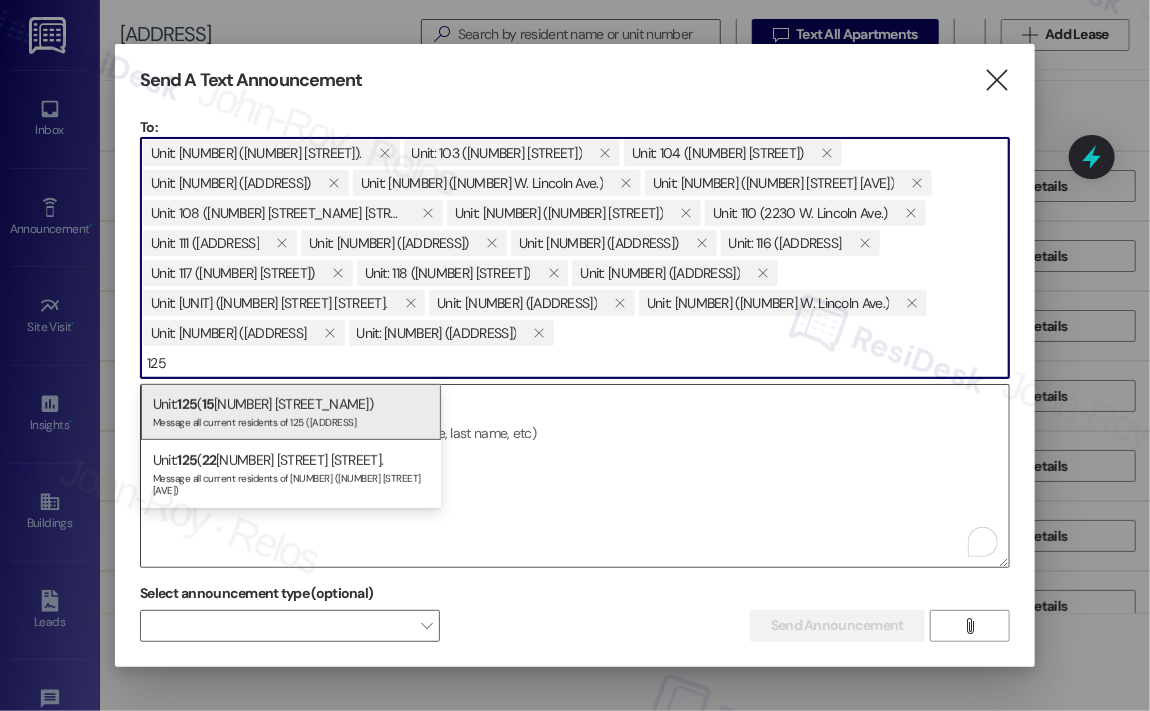 type on "125" 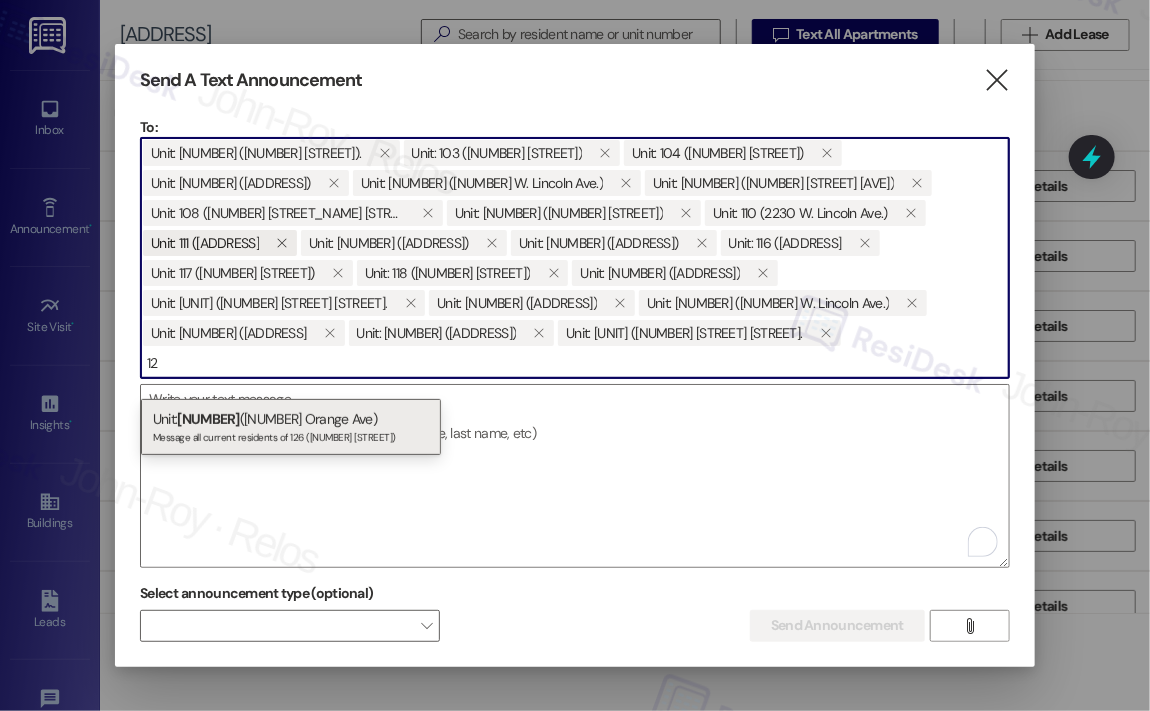 type on "1" 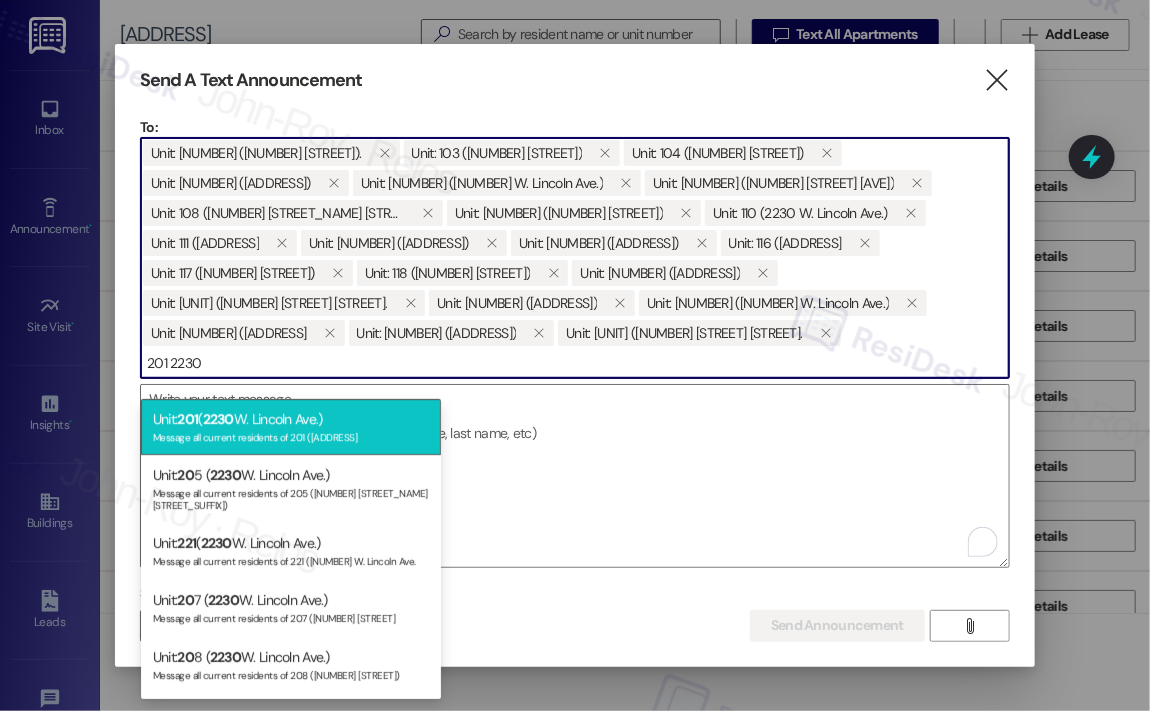type on "201 2230" 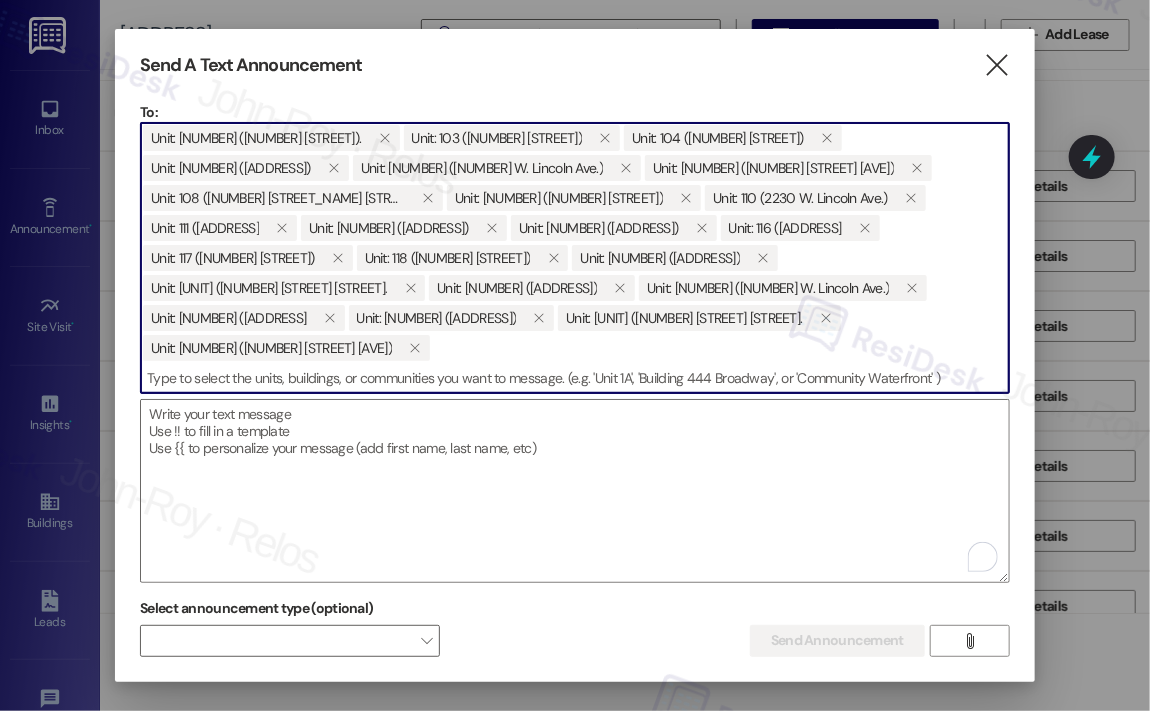 click at bounding box center [575, 378] 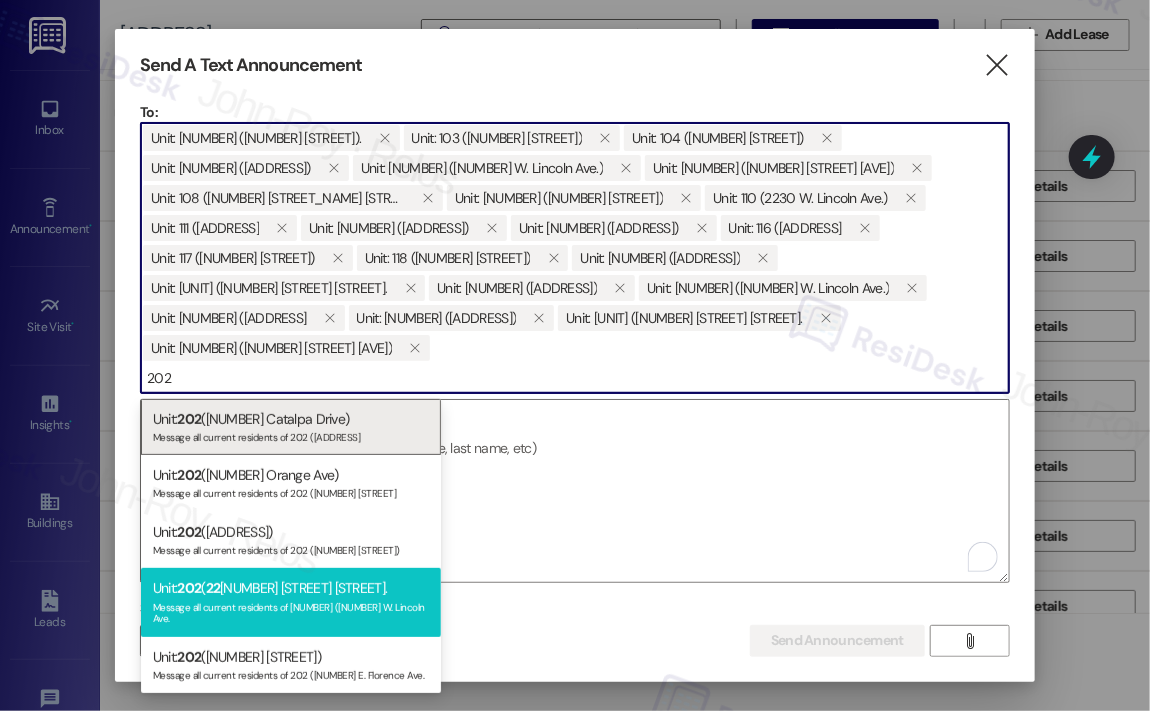 type on "202" 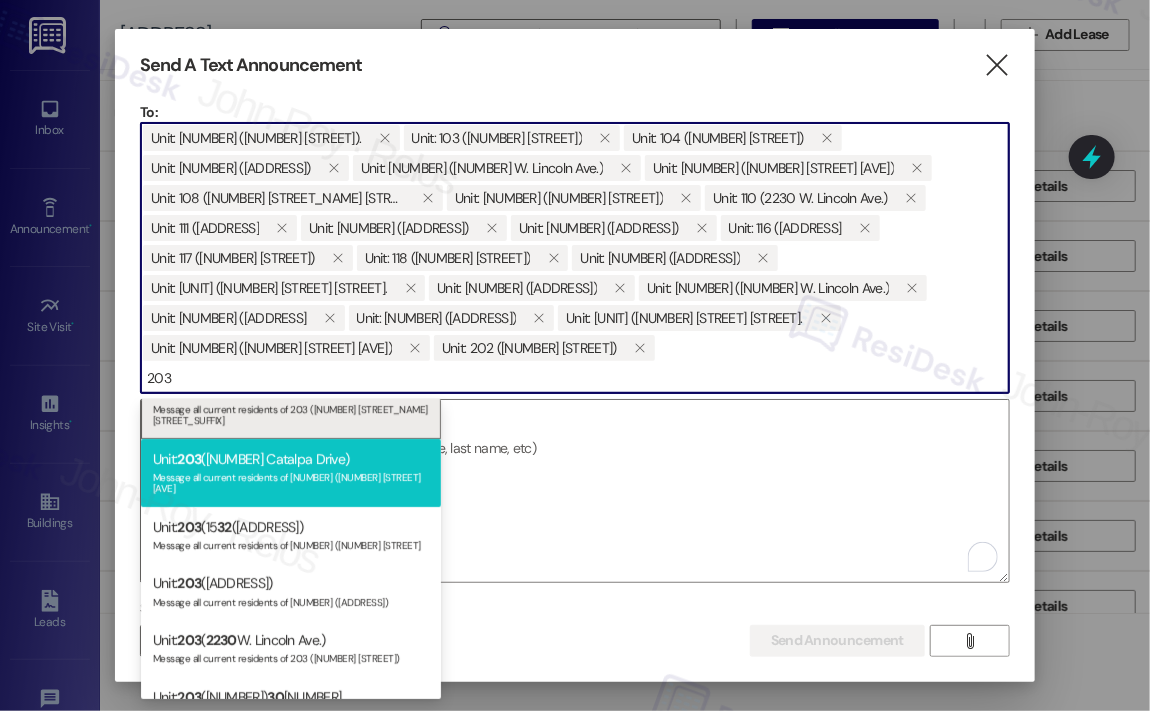 scroll, scrollTop: 40, scrollLeft: 0, axis: vertical 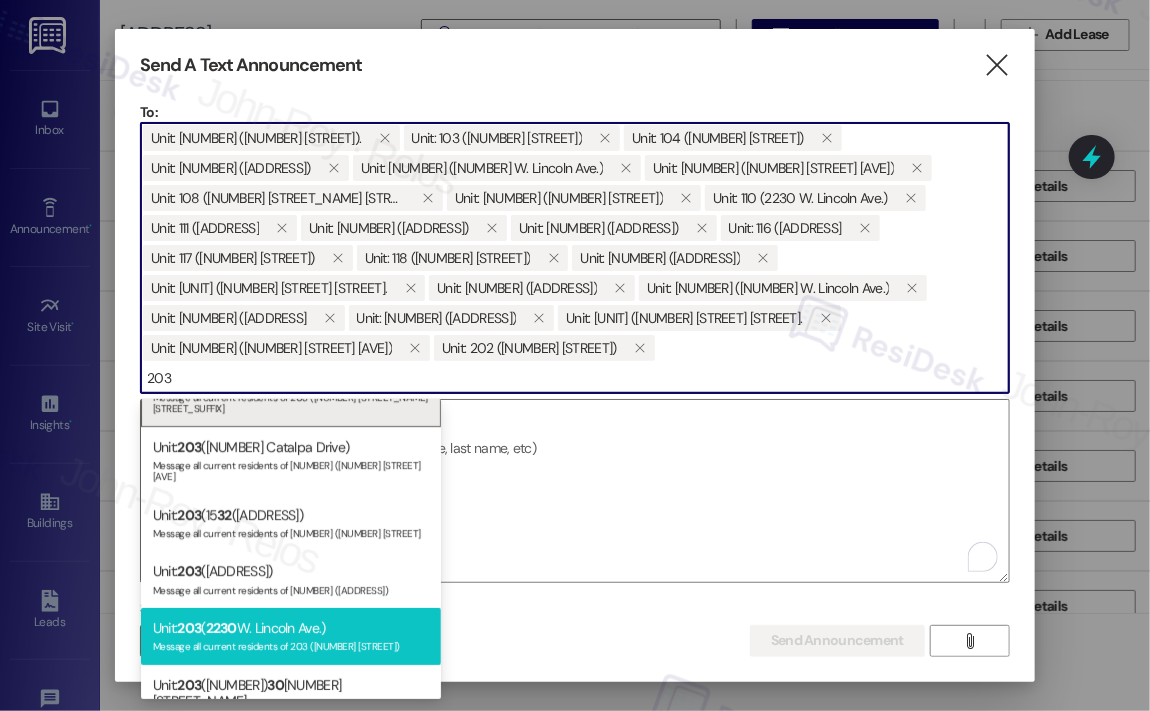 type on "203" 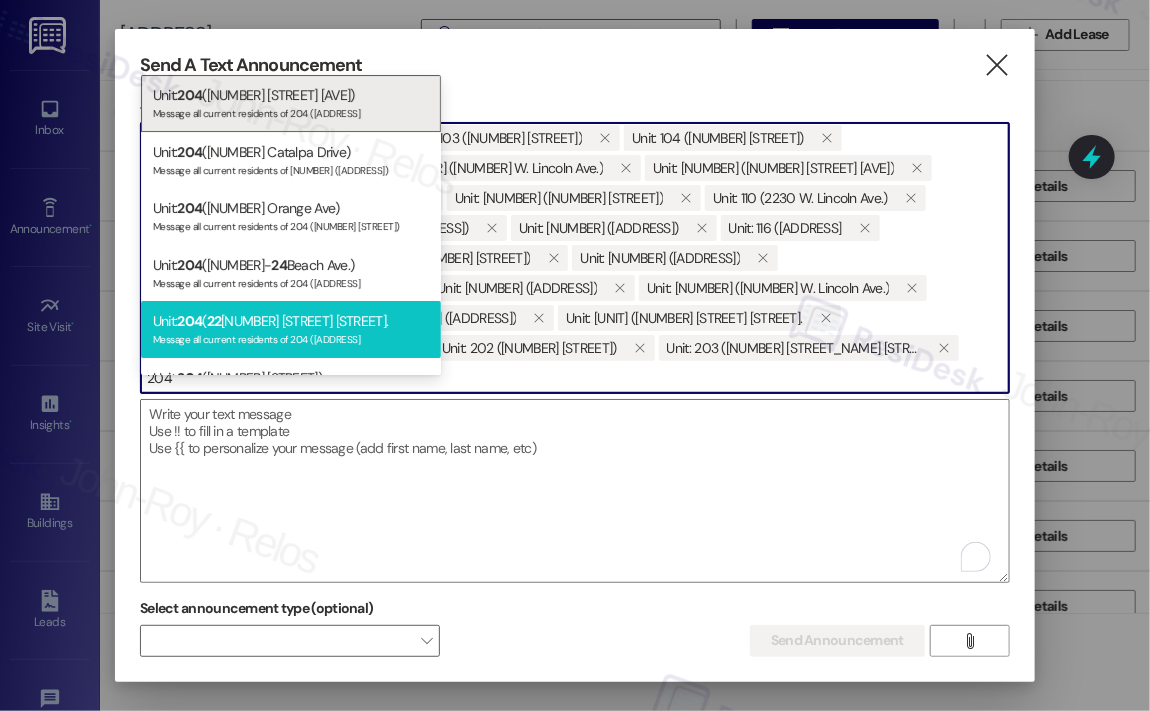 type on "204" 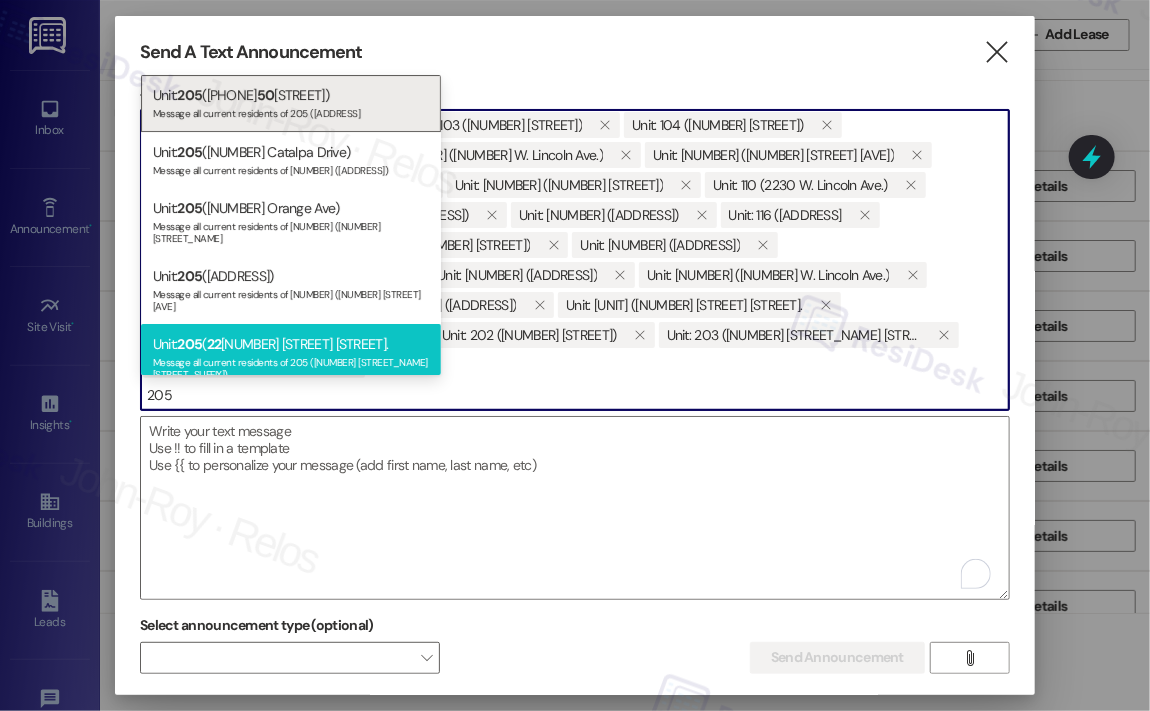 type on "205" 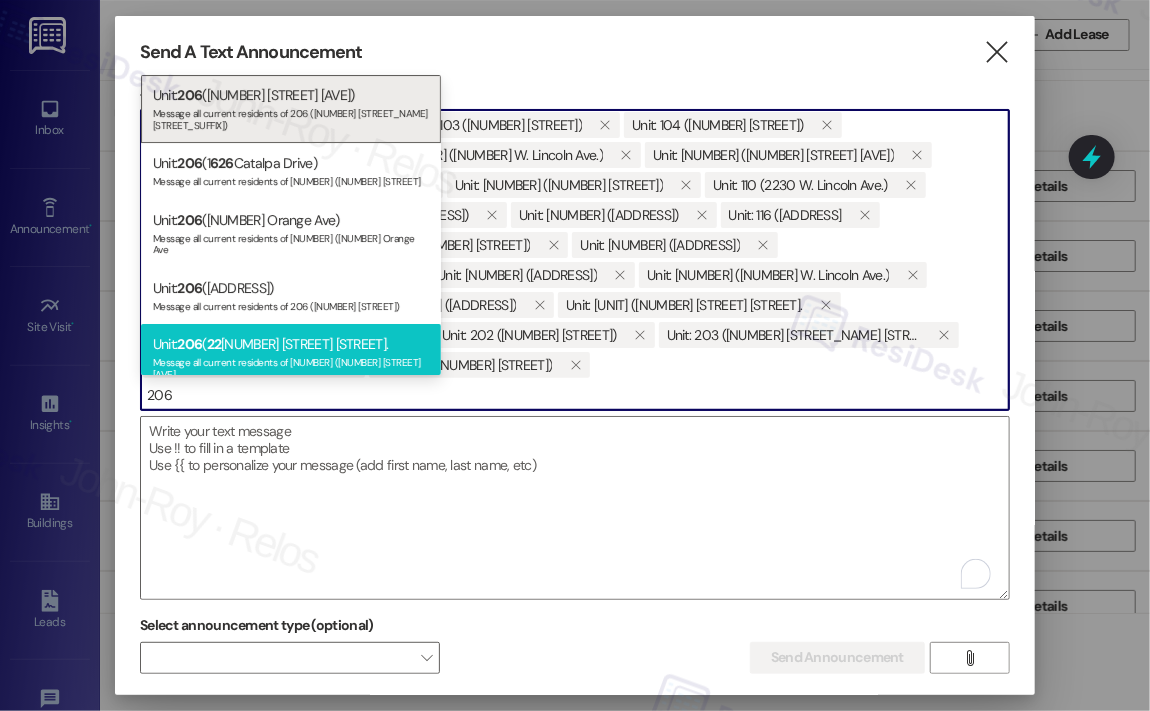 type on "206" 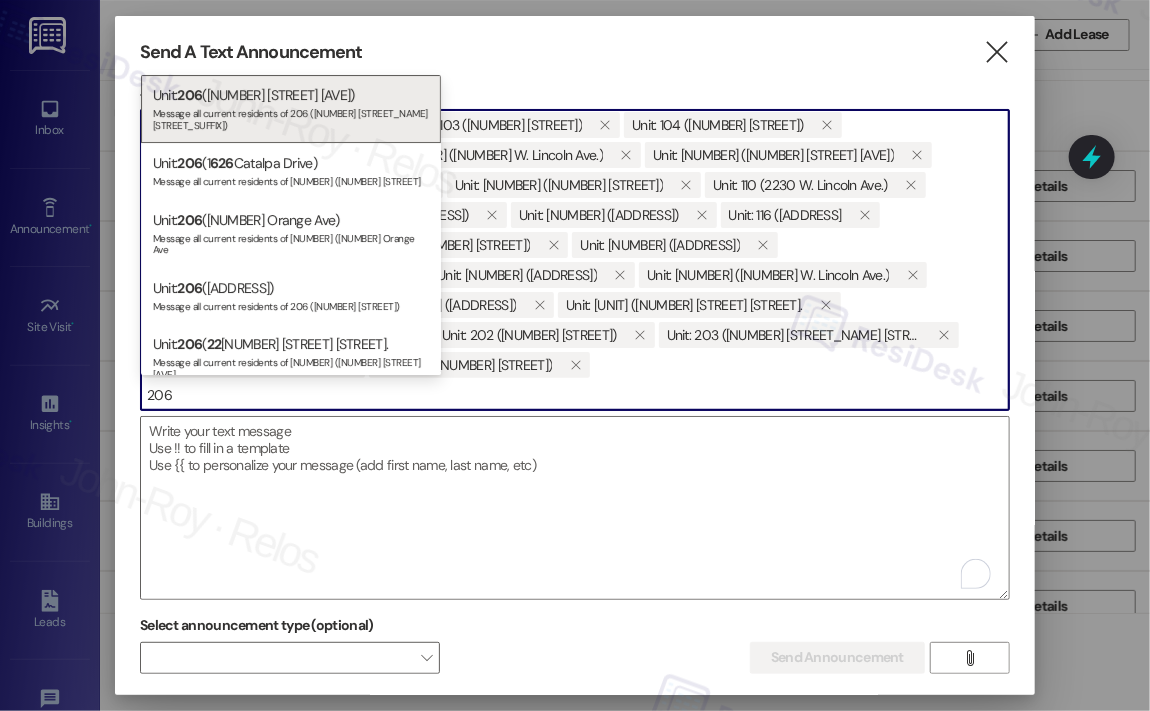 click on "Unit: [NUMBER] ([NUMBER] [STREET] [AVE]) Message all current residents of [NUMBER] ([NUMBER] [STREET] [AVE])" at bounding box center (291, 358) 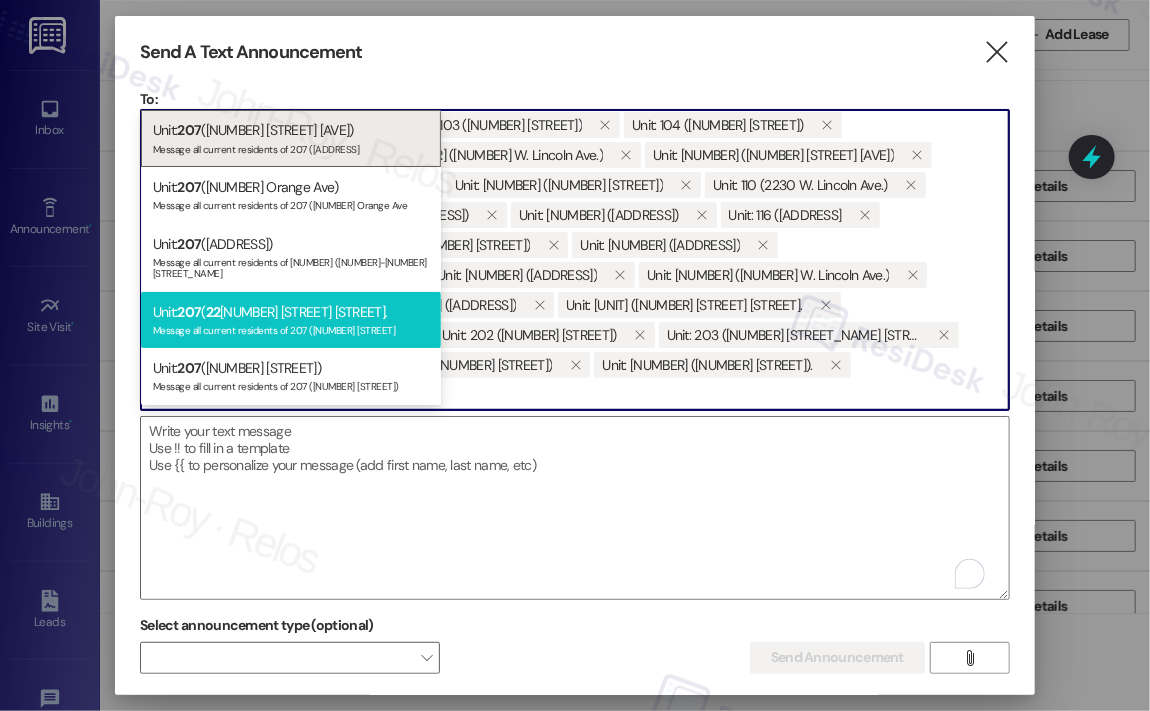 type on "207" 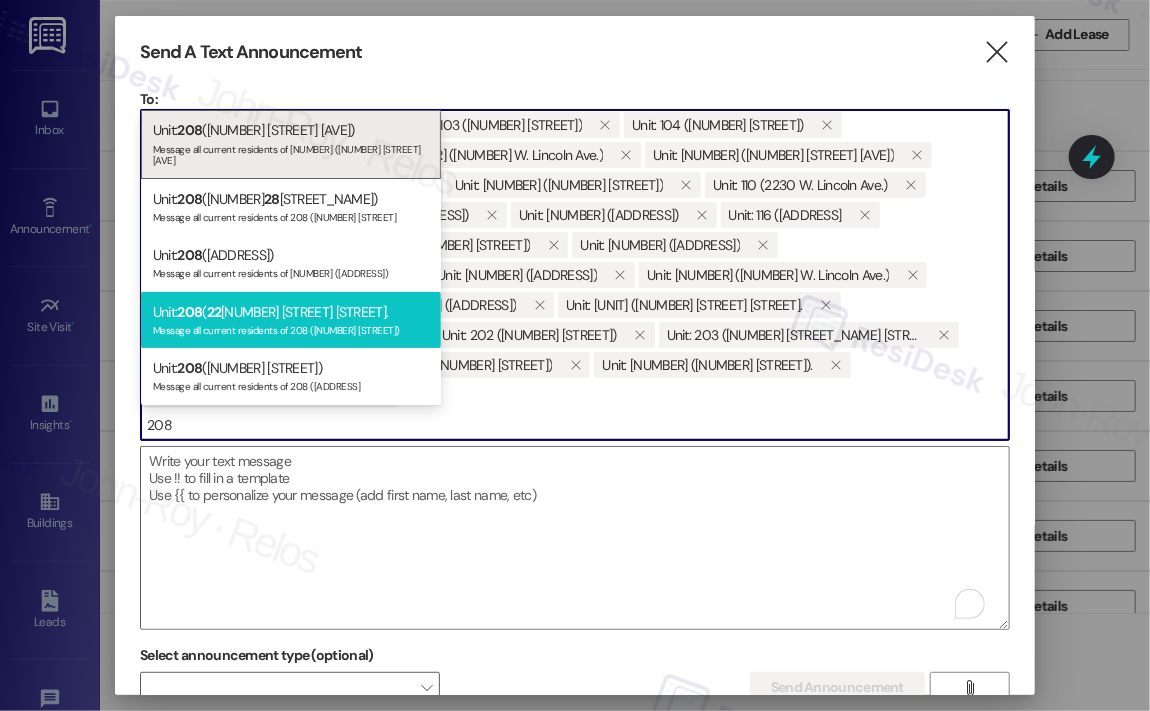 type on "208" 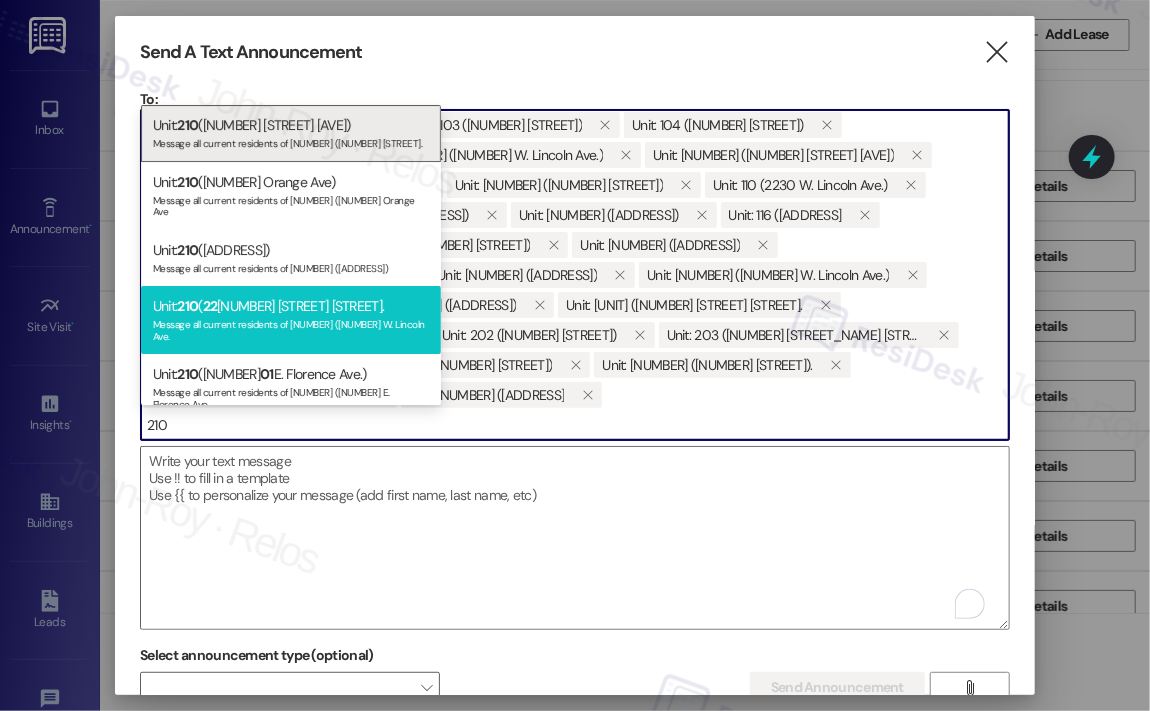 type on "210" 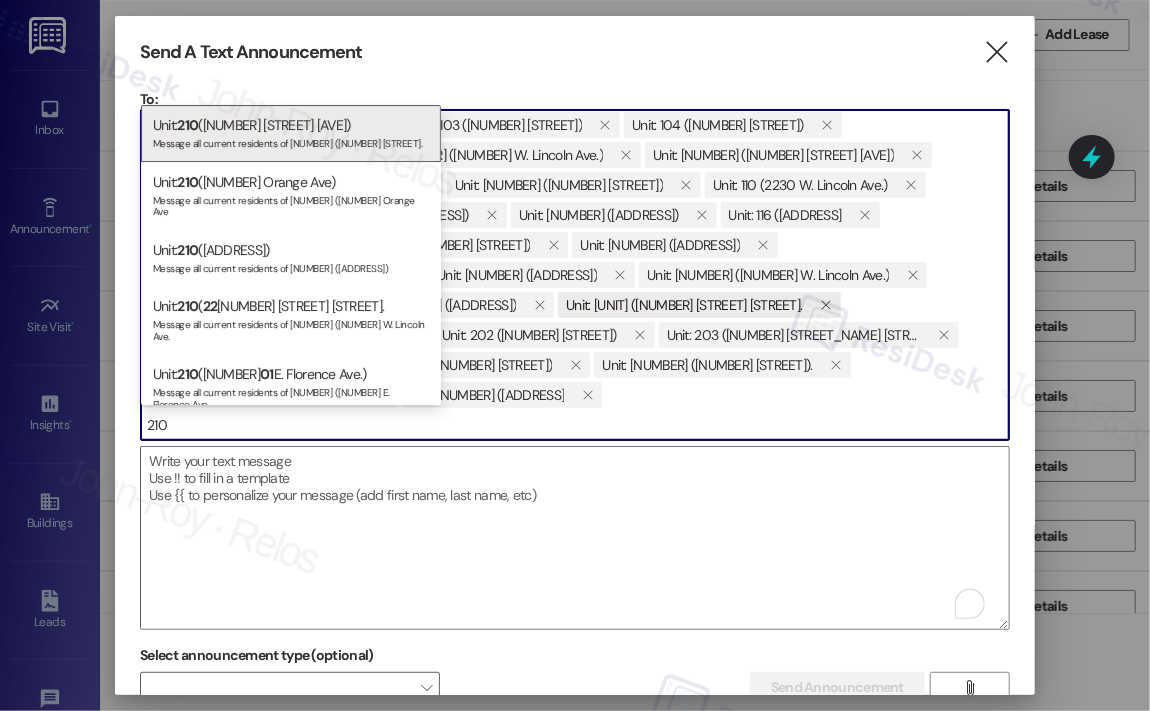click on "Message all current residents of [NUMBER] ([NUMBER] W. Lincoln Ave." at bounding box center (291, 328) 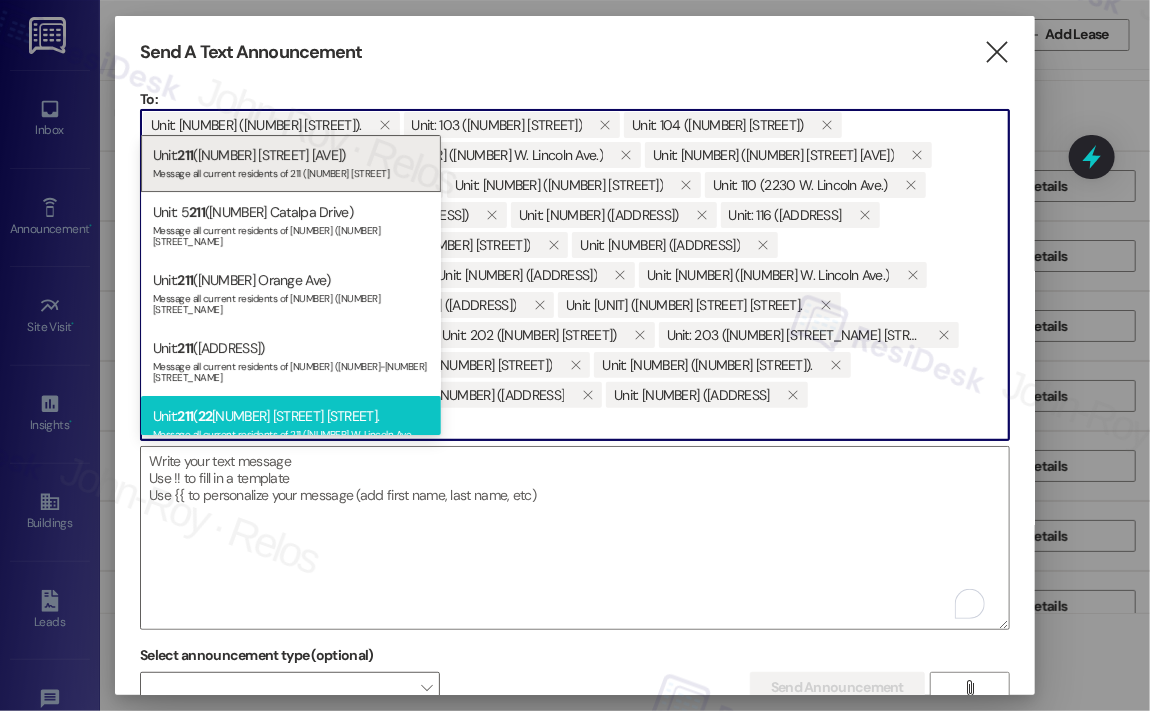 type on "211" 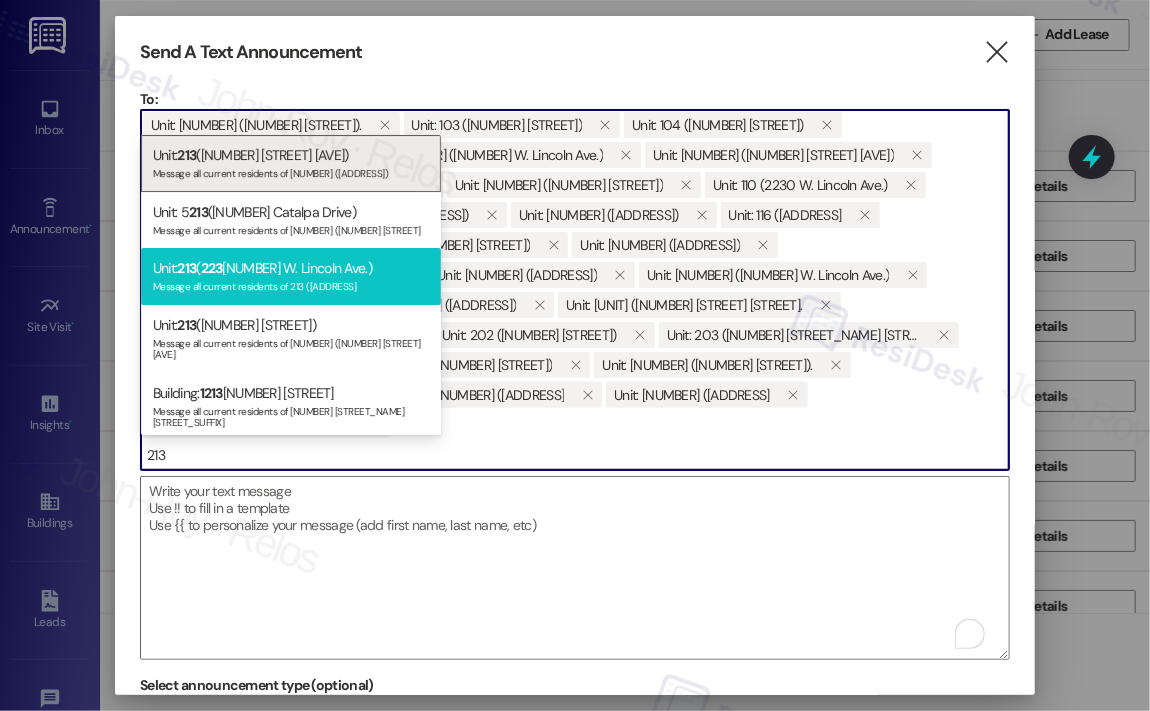 type on "213" 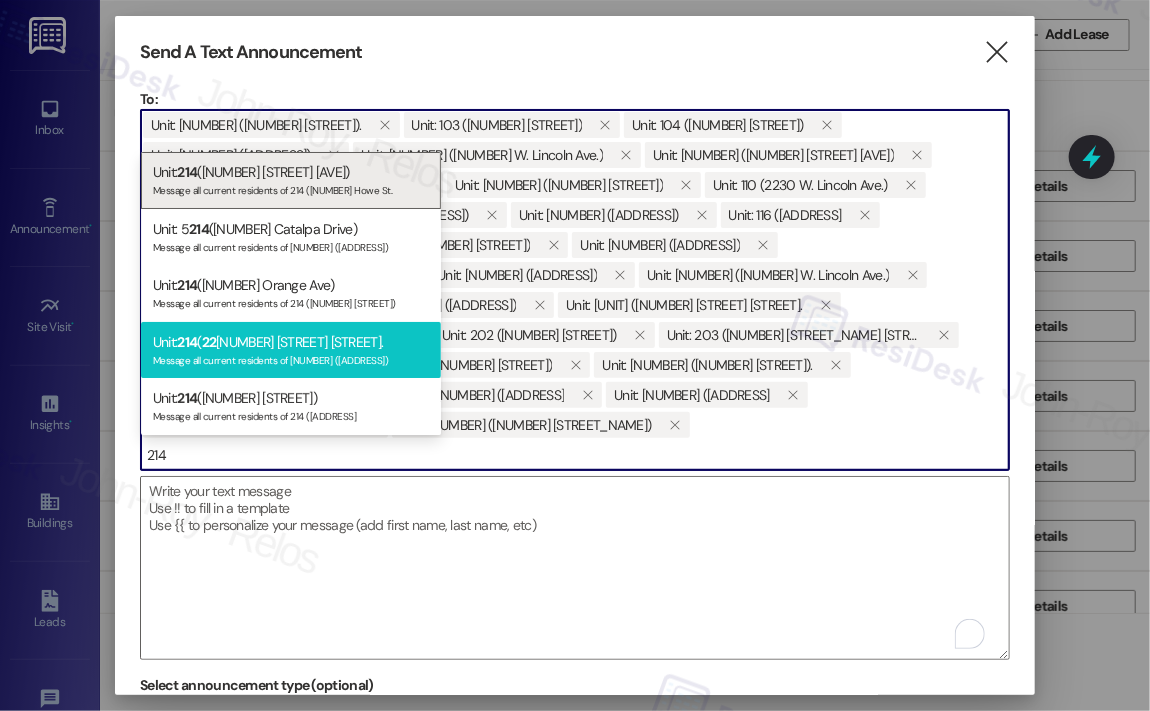 type on "214" 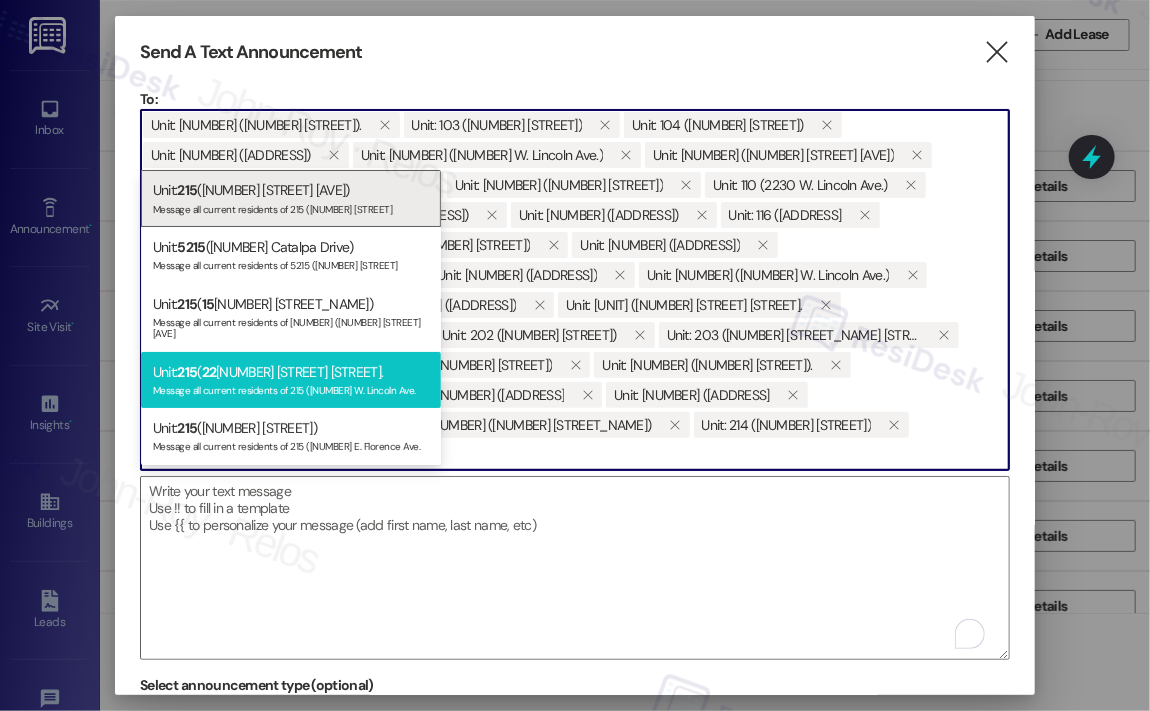 type on "215" 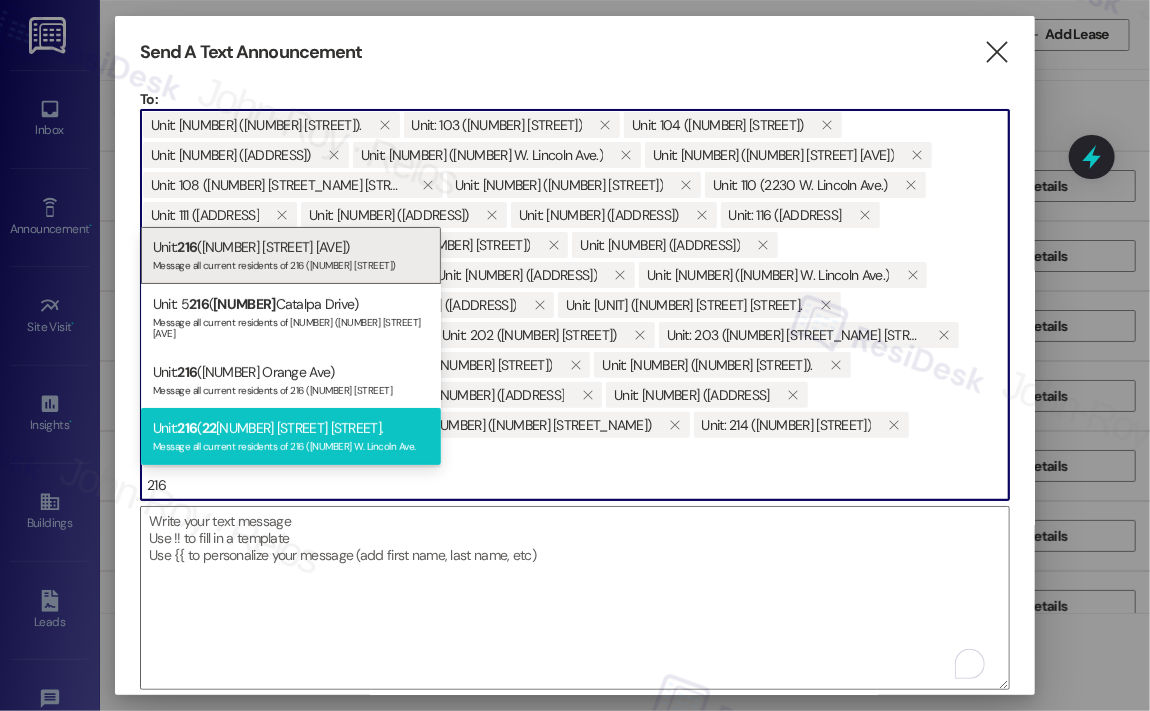 type on "216" 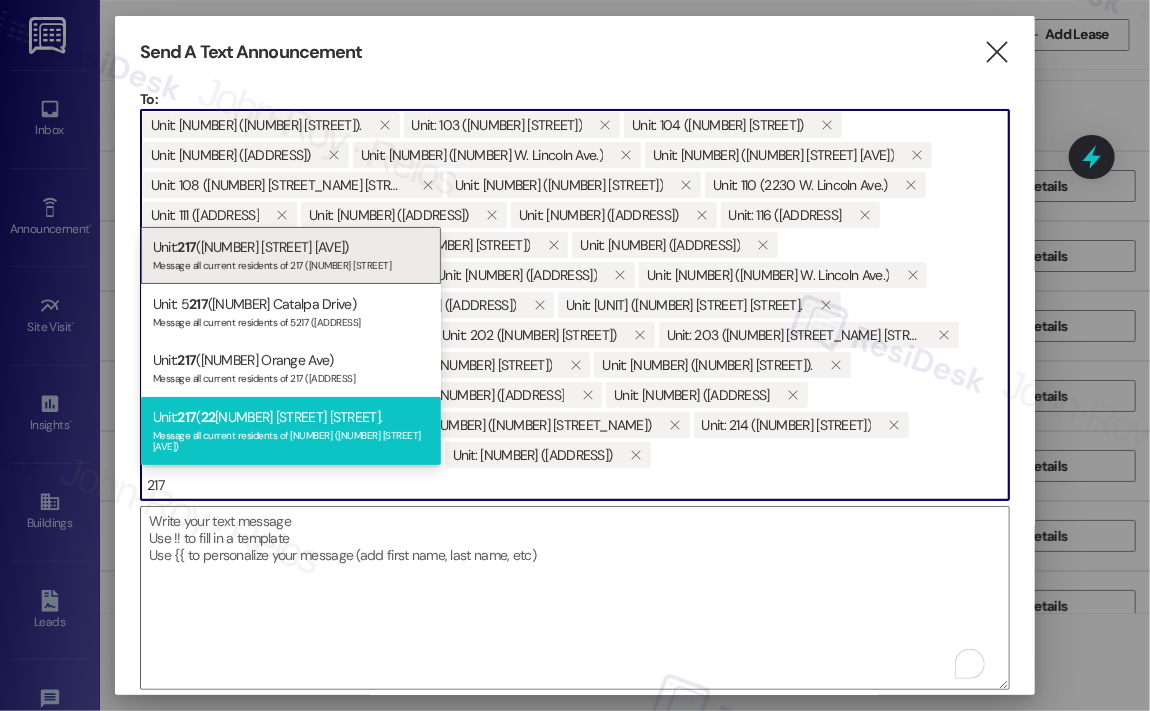 type on "217" 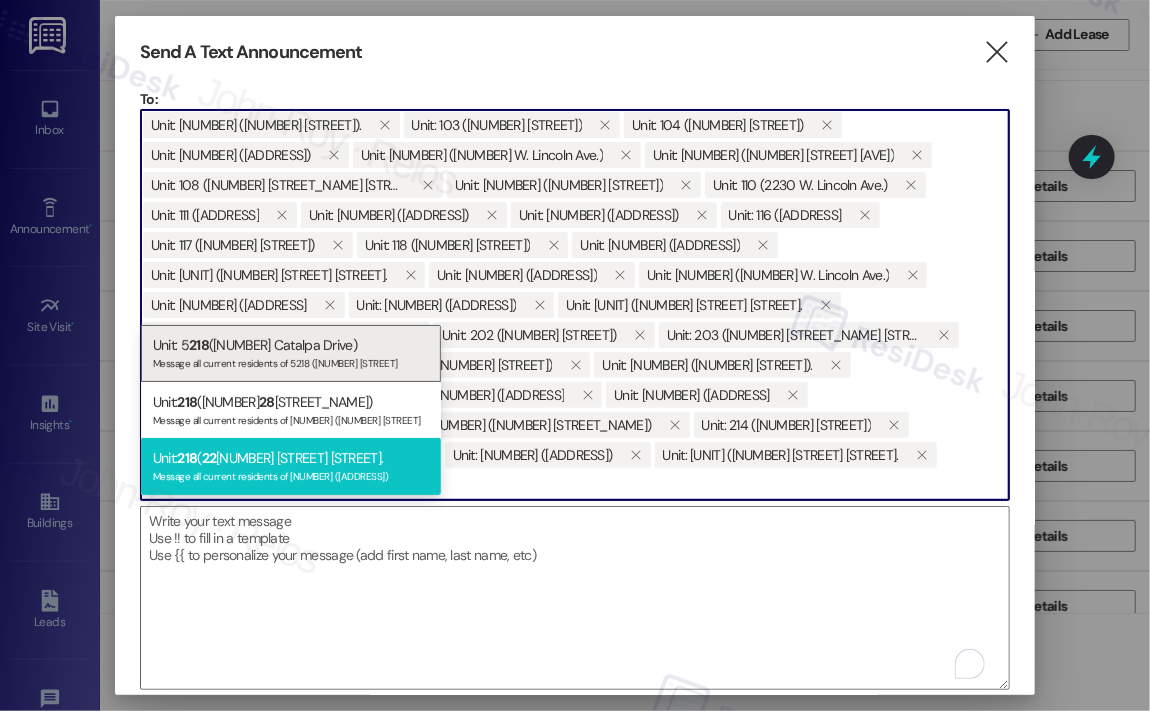type on "218" 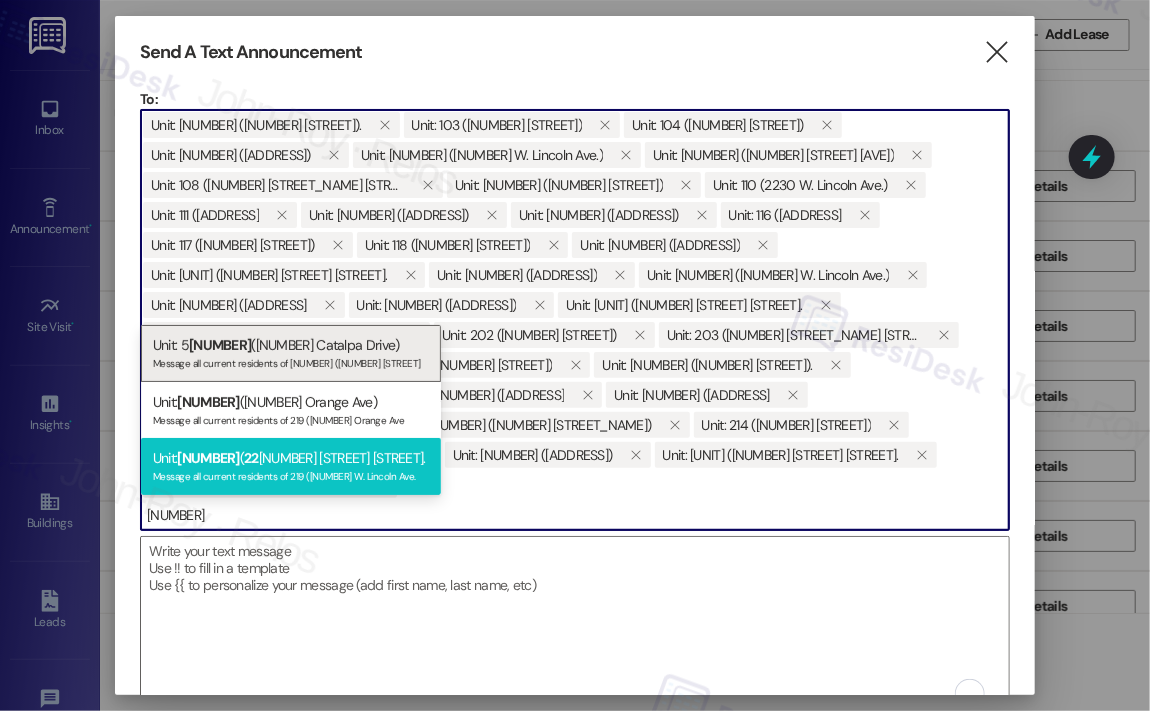 type on "[NUMBER]" 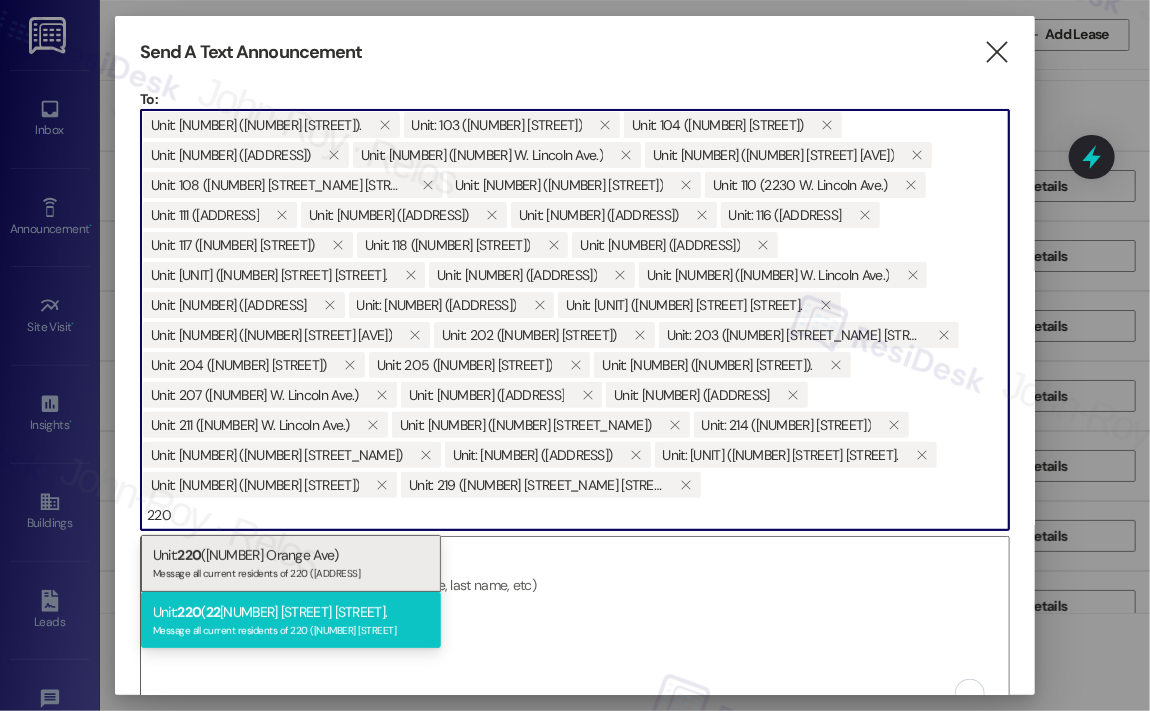 type on "220" 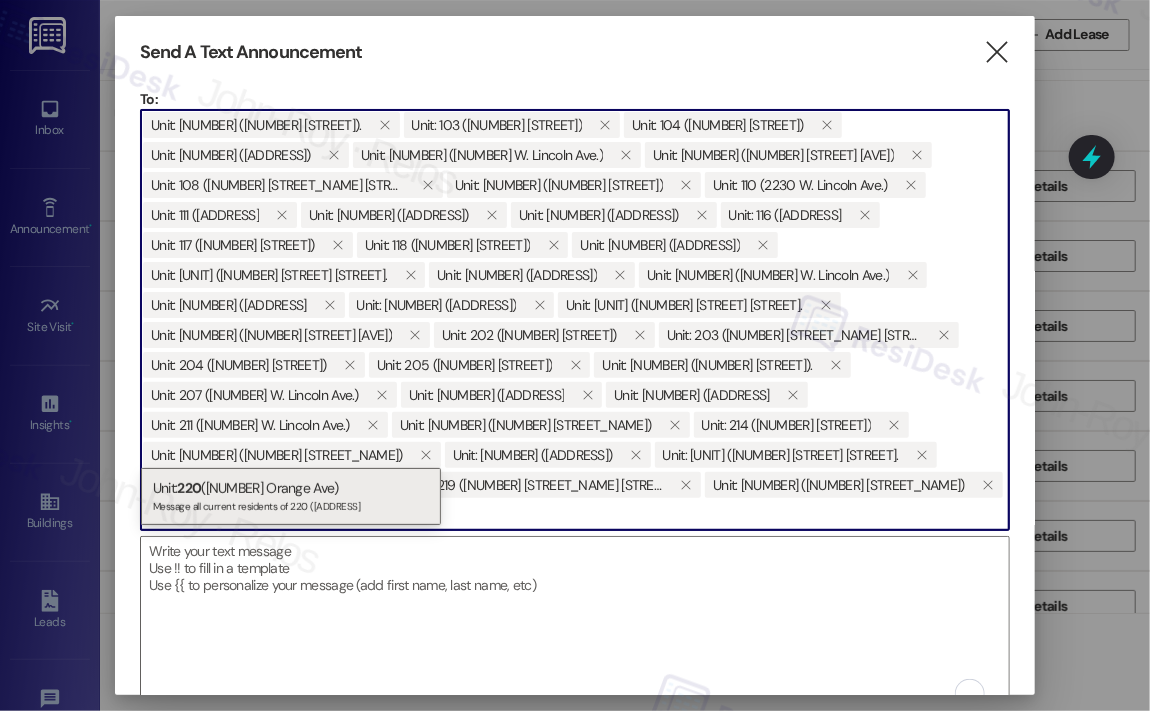 click on "220" at bounding box center [575, 515] 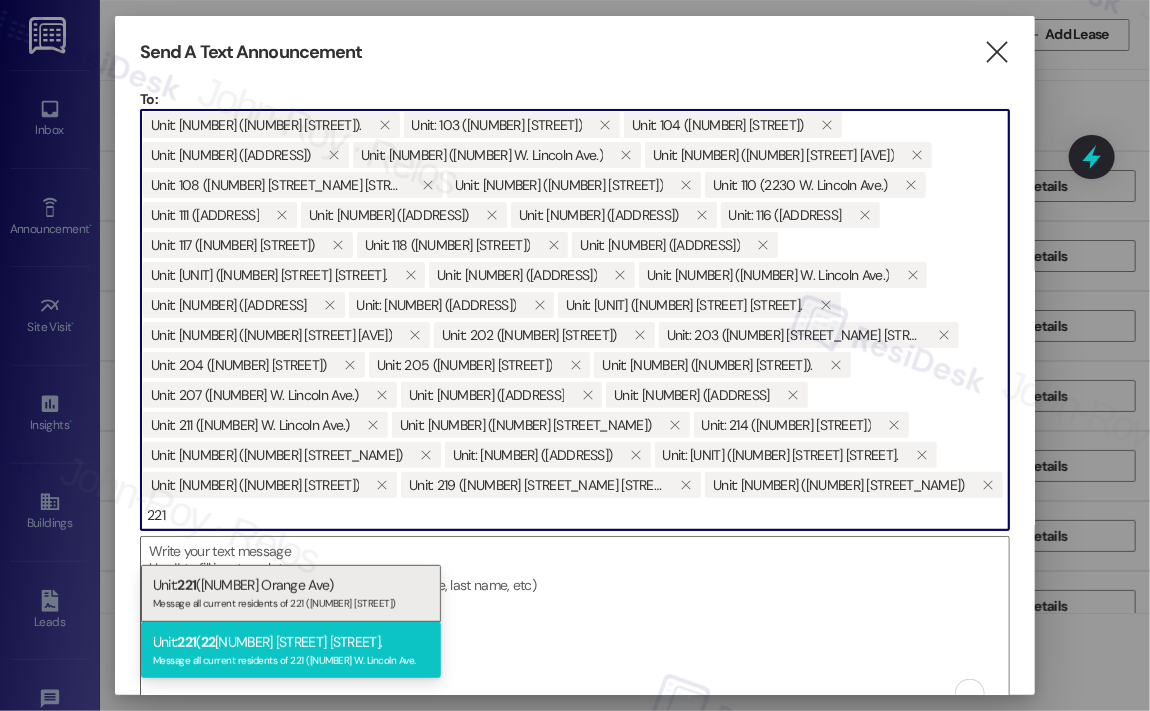 type on "221" 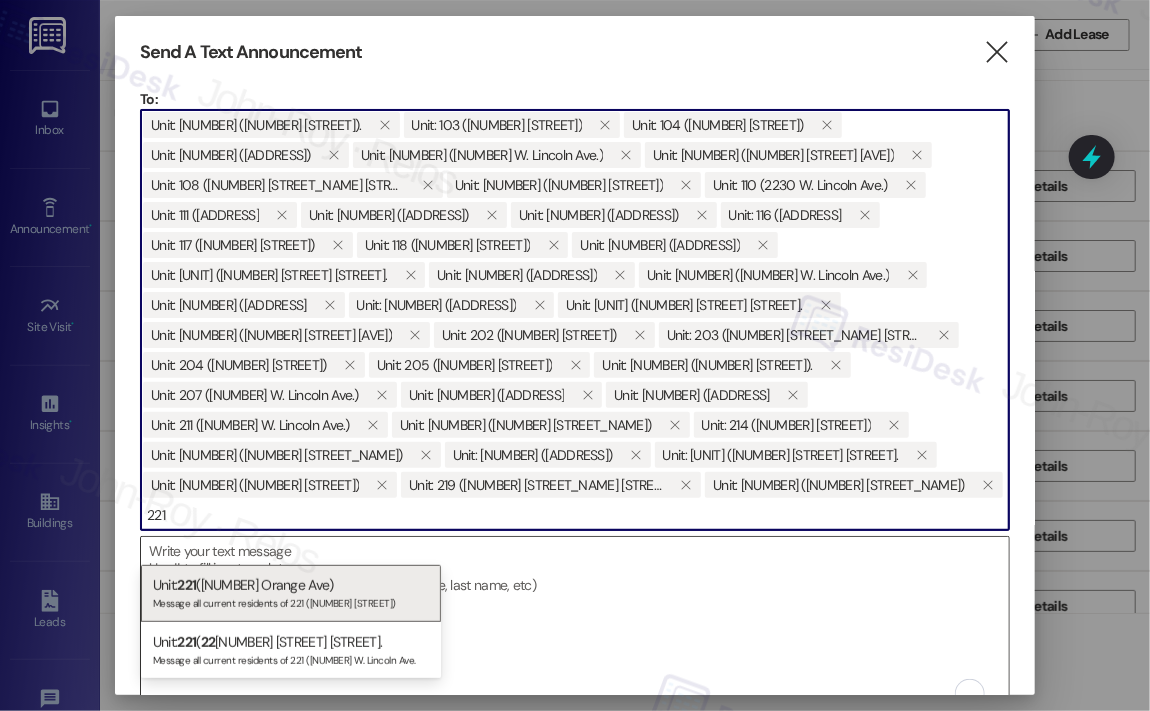click on "Message all current residents of 221 ([NUMBER] W. Lincoln Ave." at bounding box center [291, 658] 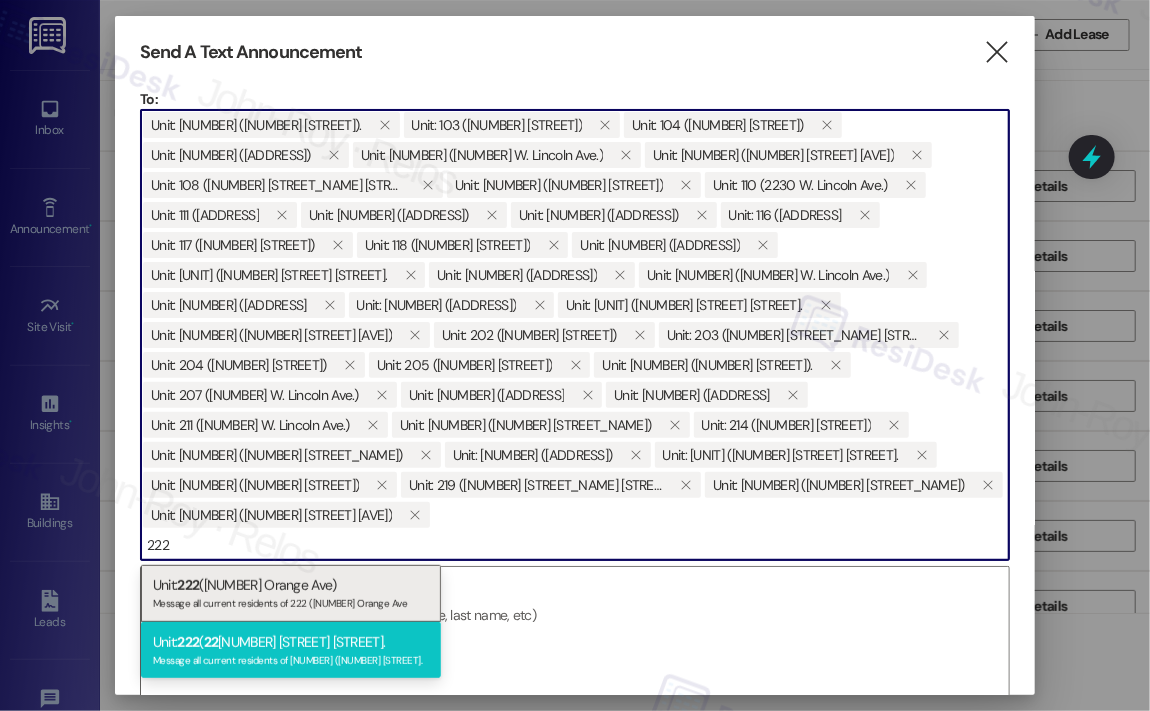 type on "222" 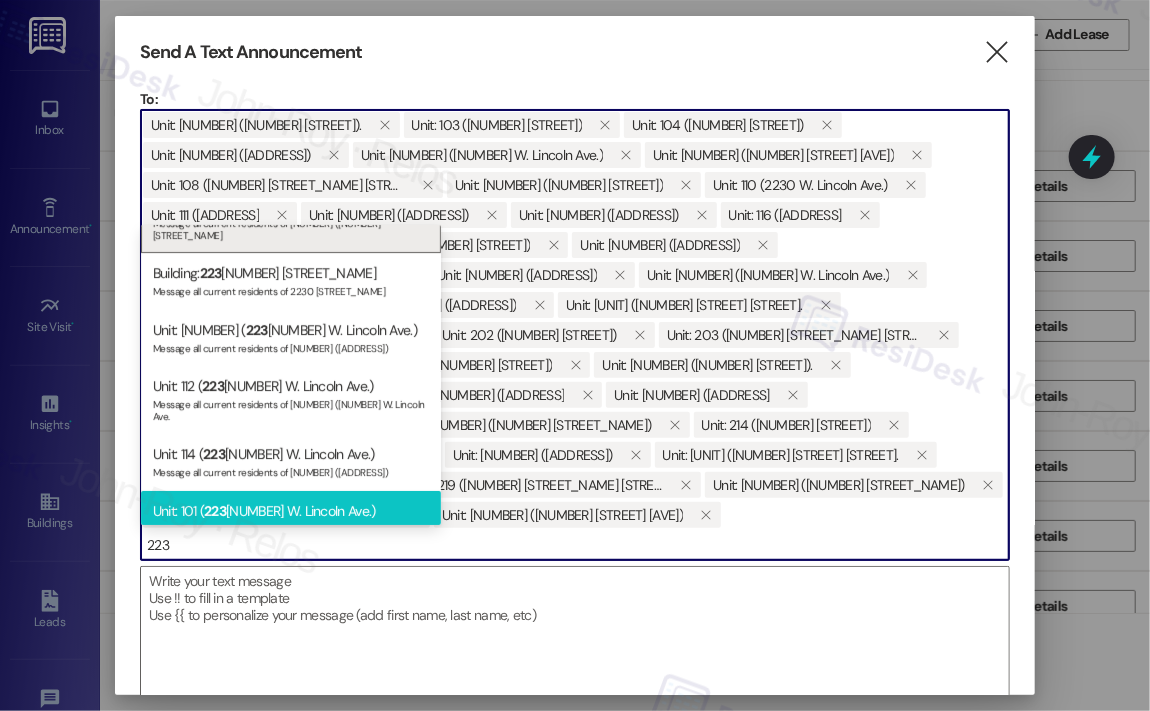 scroll, scrollTop: 0, scrollLeft: 0, axis: both 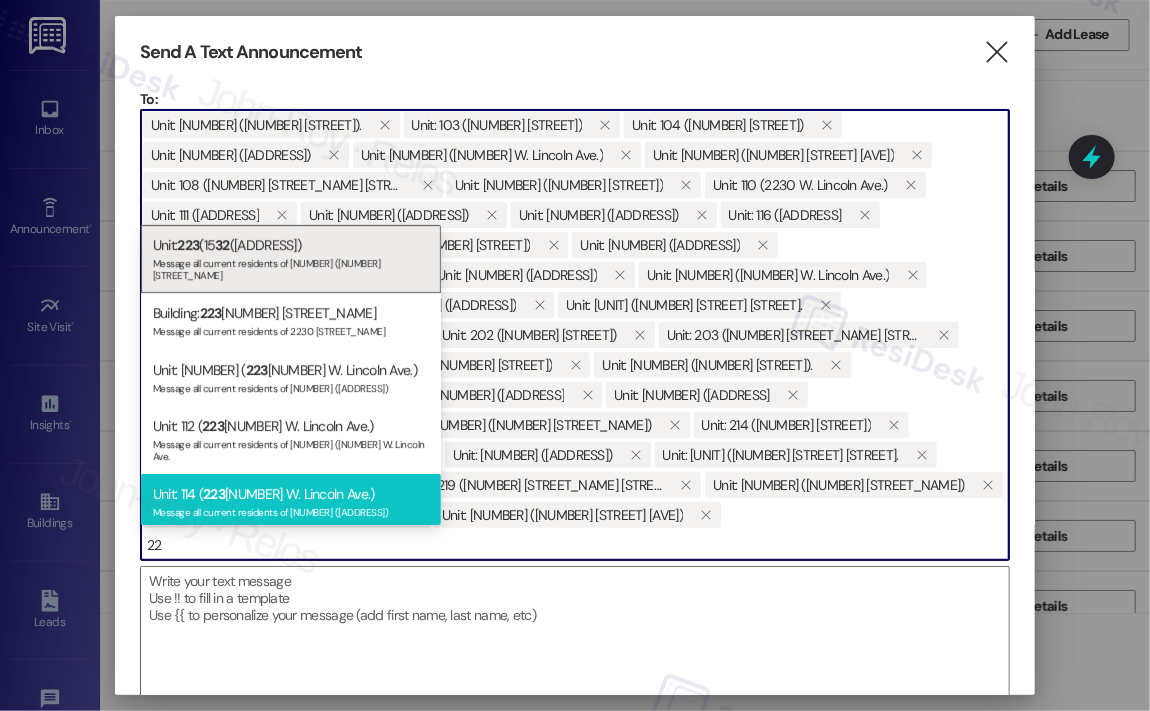 type on "2" 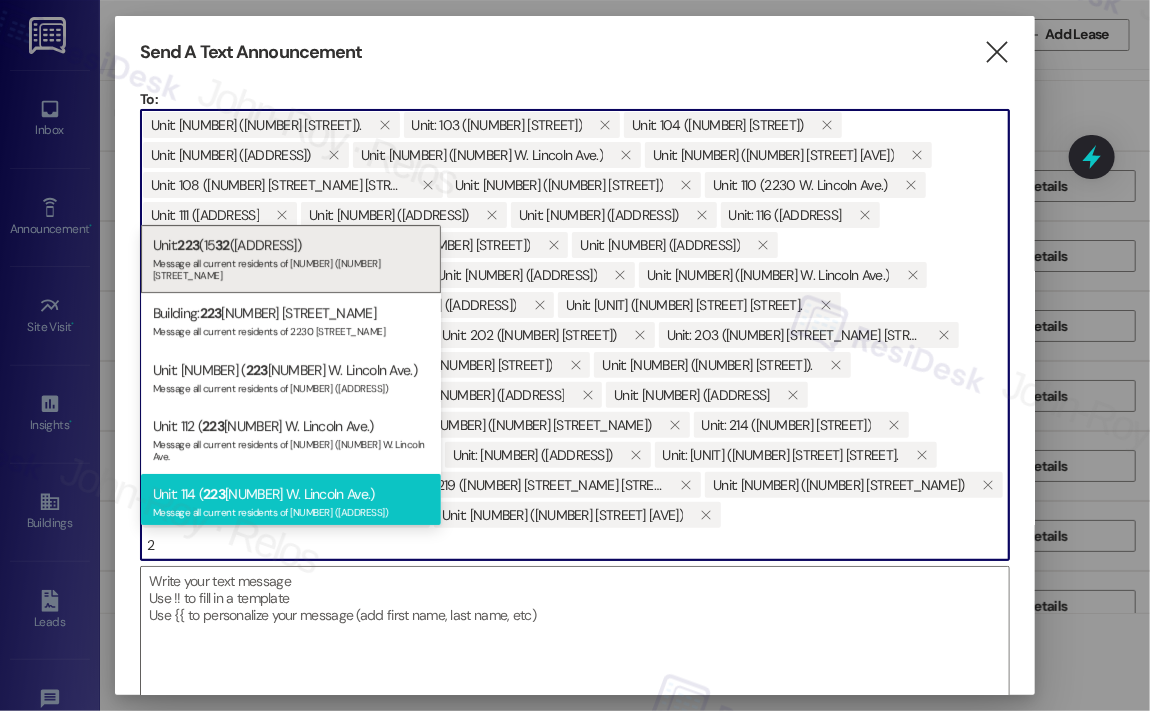 type 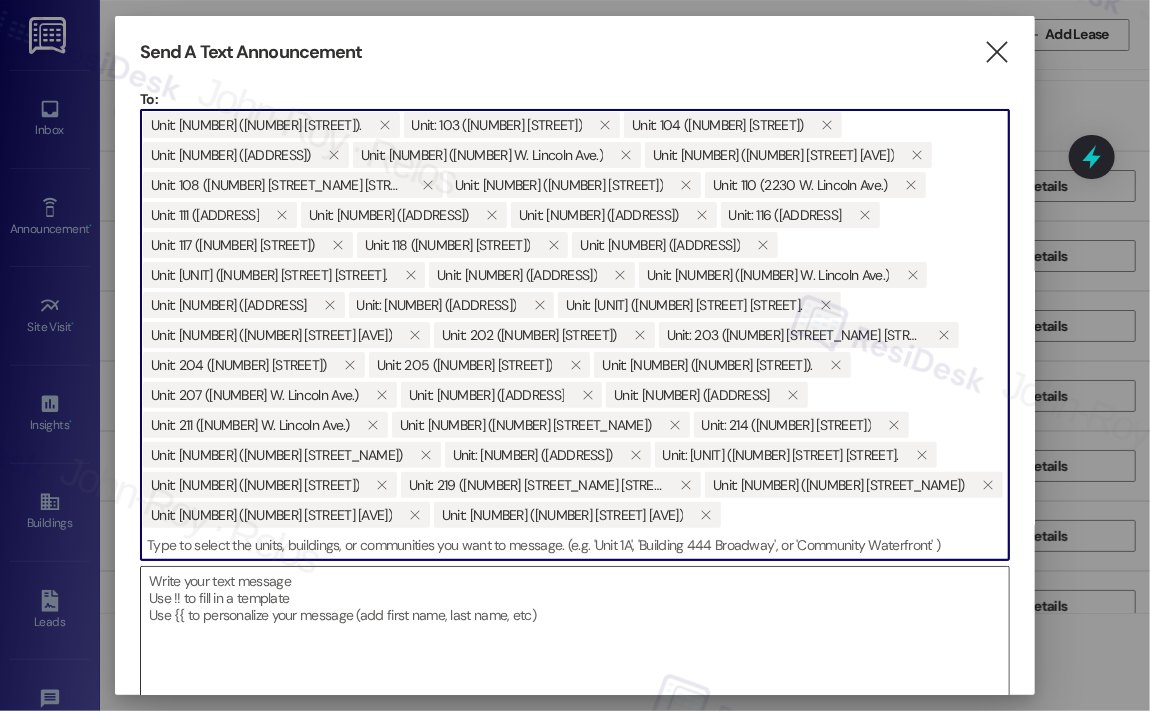 click at bounding box center [575, 658] 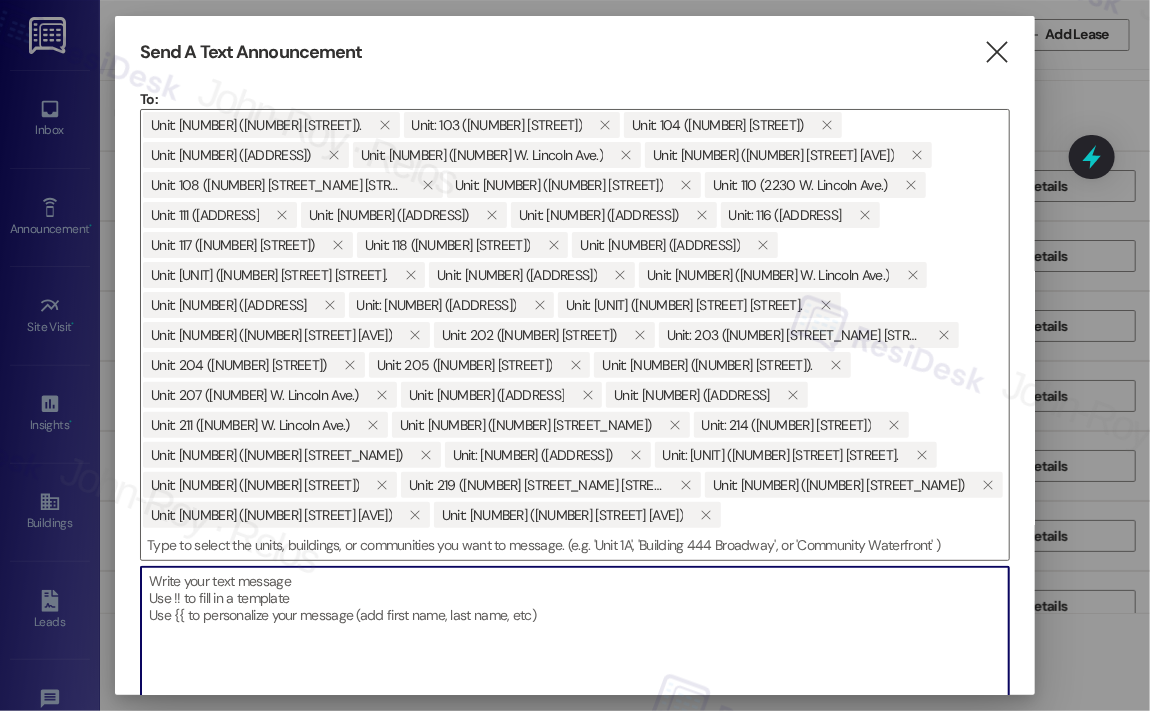 paste on "Hi [FIRST_NAME],
We’d like to kindly ask you to disregard any previous notice you may have received regarding balcony cleanliness—it was sent in error.
We sincerely apologize for any confusion or inconvenience this may have caused and appreciate your understanding." 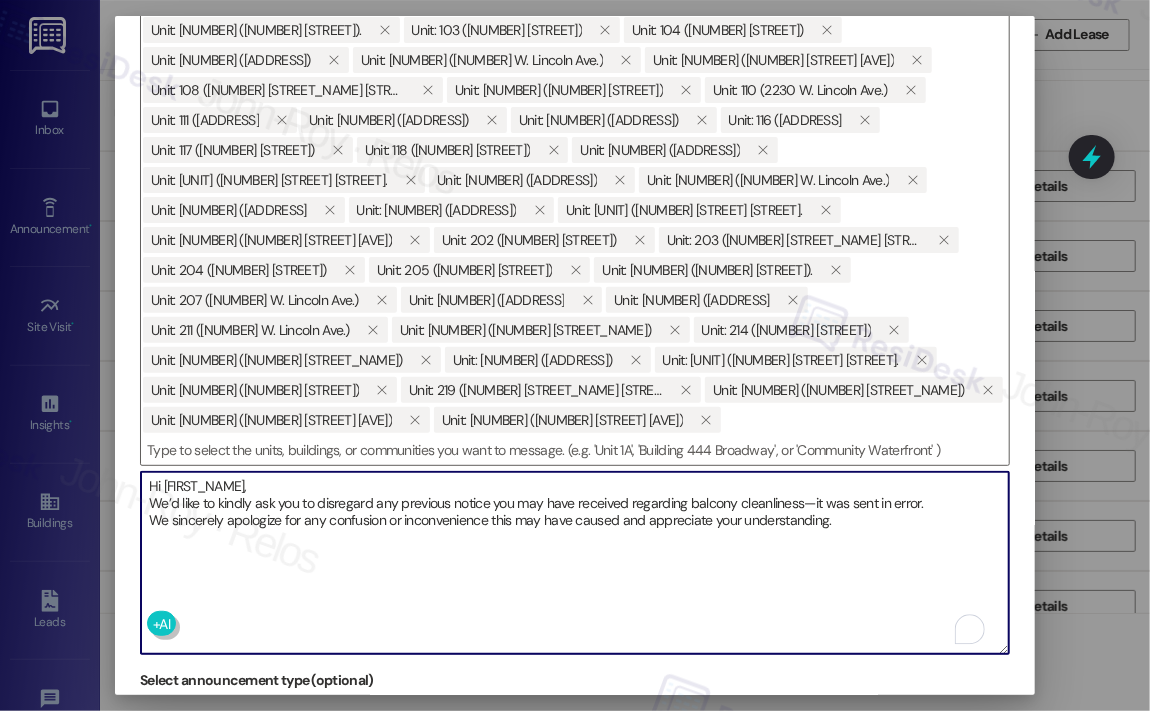 scroll, scrollTop: 120, scrollLeft: 0, axis: vertical 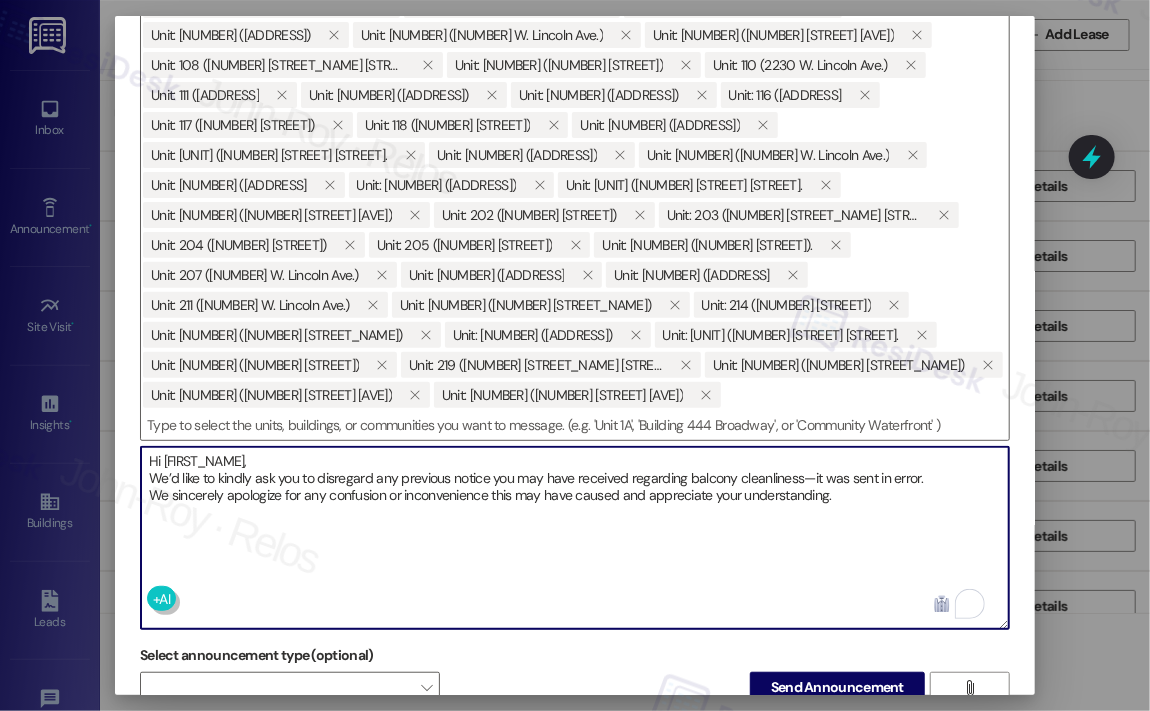 click on "Hi [FIRST_NAME],
We’d like to kindly ask you to disregard any previous notice you may have received regarding balcony cleanliness—it was sent in error.
We sincerely apologize for any confusion or inconvenience this may have caused and appreciate your understanding." at bounding box center [575, 538] 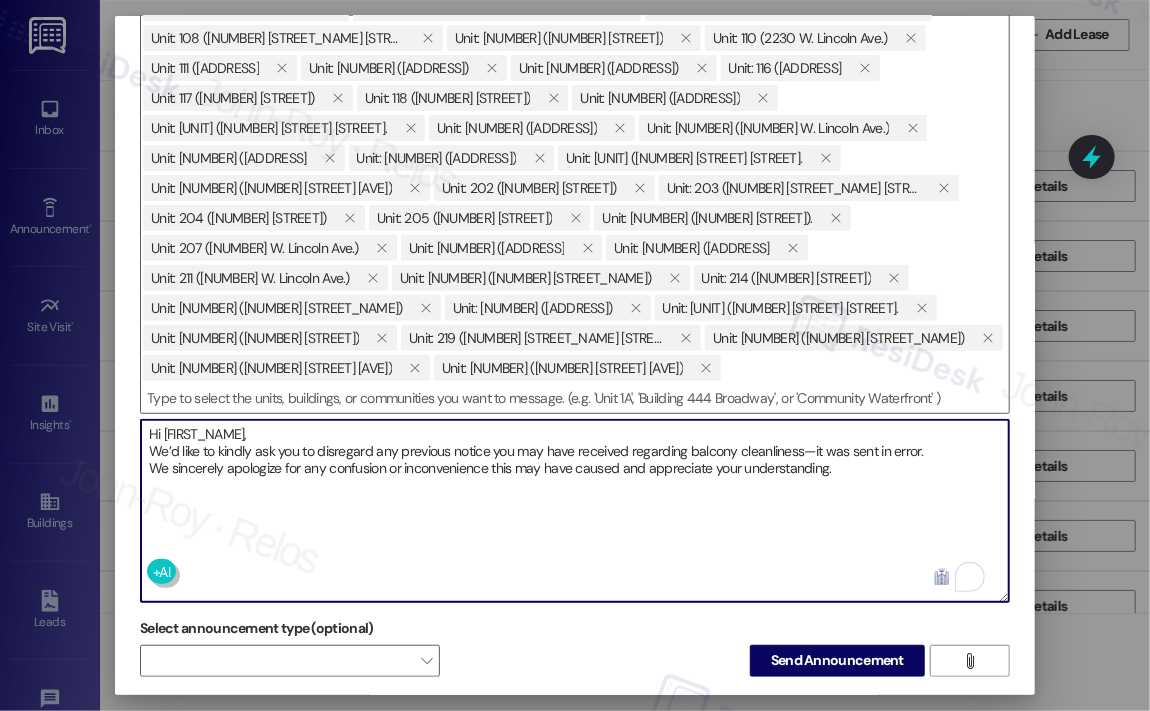 scroll, scrollTop: 32, scrollLeft: 0, axis: vertical 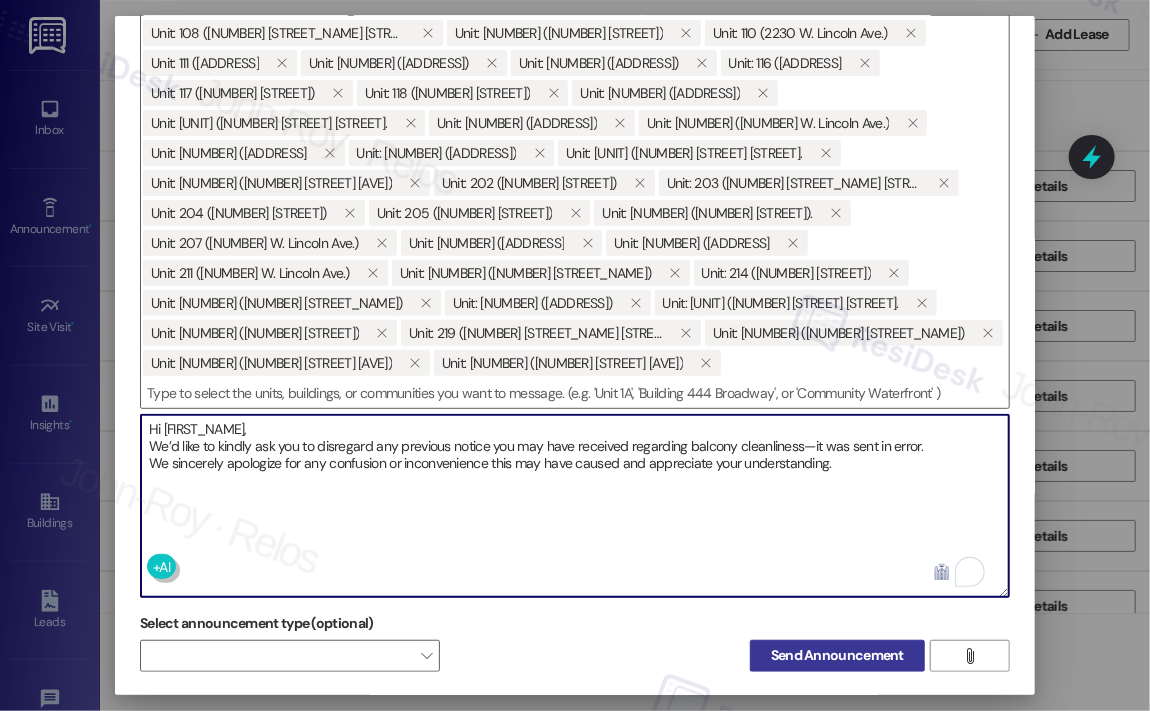type on "Hi [FIRST_NAME],
We’d like to kindly ask you to disregard any previous notice you may have received regarding balcony cleanliness—it was sent in error.
We sincerely apologize for any confusion or inconvenience this may have caused and appreciate your understanding." 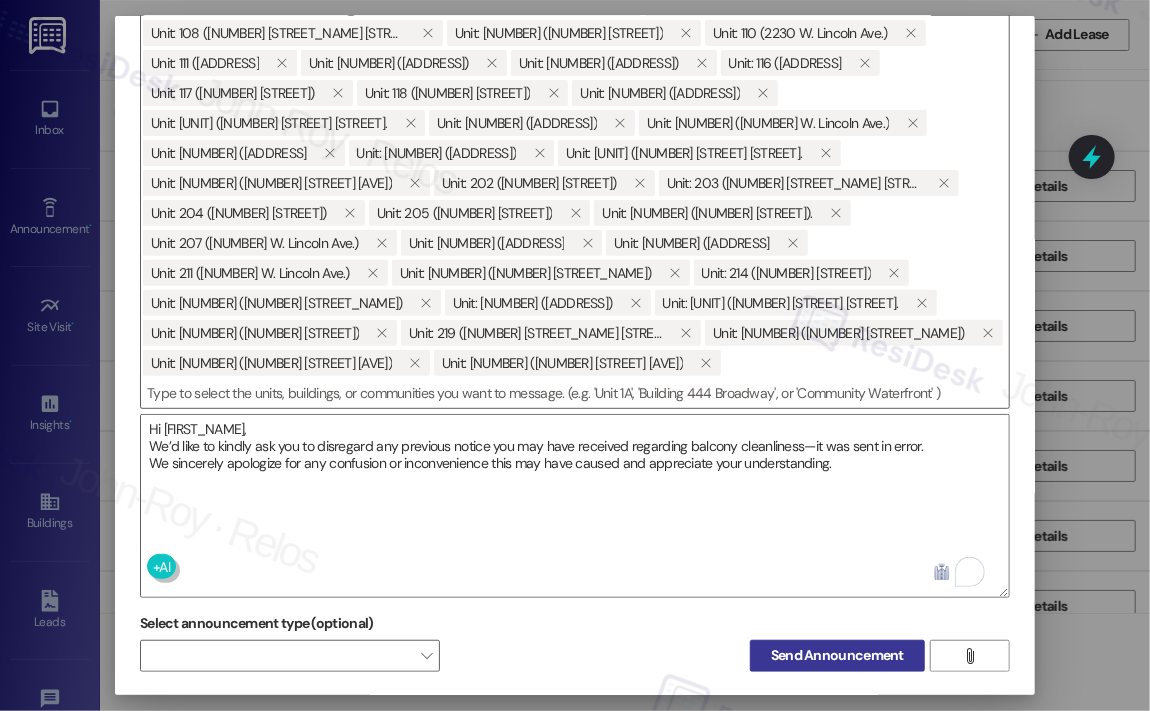 click on "Send Announcement" at bounding box center [837, 655] 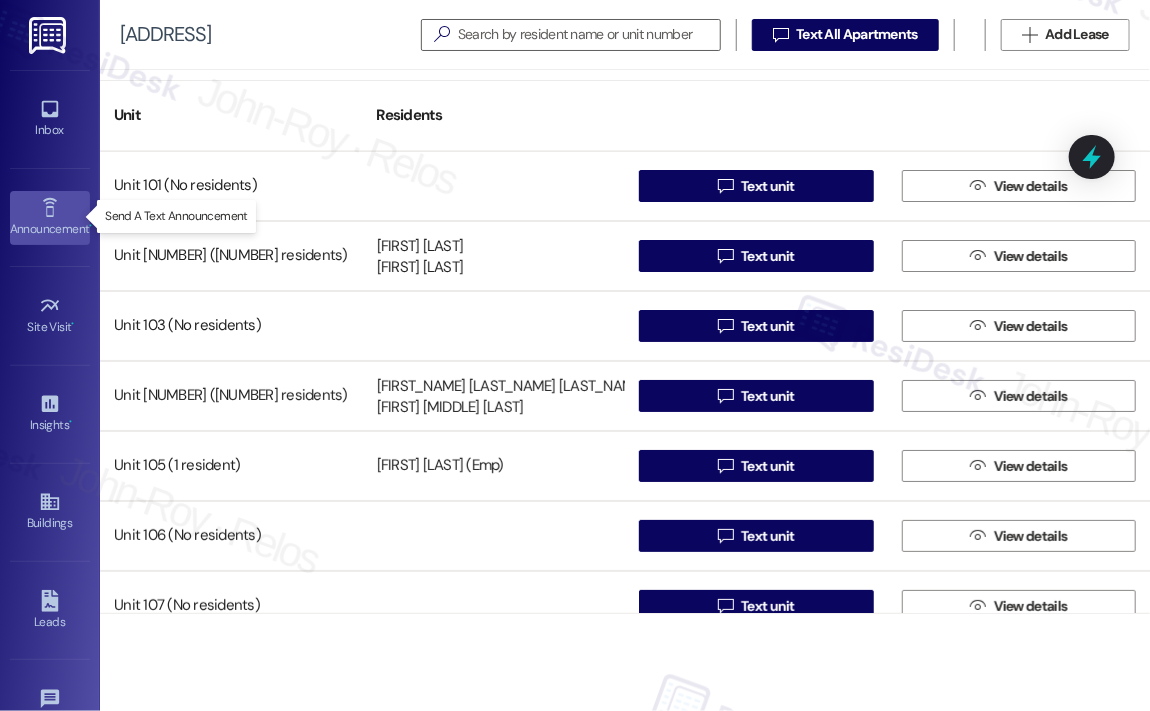 click on "Announcement   •" at bounding box center [50, 229] 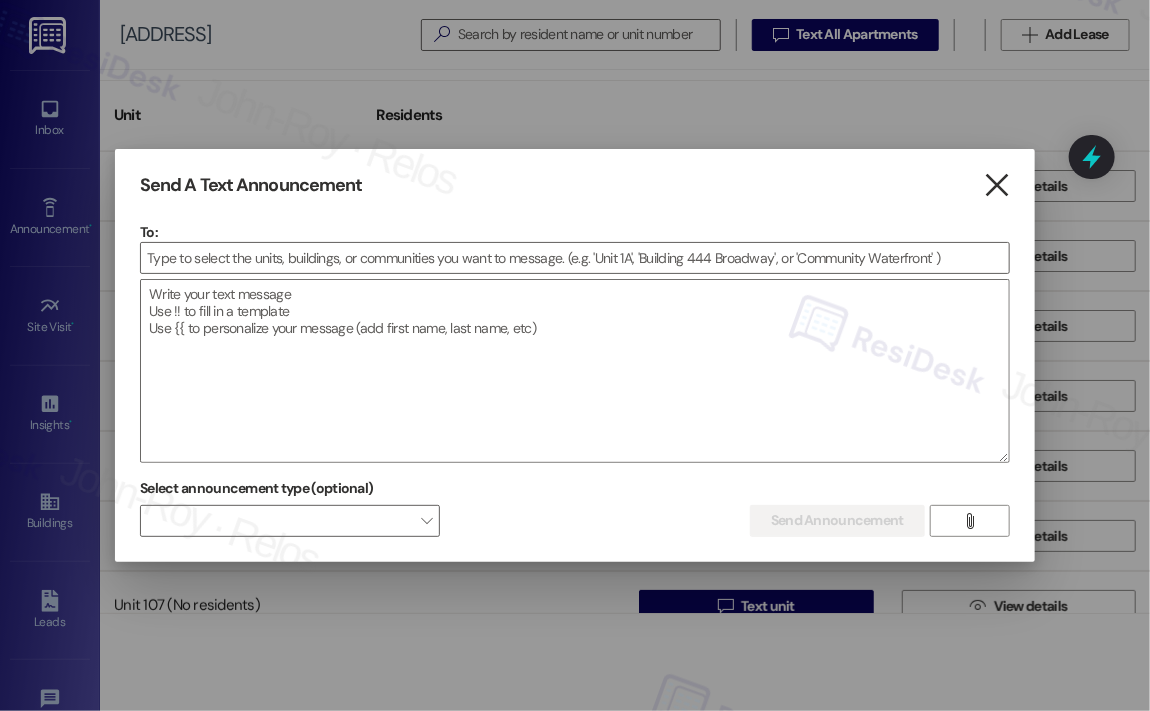 click on "" at bounding box center (996, 185) 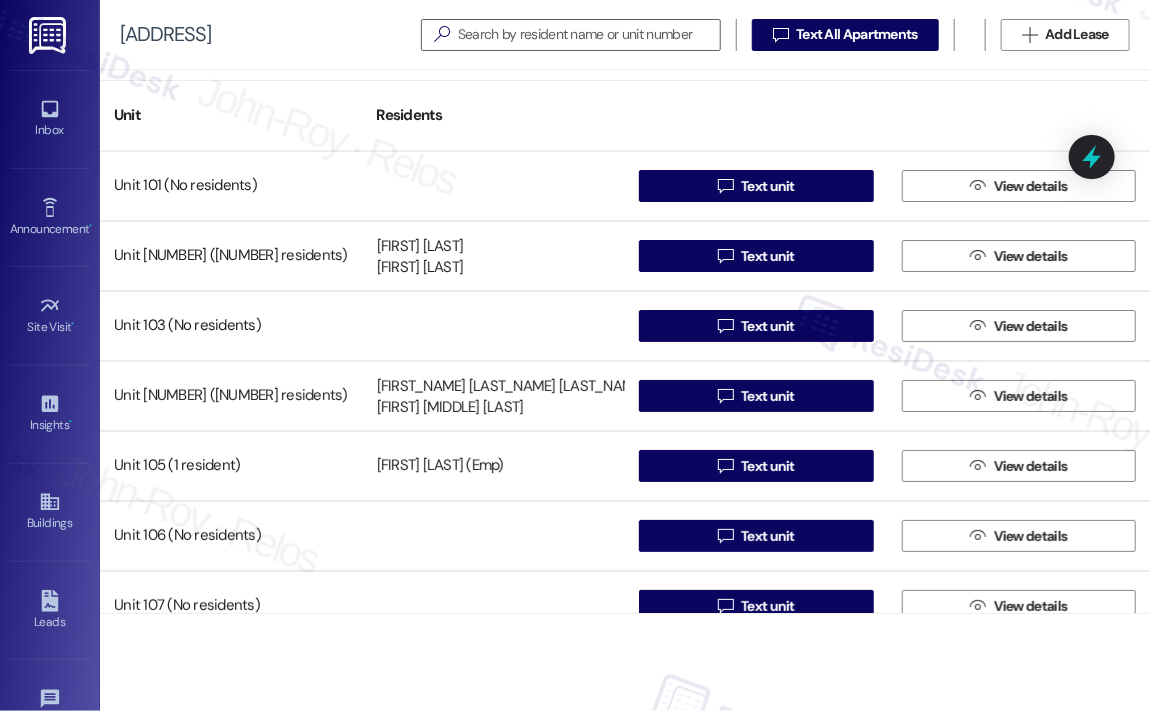 click at bounding box center [756, 105] 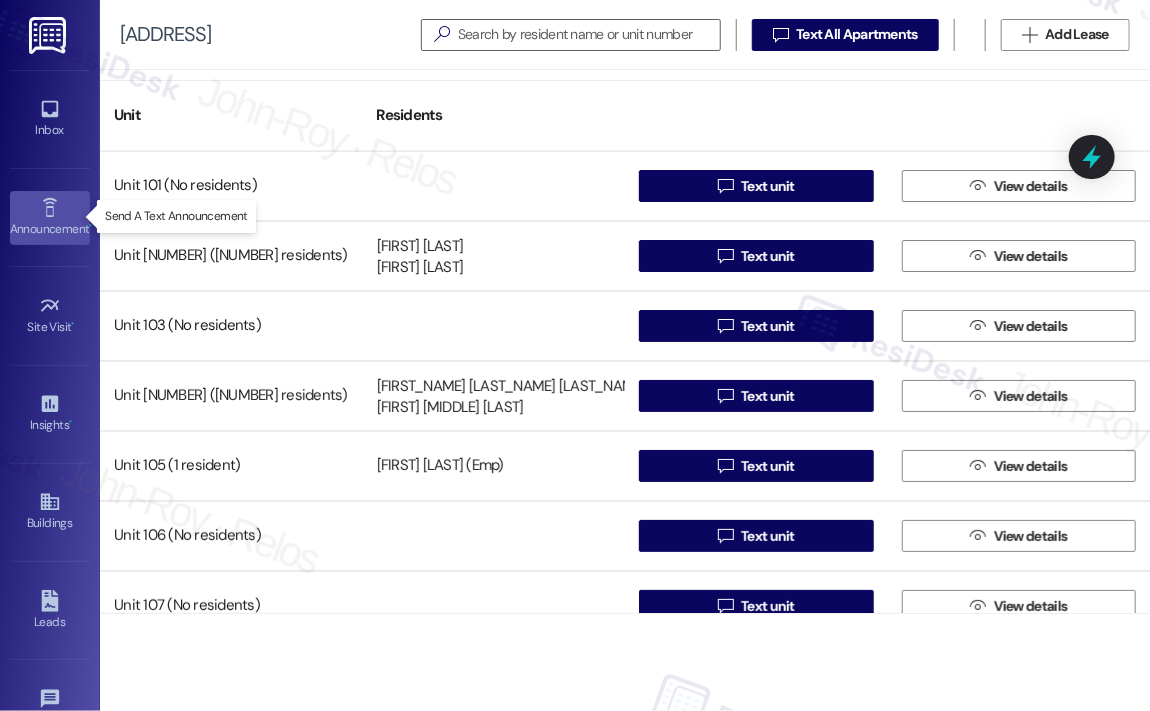 click on "Announcement   •" at bounding box center (50, 218) 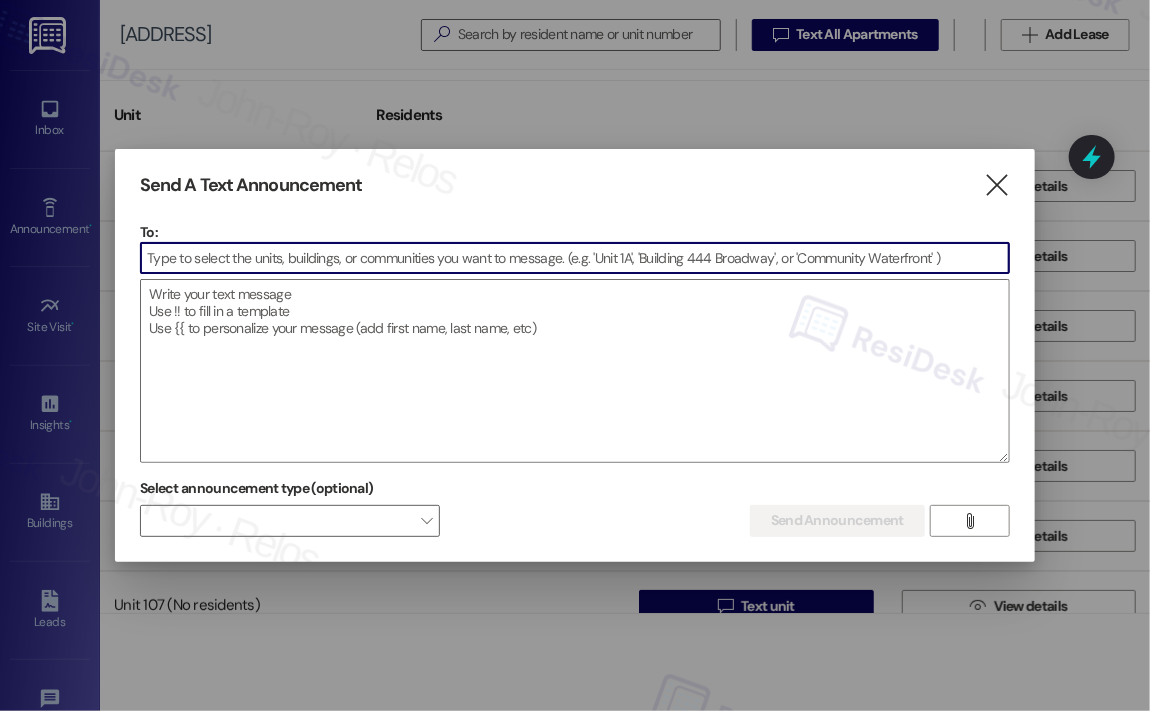 click at bounding box center [575, 258] 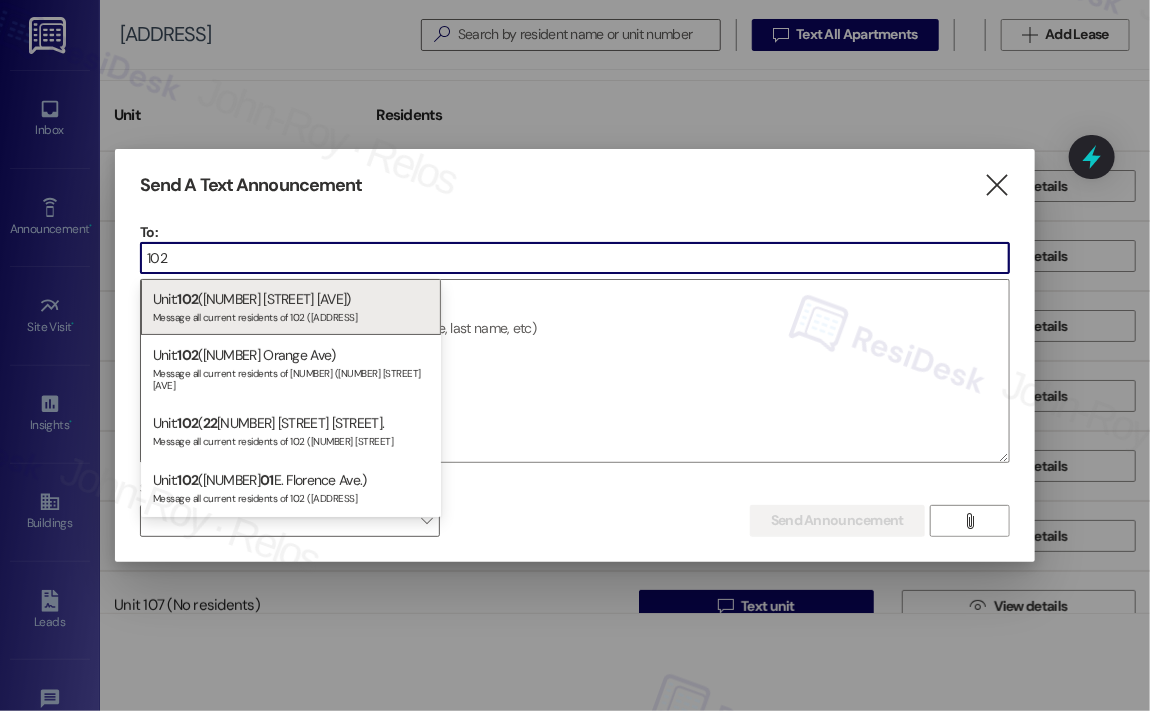 type on "102" 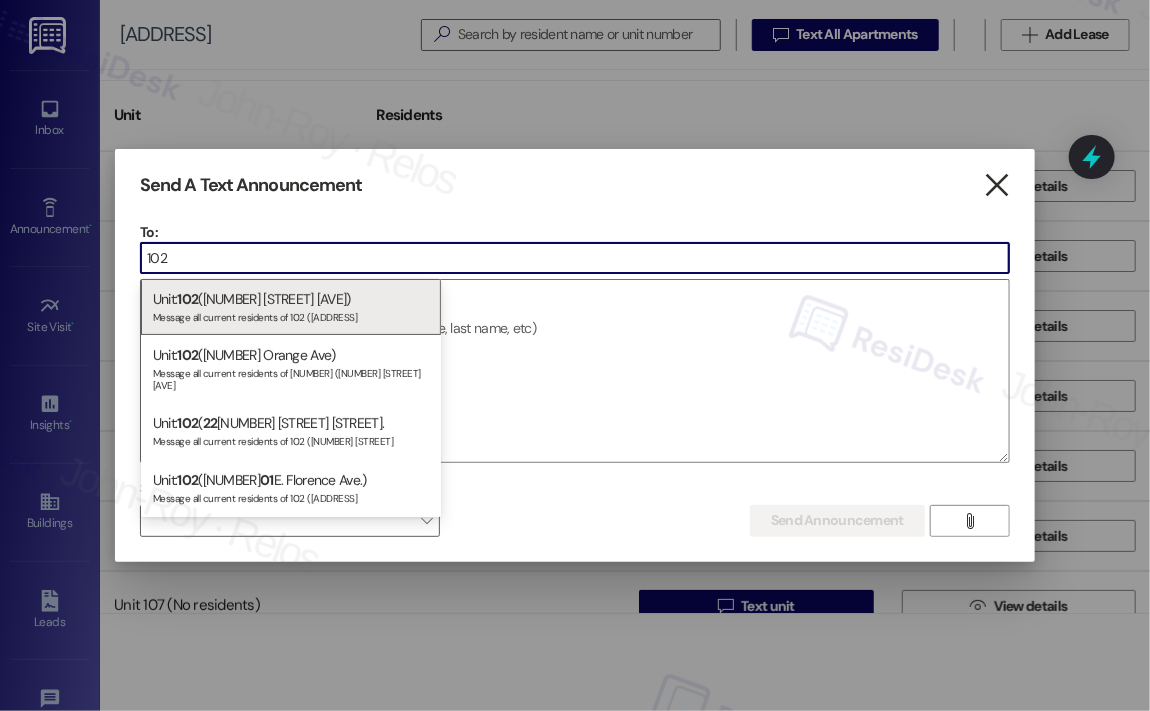 click on "" at bounding box center [996, 185] 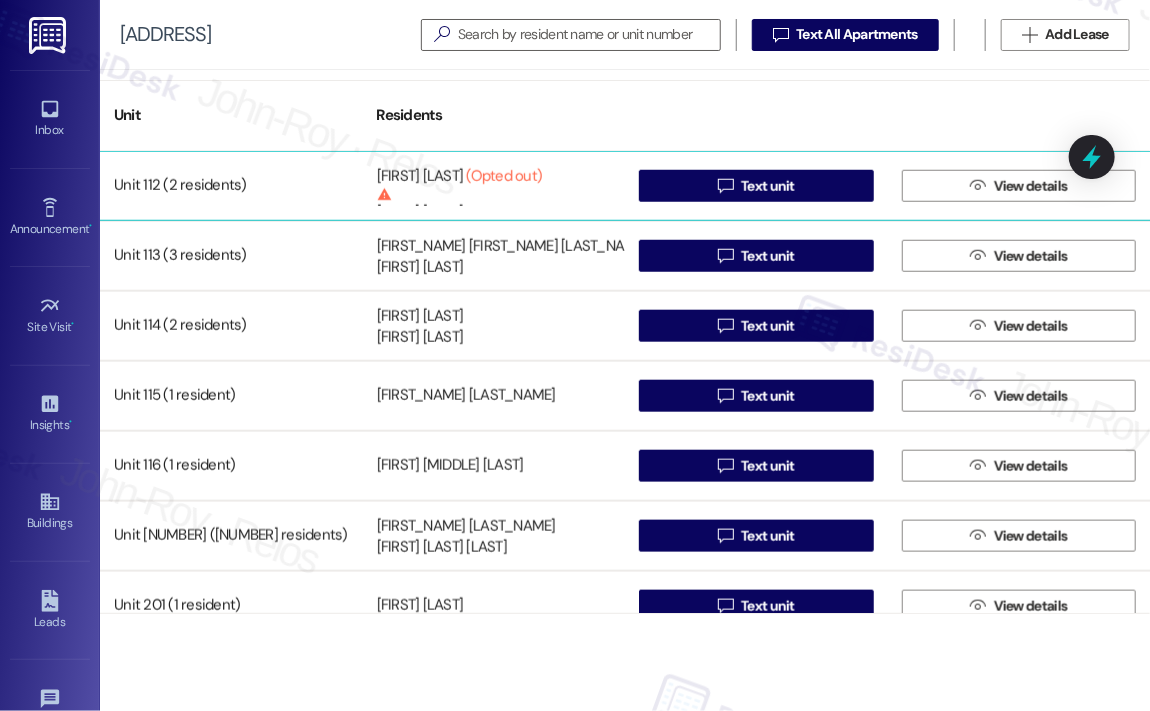 scroll, scrollTop: 800, scrollLeft: 0, axis: vertical 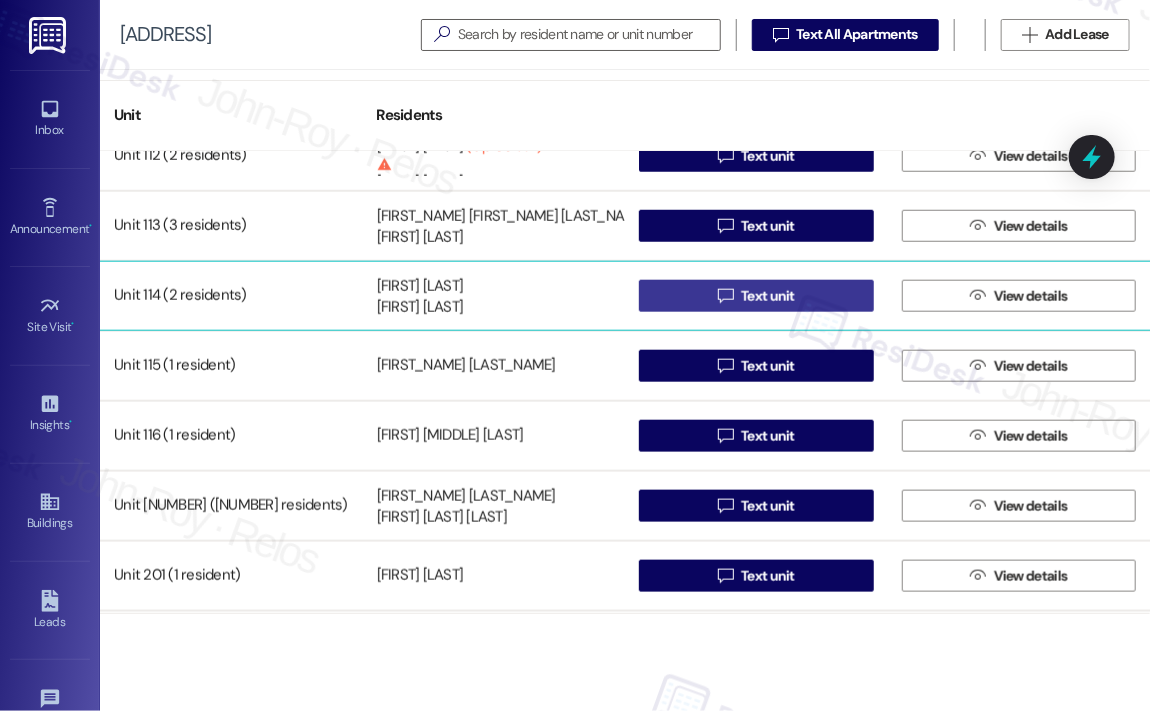 click on " Text unit" at bounding box center (756, 296) 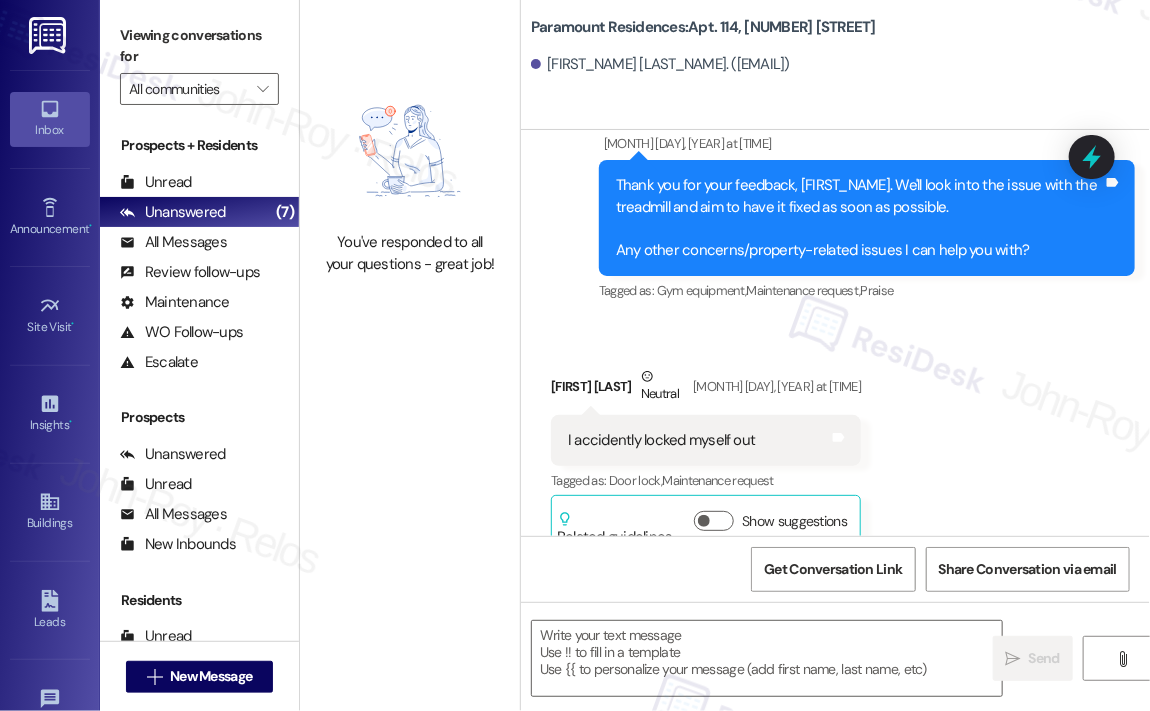 scroll, scrollTop: 0, scrollLeft: 0, axis: both 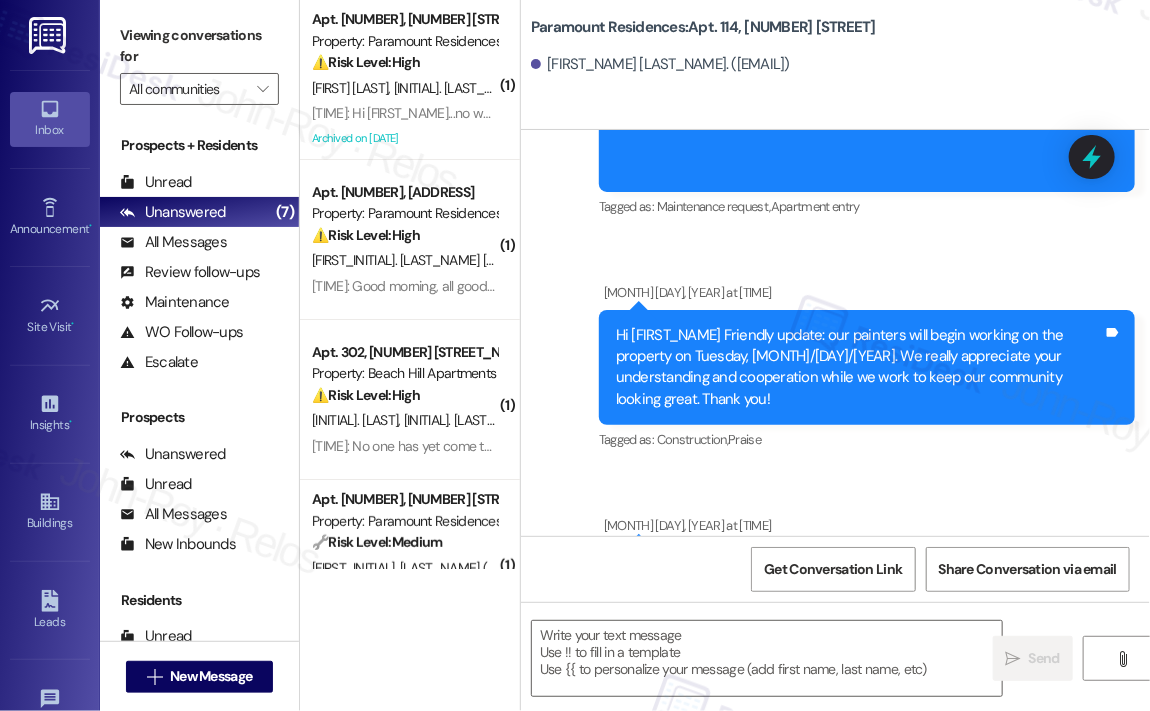 type on "Fetching suggested responses. Please feel free to read through the conversation in the meantime." 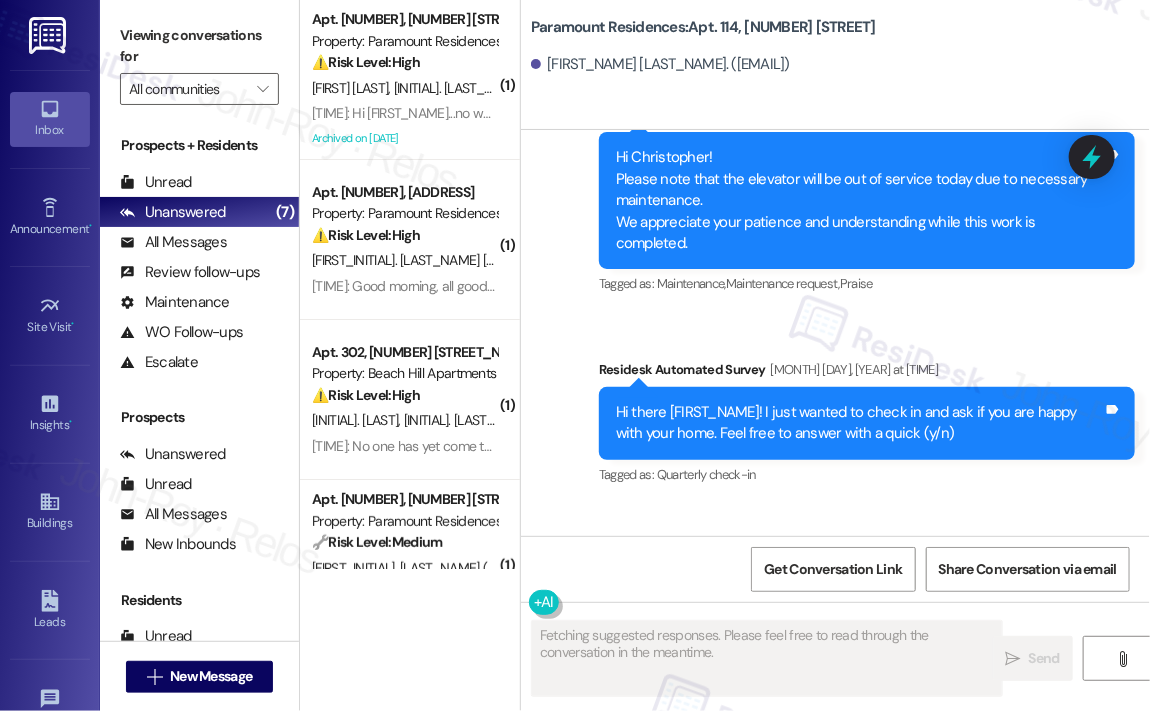 type 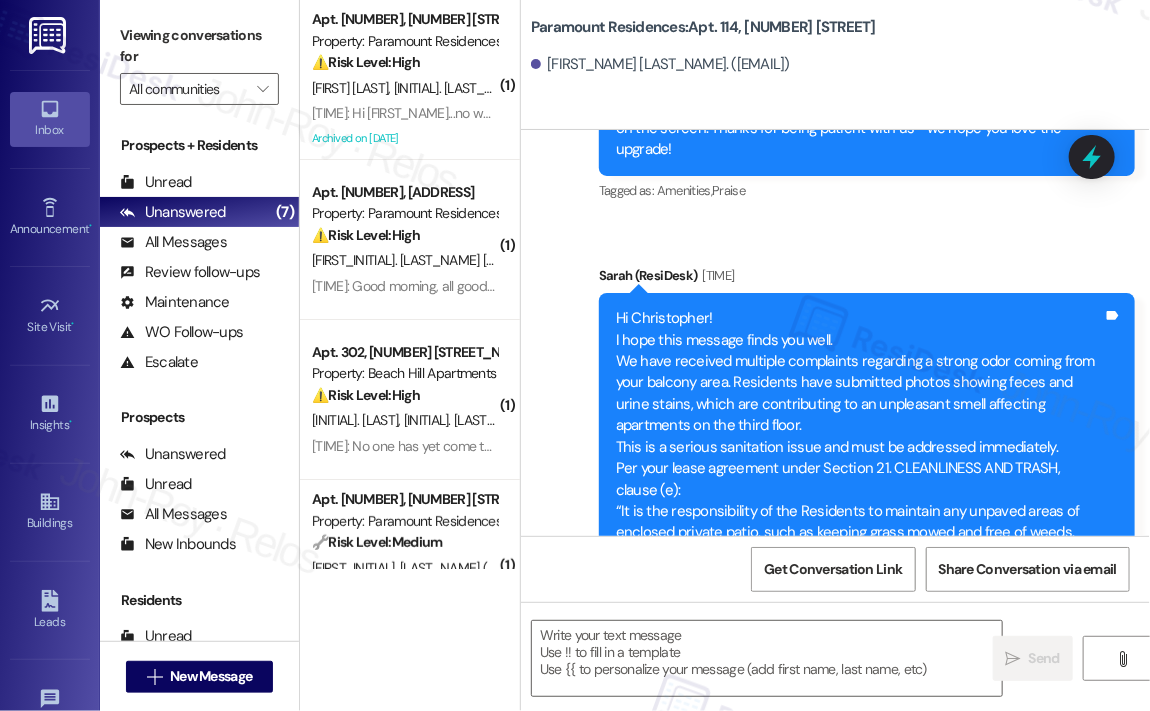 scroll, scrollTop: 12628, scrollLeft: 0, axis: vertical 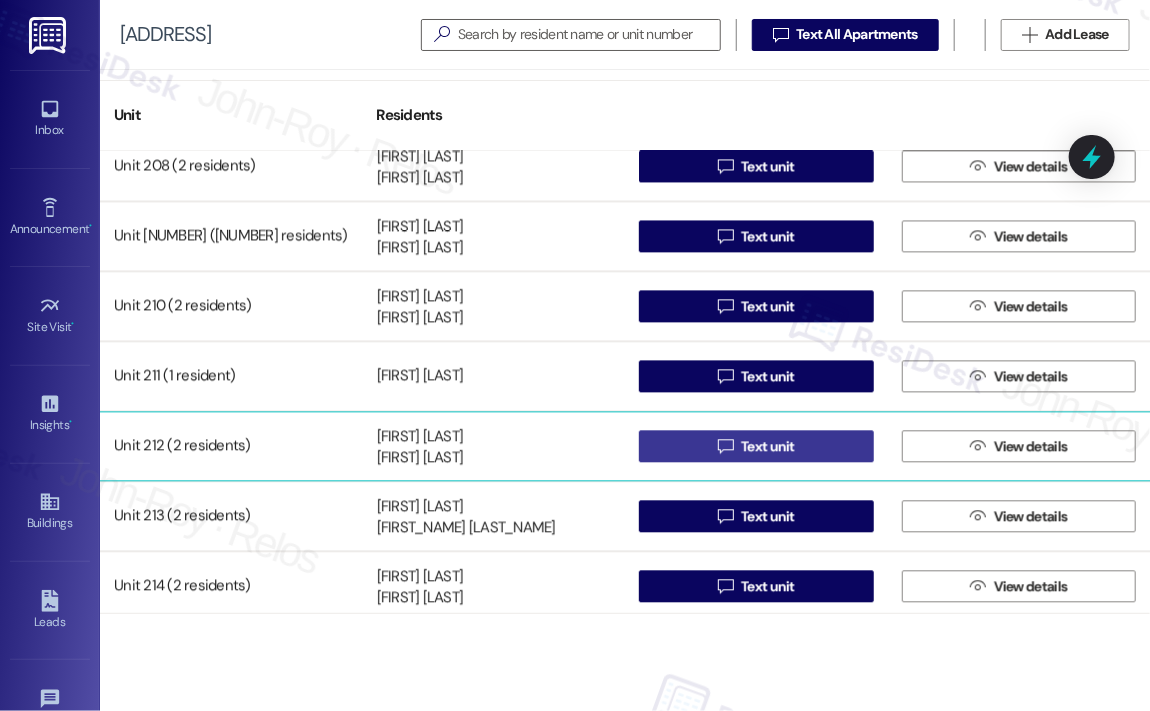 click on "Text unit" at bounding box center (768, 446) 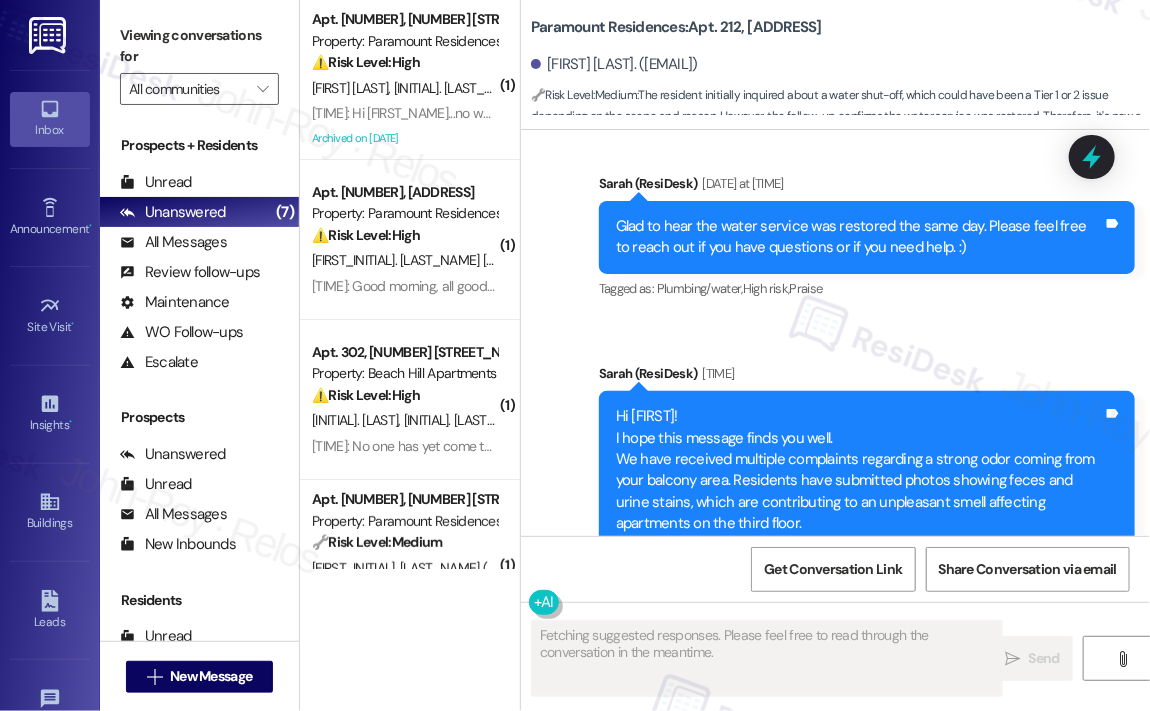 scroll, scrollTop: 12488, scrollLeft: 0, axis: vertical 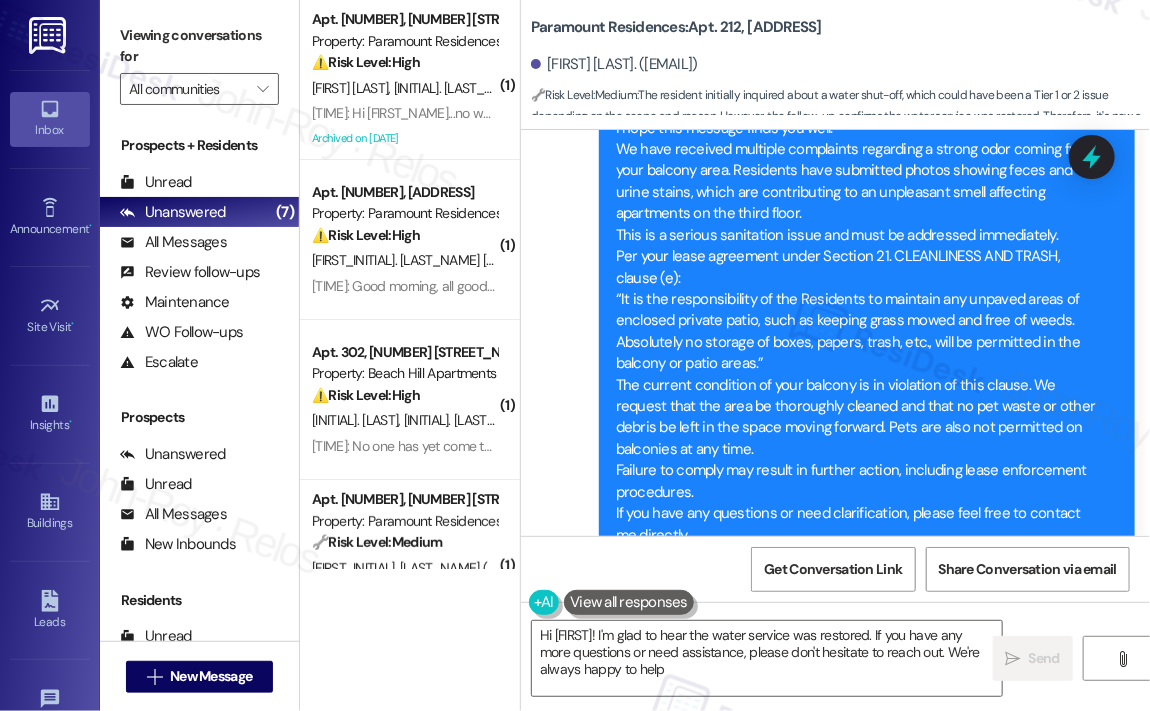 type on "Hi [FIRST_NAME]! I'm glad to hear the water service was restored. If you have any more questions or need assistance, please don't hesitate to reach out. We're always happy to help!" 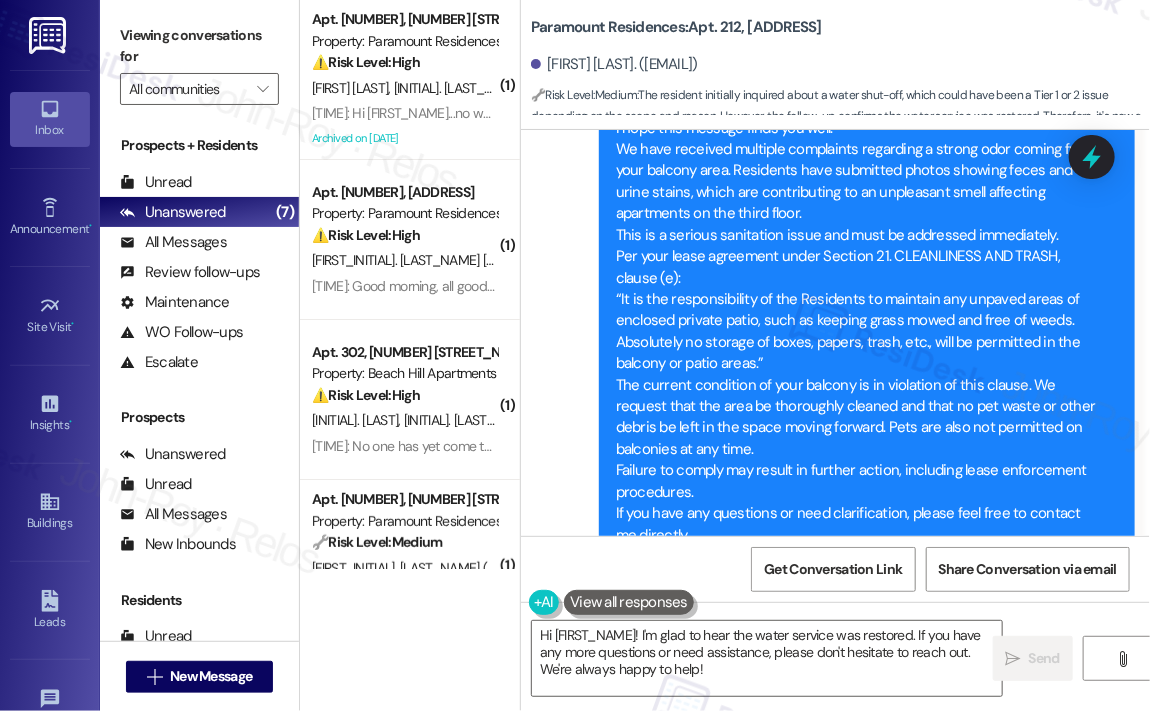 click on "Sent via SMS [FIRST_NAME] (ResiDesk) [MONTH] [NUMBER], [YEAR] at [TIME] Glad to hear the water service was restored the same day. Please feel free to reach out if you have questions or if you need help. :) Tags and notes Tagged as: Plumbing/water , Click to highlight conversations about Plumbing/water High risk , Click to highlight conversations about High risk Praise Click to highlight conversations about Praise Announcement, sent via SMS [FIRST_NAME] (ResiDesk) [TIME] Hi [FIRST_NAME]!
I hope this message finds you well.
We have received multiple complaints regarding a strong odor coming from your balcony area. Residents have submitted photos showing feces and urine stains, which are contributing to an unpleasant smell affecting apartments on the third floor.
This is a serious sanitation issue and must be addressed immediately.
Per your lease agreement under Section 21. CLEANLINESS AND TRASH, clause (e):
Failure to comply may result in further action, including lease enforcement procedures.
Tags and notes" at bounding box center (835, 222) 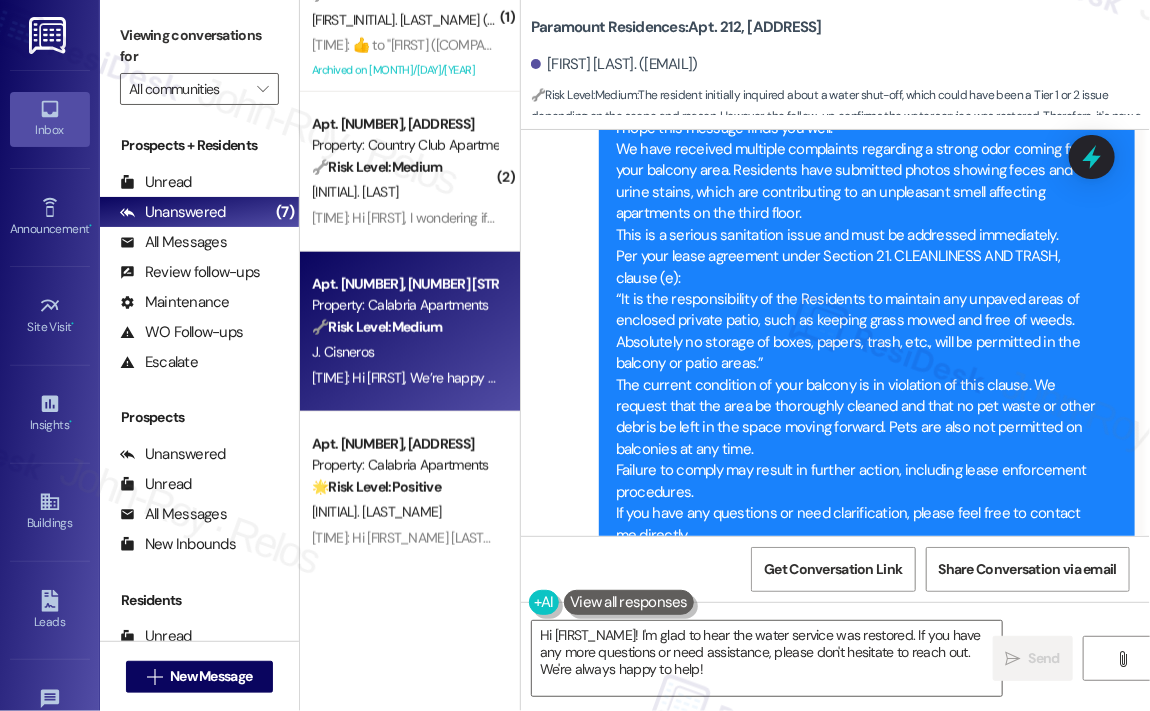 scroll, scrollTop: 711, scrollLeft: 0, axis: vertical 